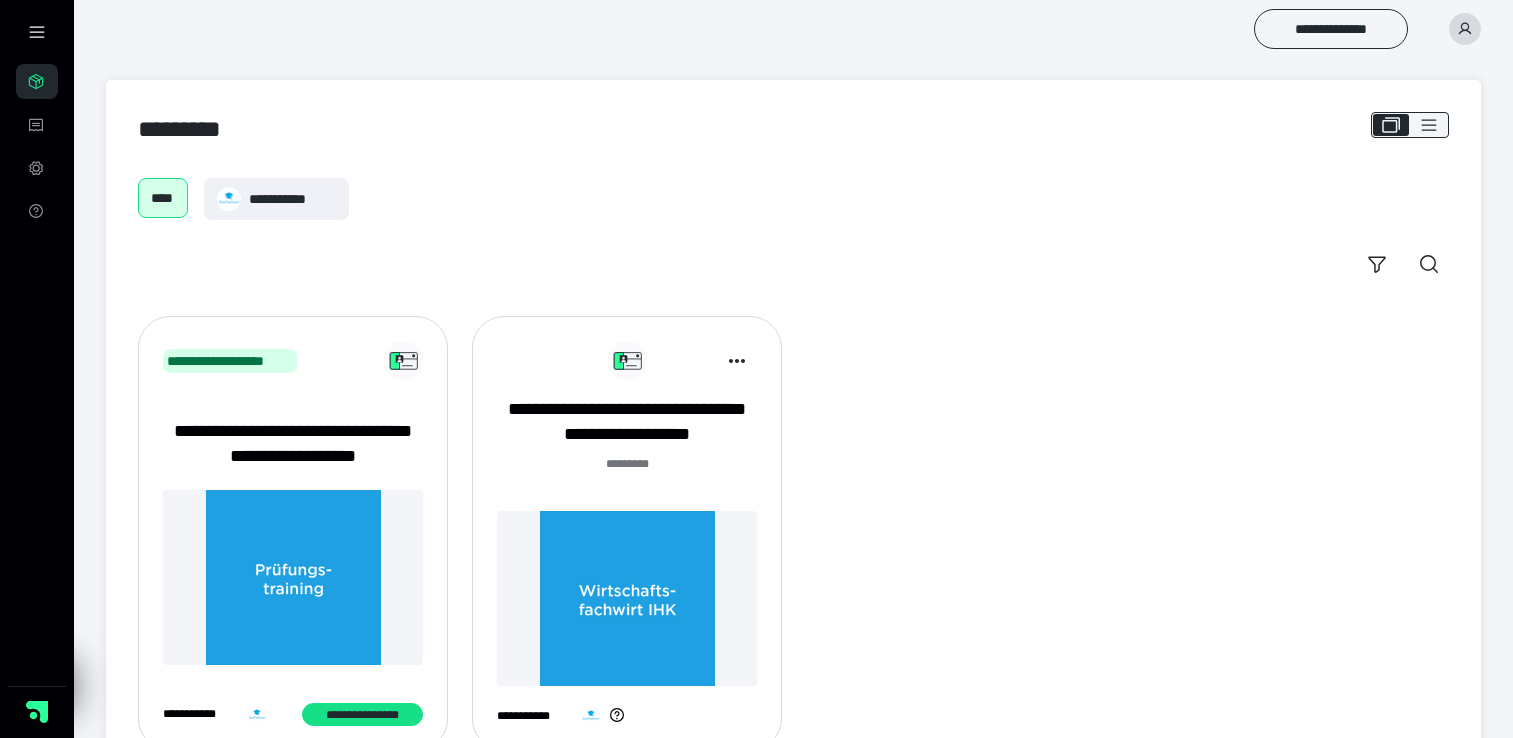scroll, scrollTop: 0, scrollLeft: 0, axis: both 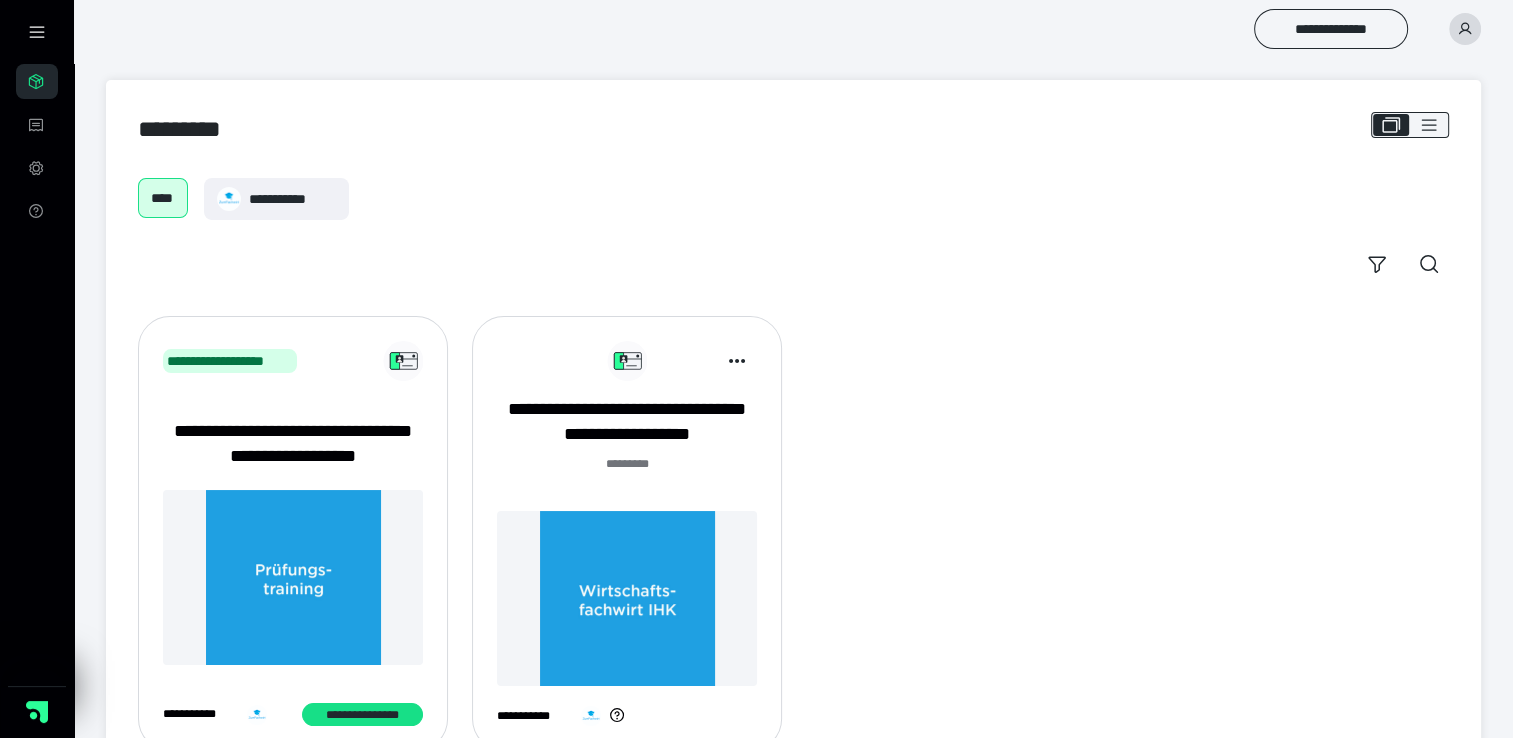 click at bounding box center [293, 577] 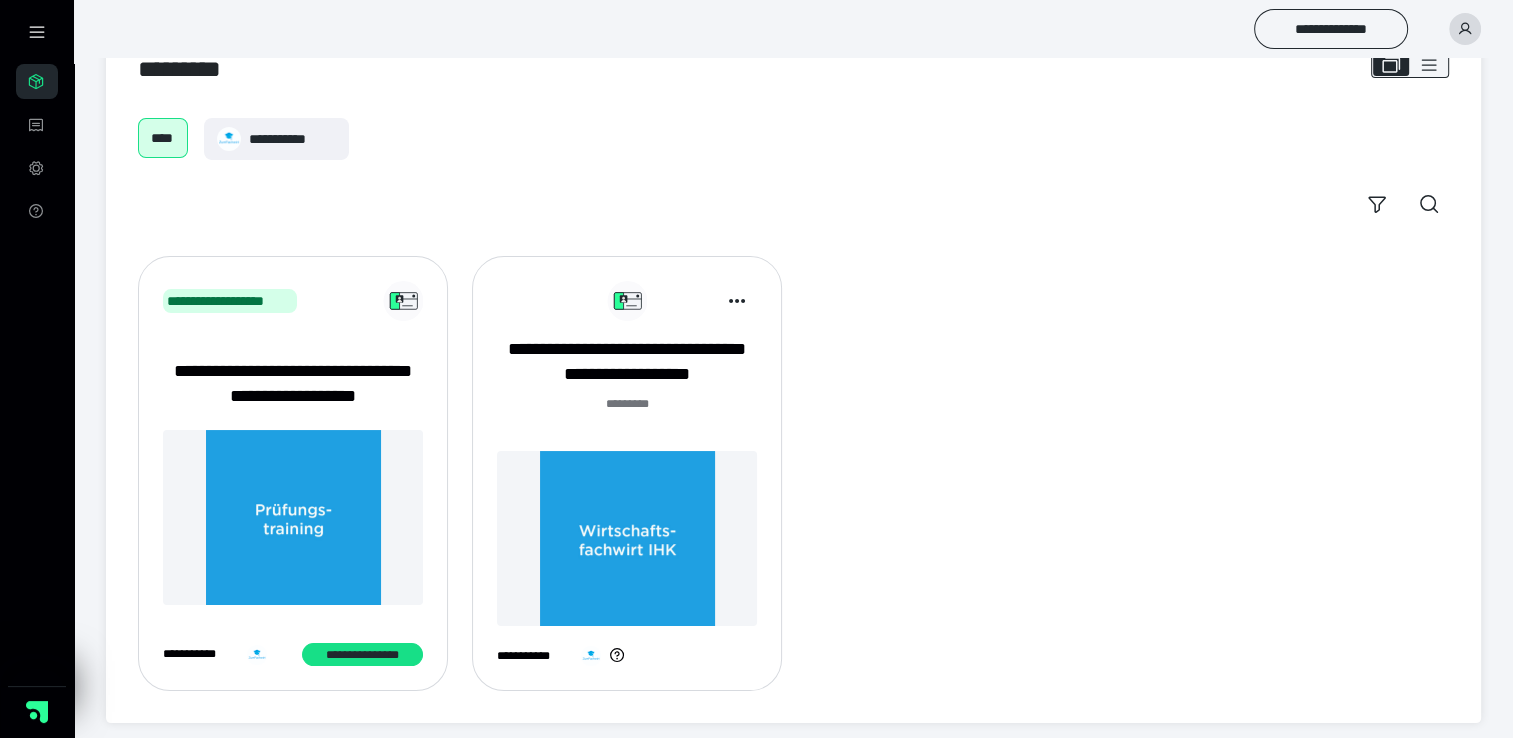 scroll, scrollTop: 67, scrollLeft: 0, axis: vertical 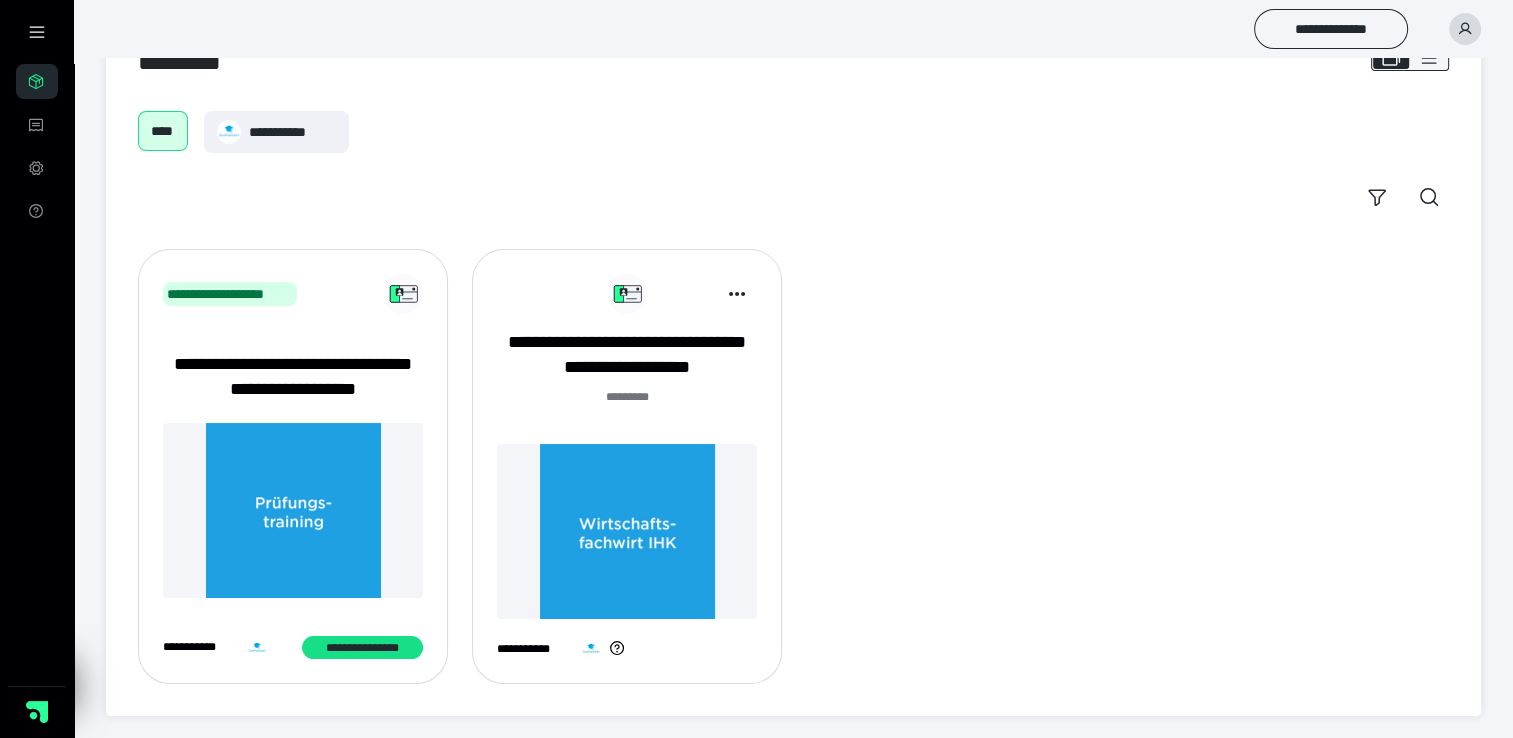 click at bounding box center (293, 510) 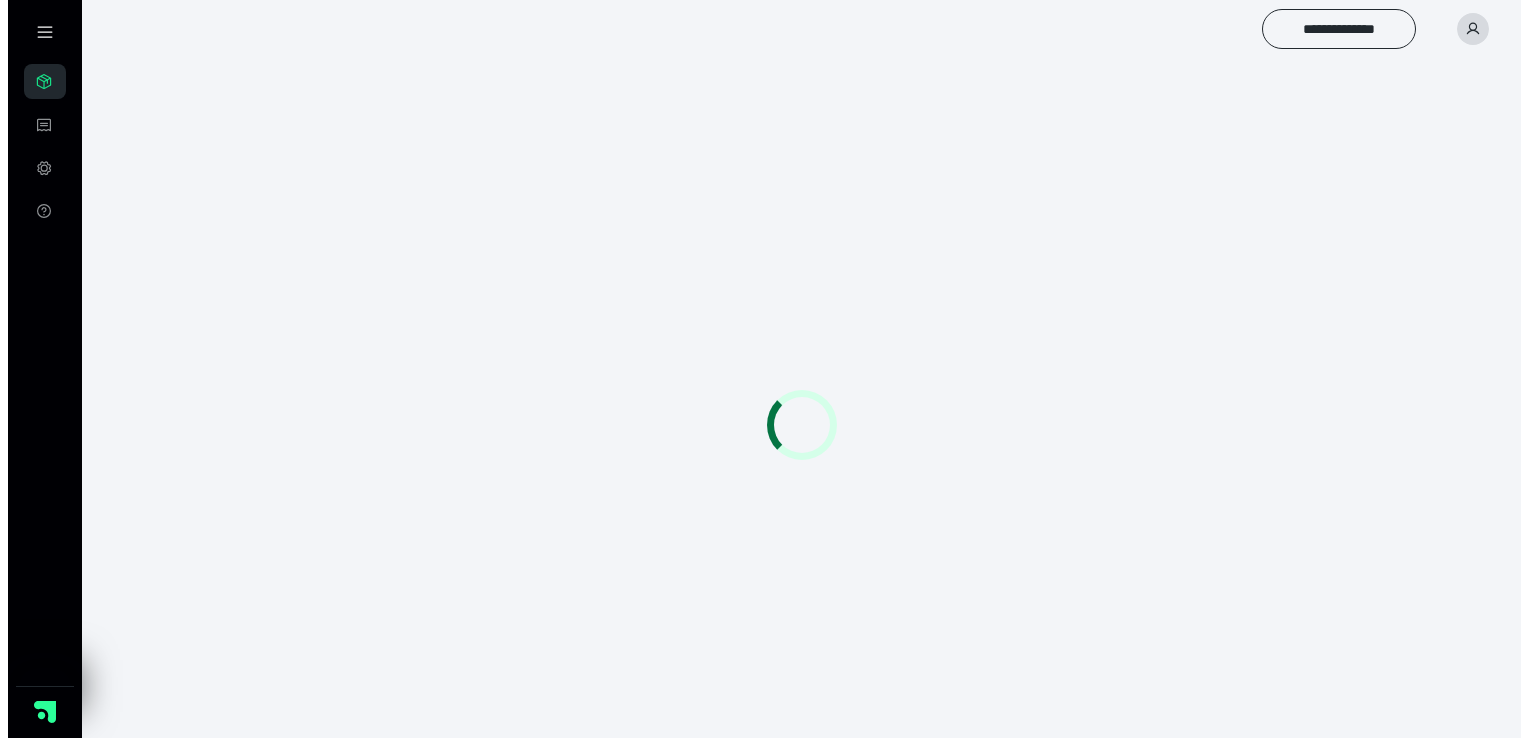 scroll, scrollTop: 0, scrollLeft: 0, axis: both 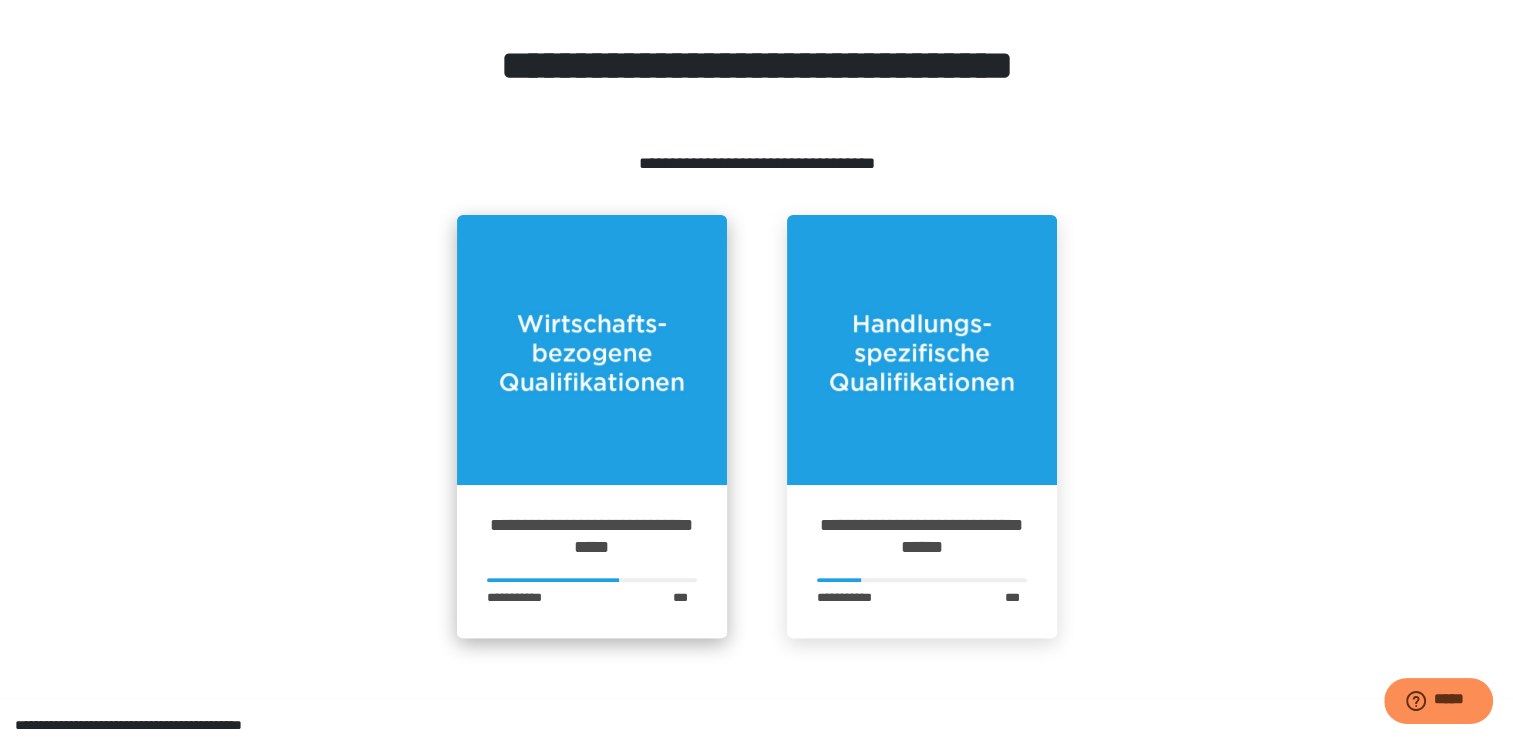 click at bounding box center [592, 350] 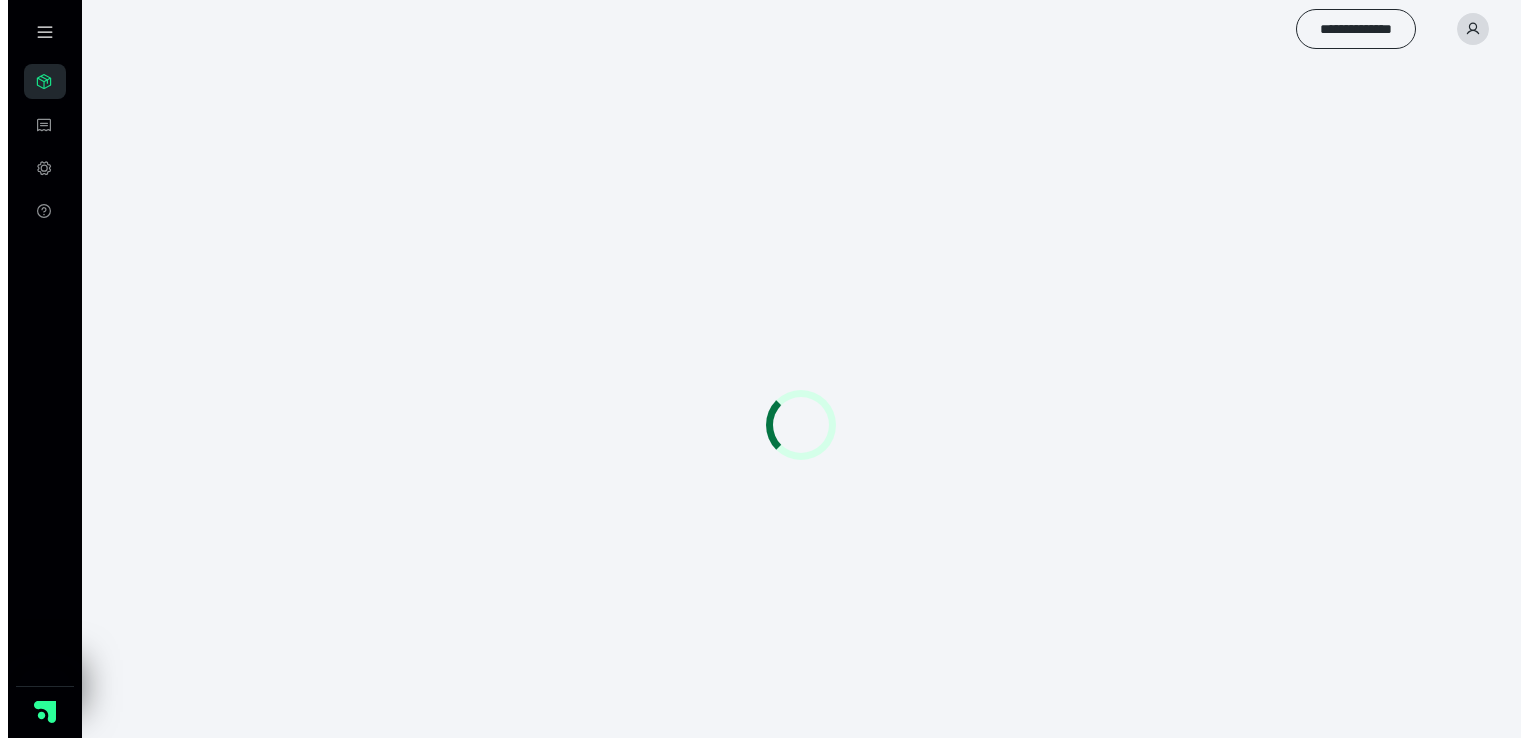 scroll, scrollTop: 0, scrollLeft: 0, axis: both 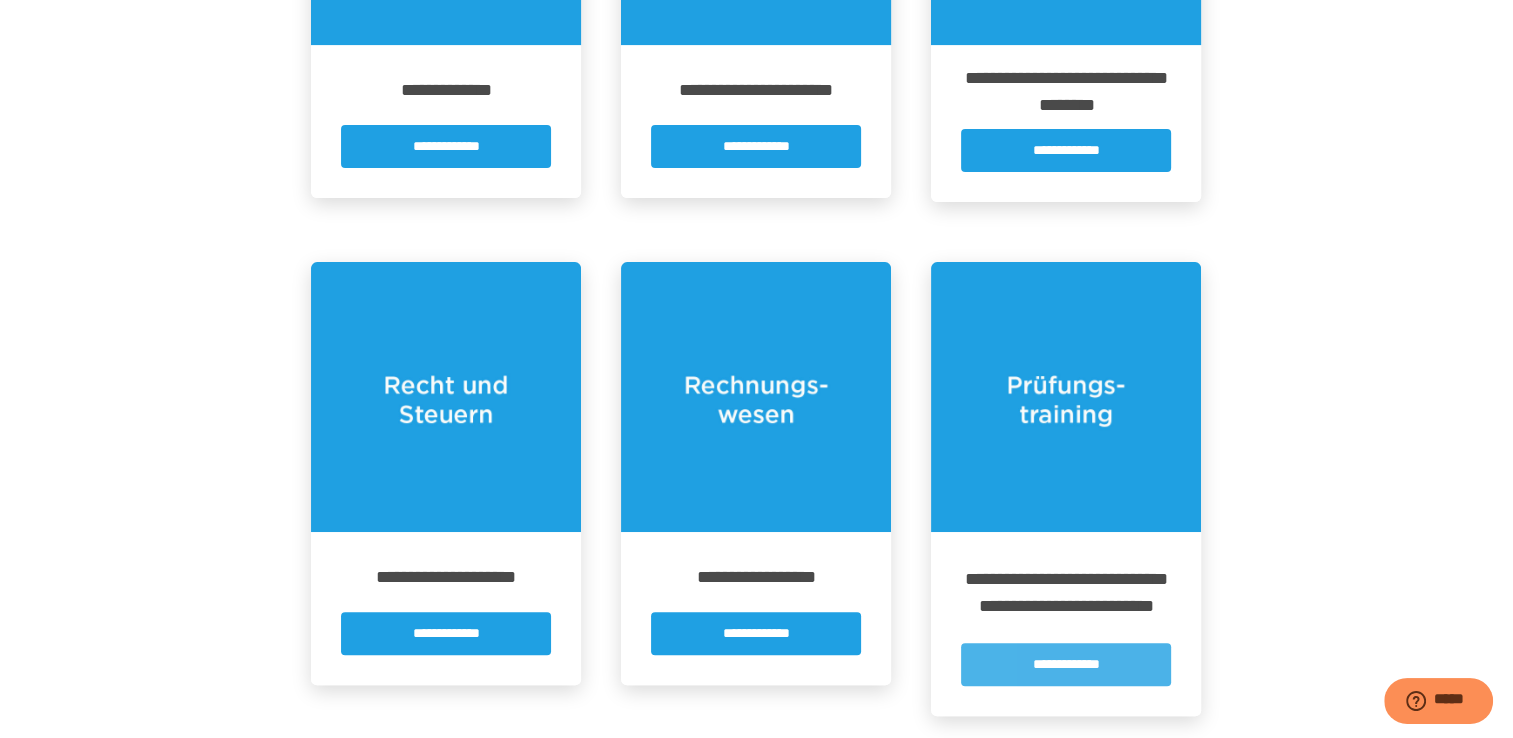 click on "**********" at bounding box center [1066, 664] 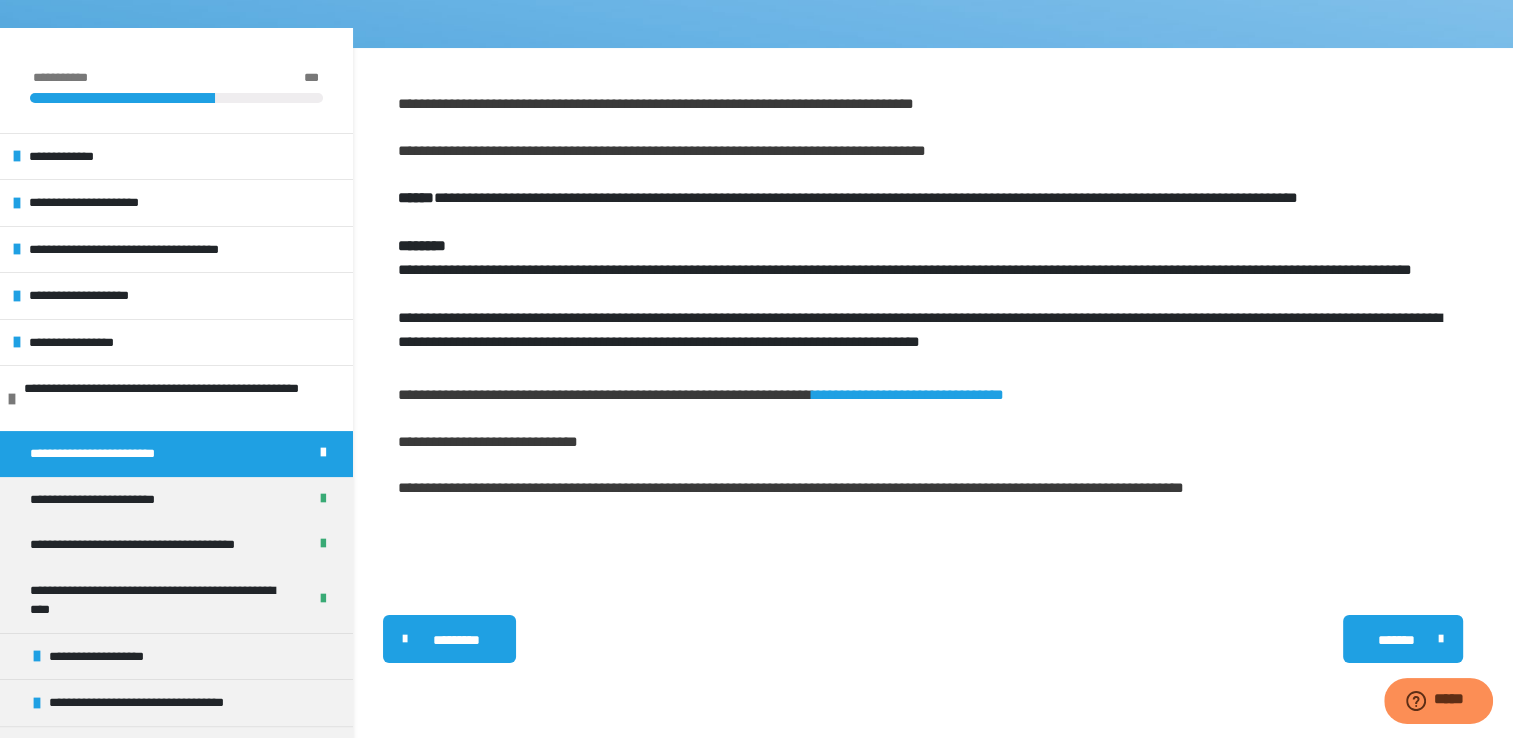 scroll, scrollTop: 272, scrollLeft: 0, axis: vertical 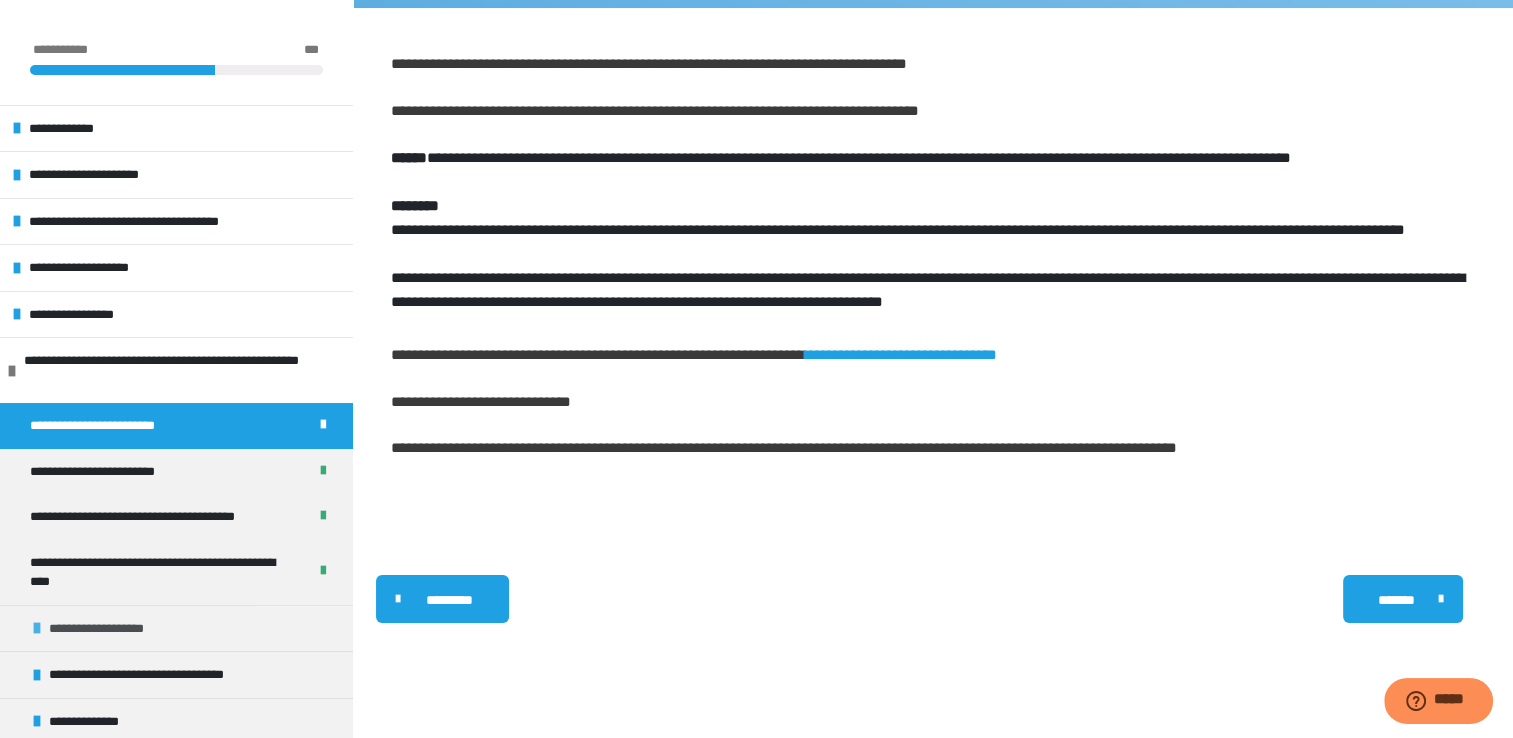 click on "**********" at bounding box center (176, 628) 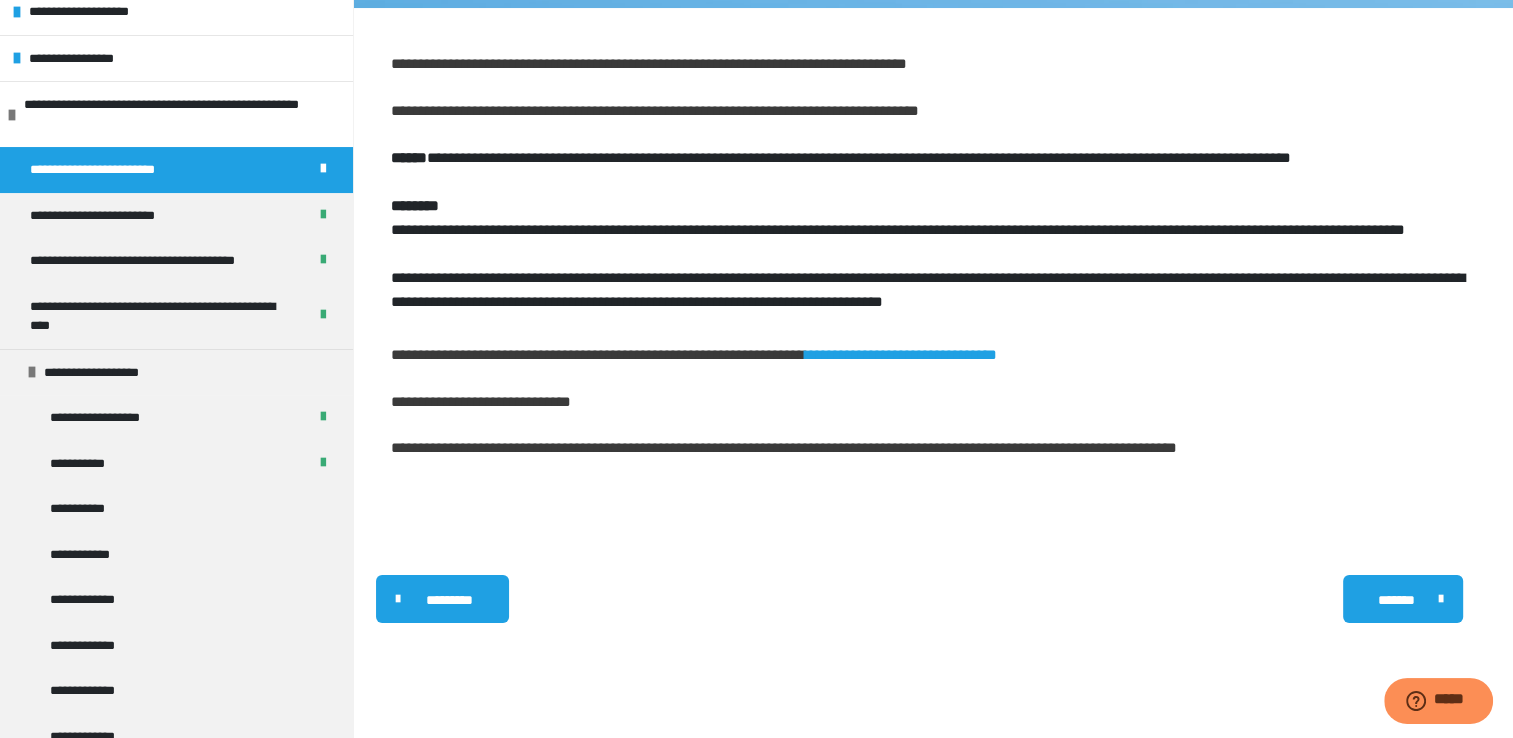 scroll, scrollTop: 302, scrollLeft: 0, axis: vertical 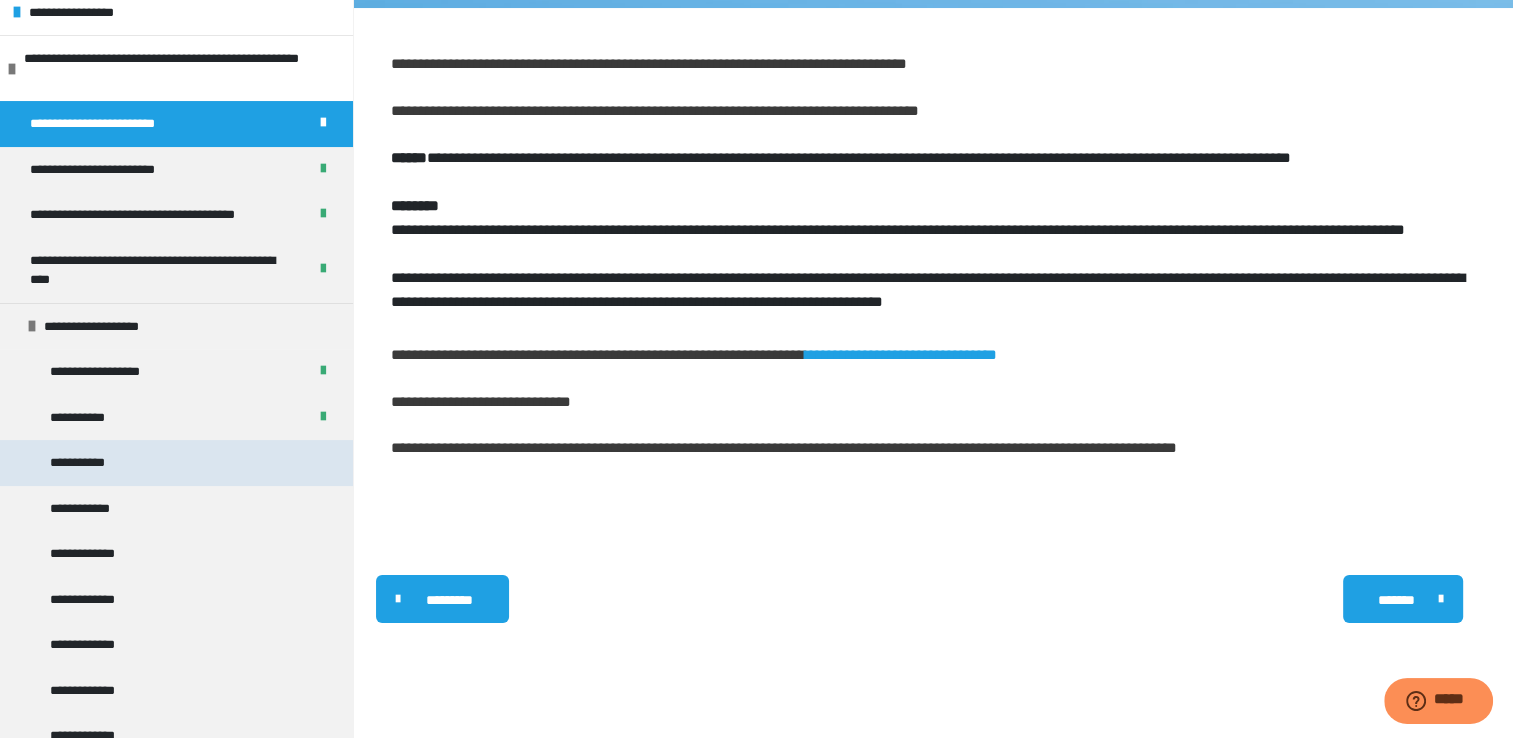 click on "**********" at bounding box center (176, 463) 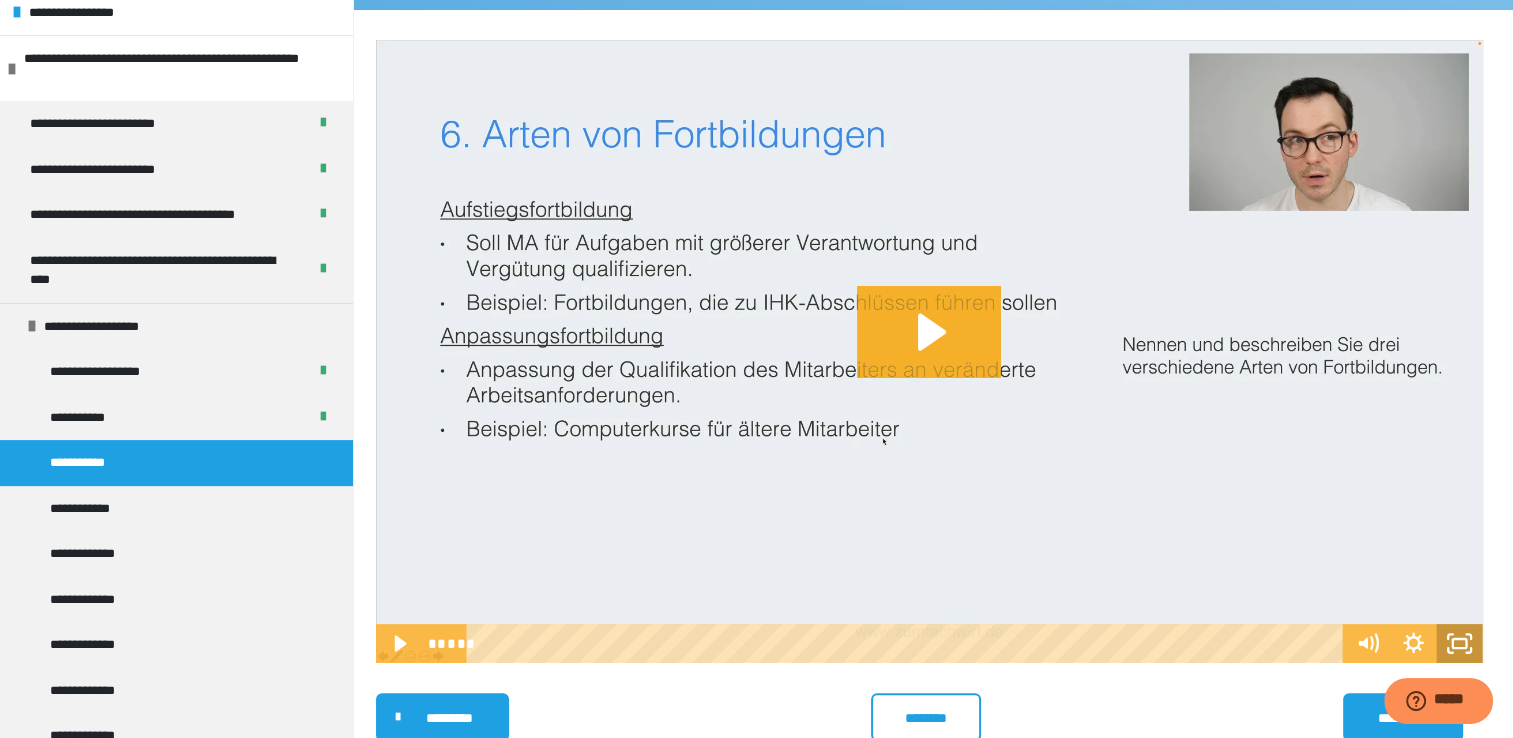 click 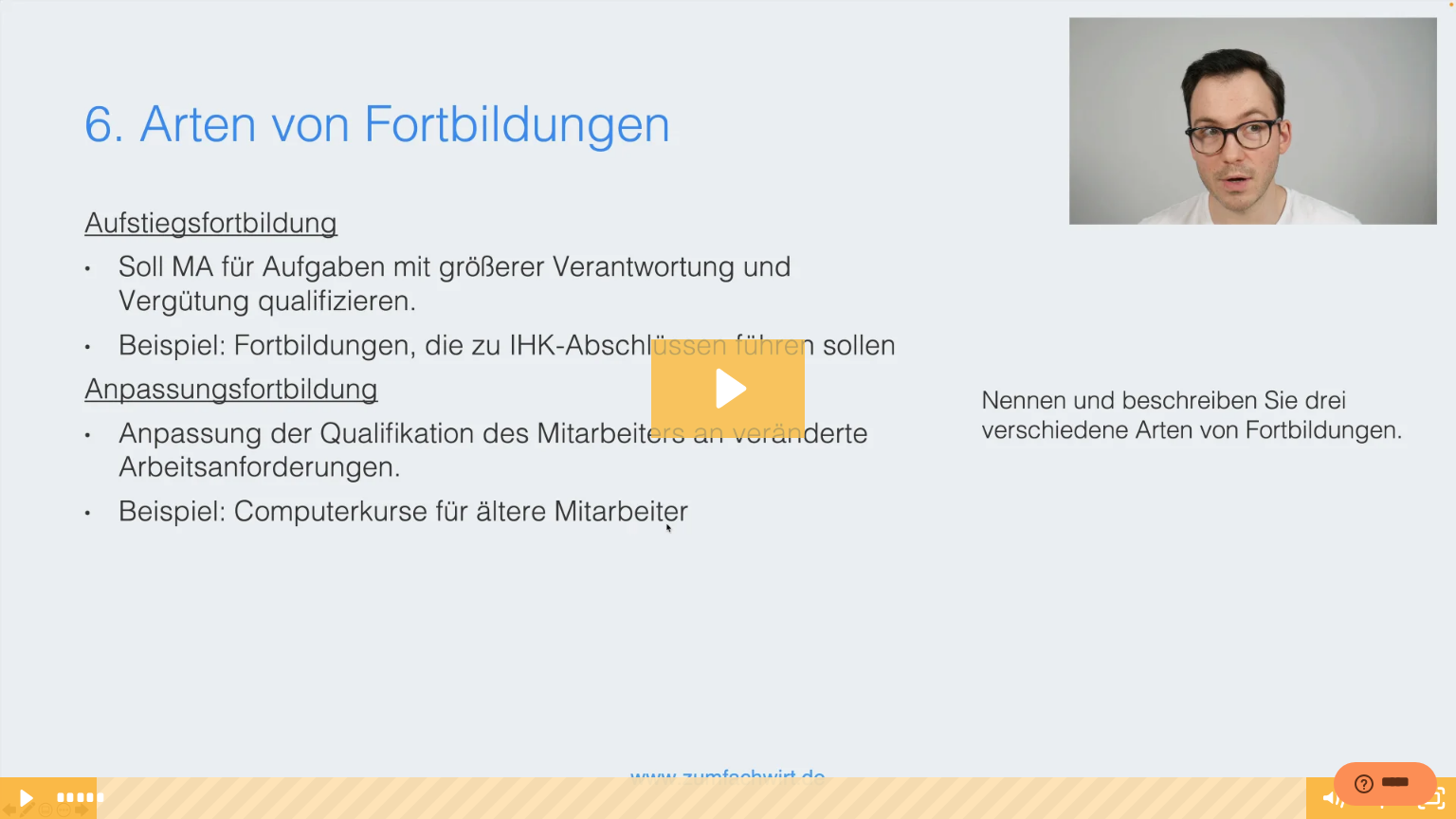 click 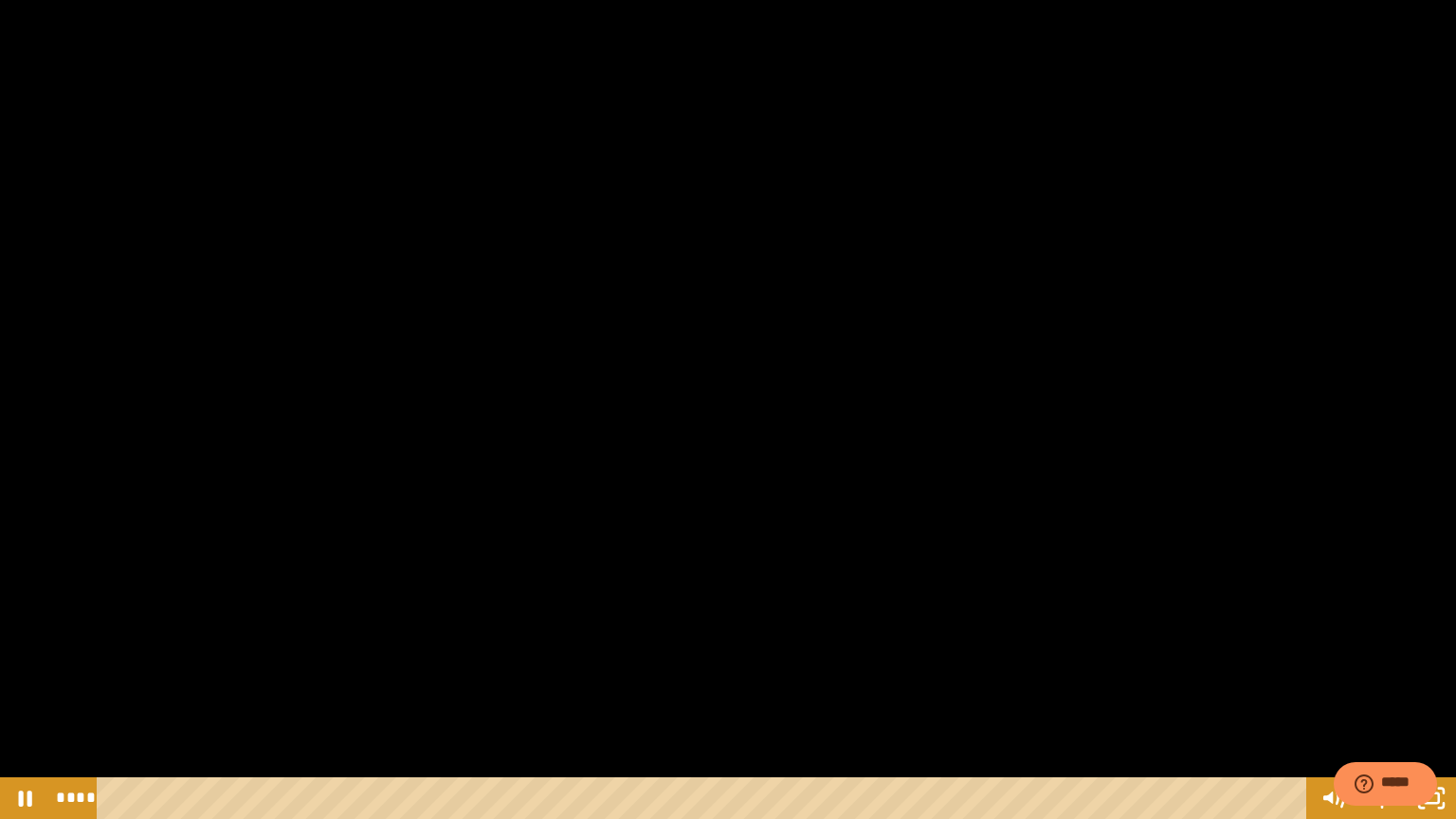click at bounding box center (728, 410) 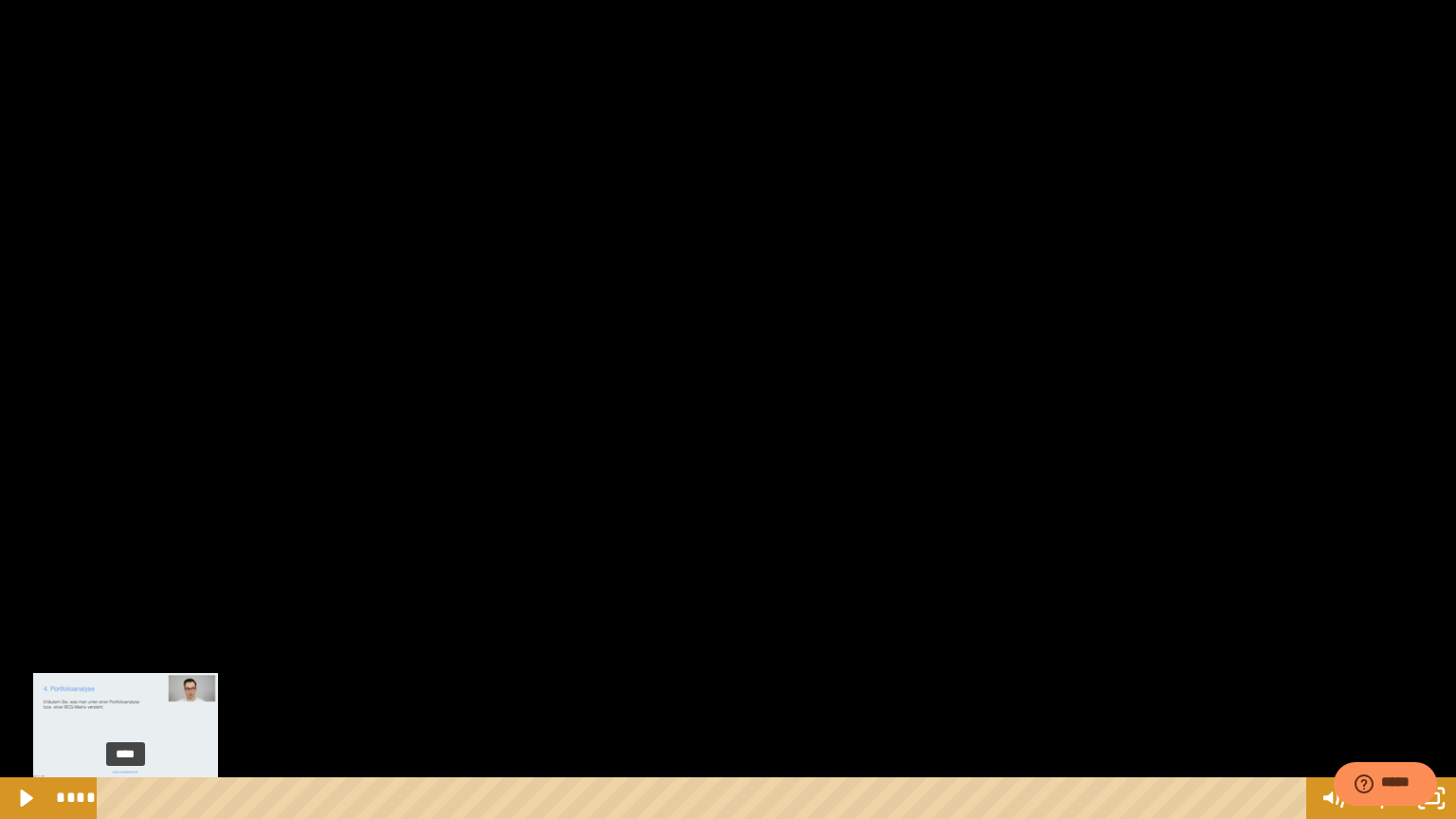 drag, startPoint x: 136, startPoint y: 796, endPoint x: 125, endPoint y: 792, distance: 11.7047 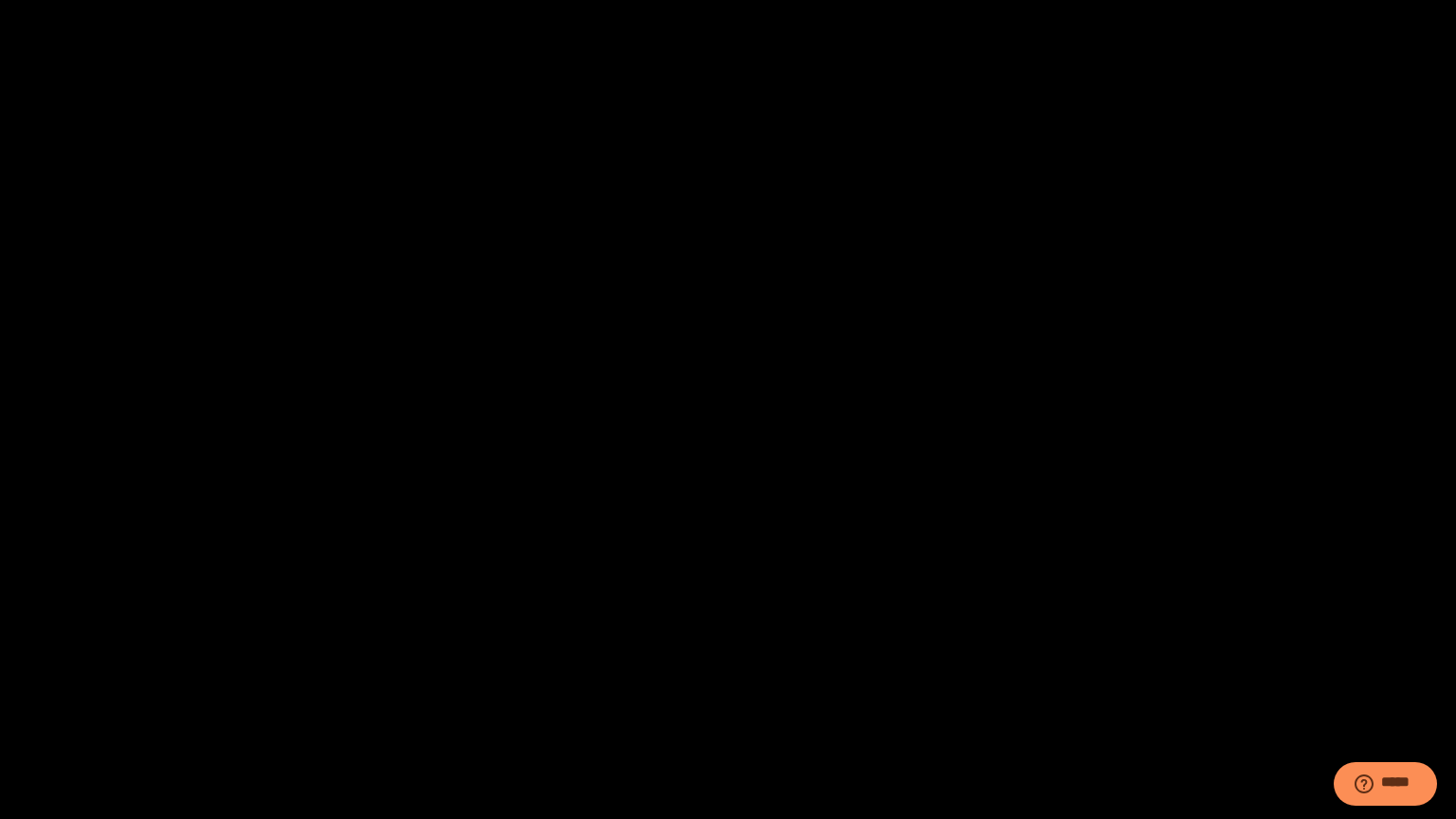 click at bounding box center [728, 410] 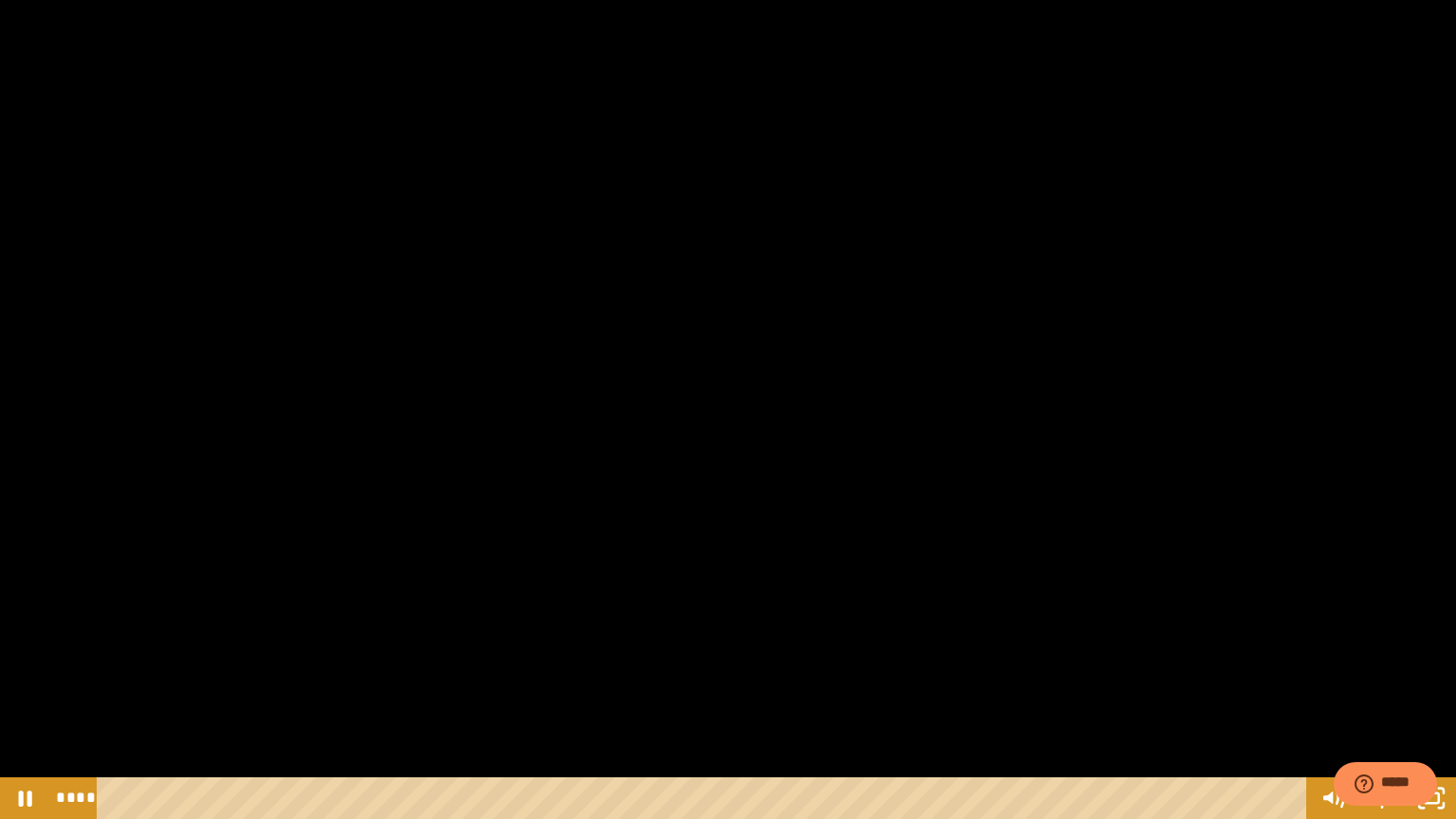 click at bounding box center (728, 410) 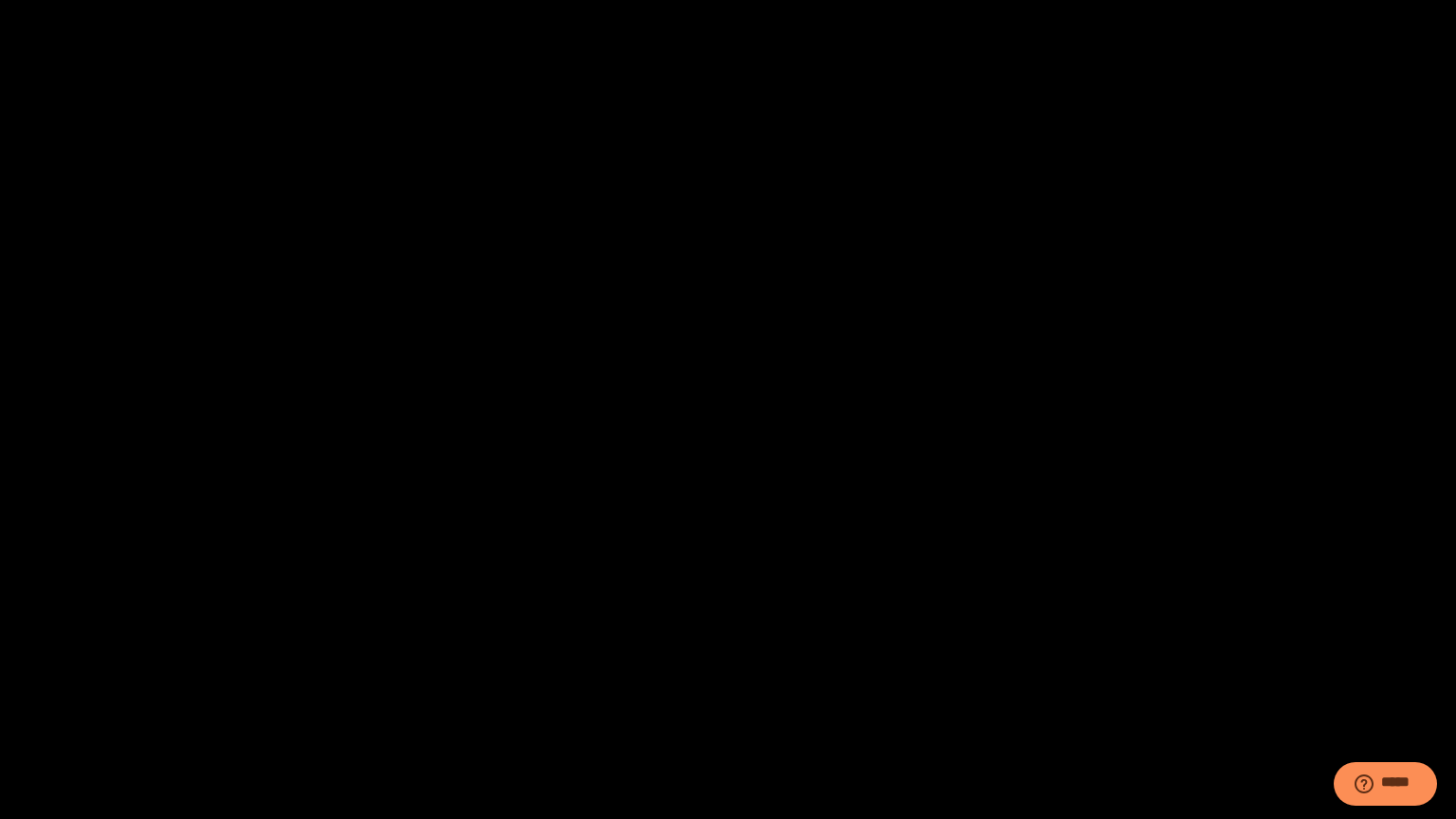 click at bounding box center [728, 410] 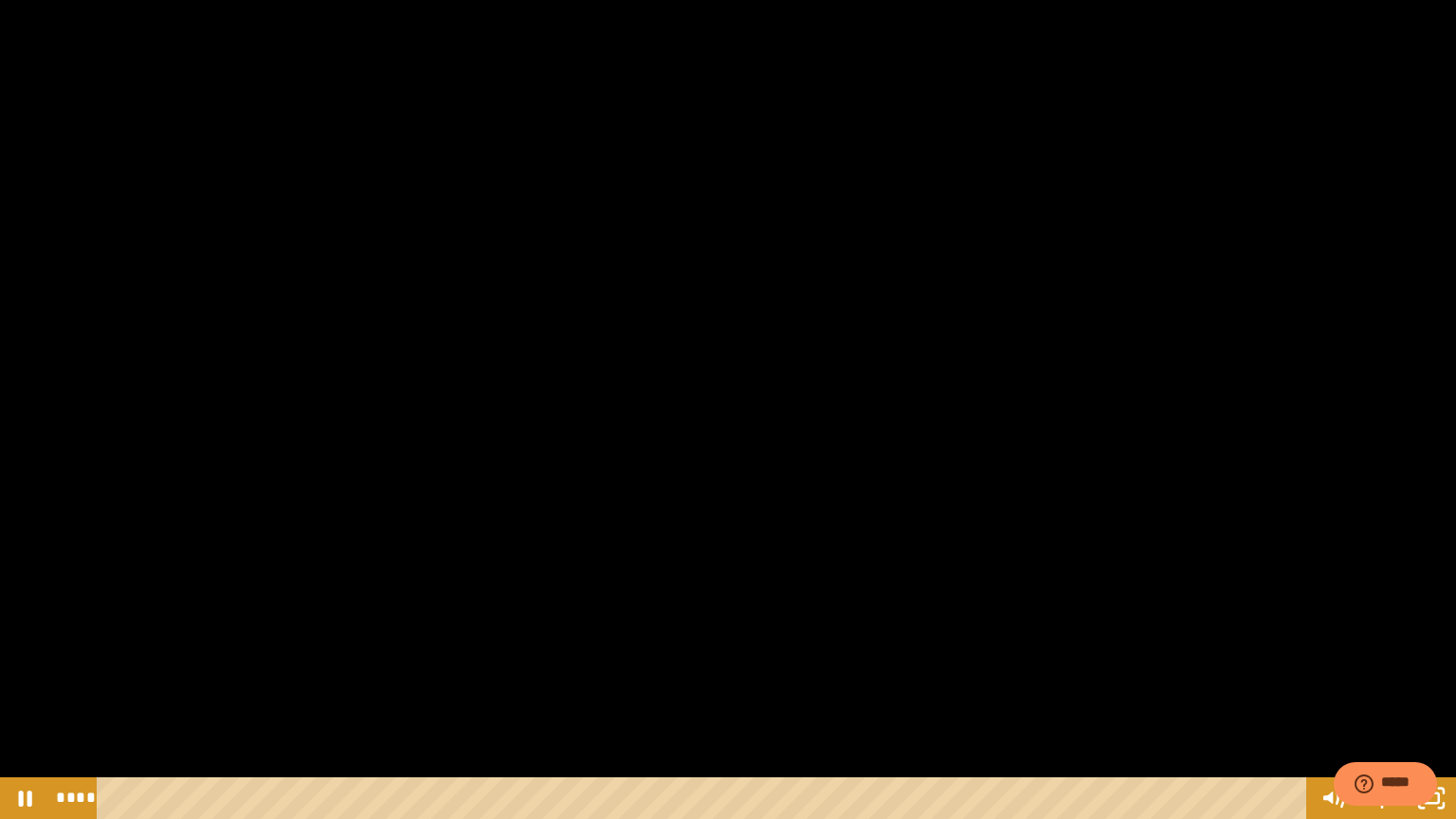 click at bounding box center (728, 410) 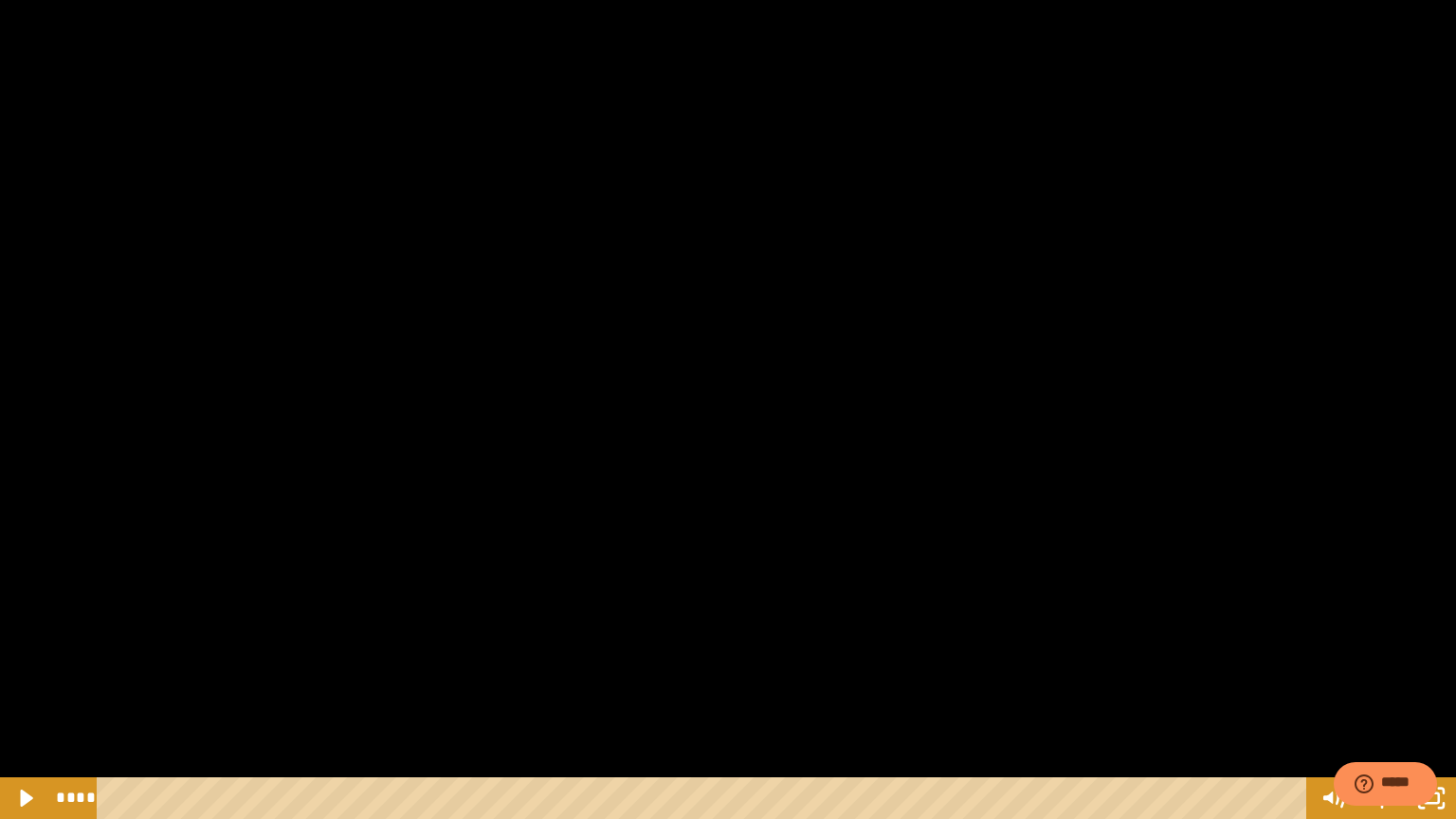 click at bounding box center (728, 410) 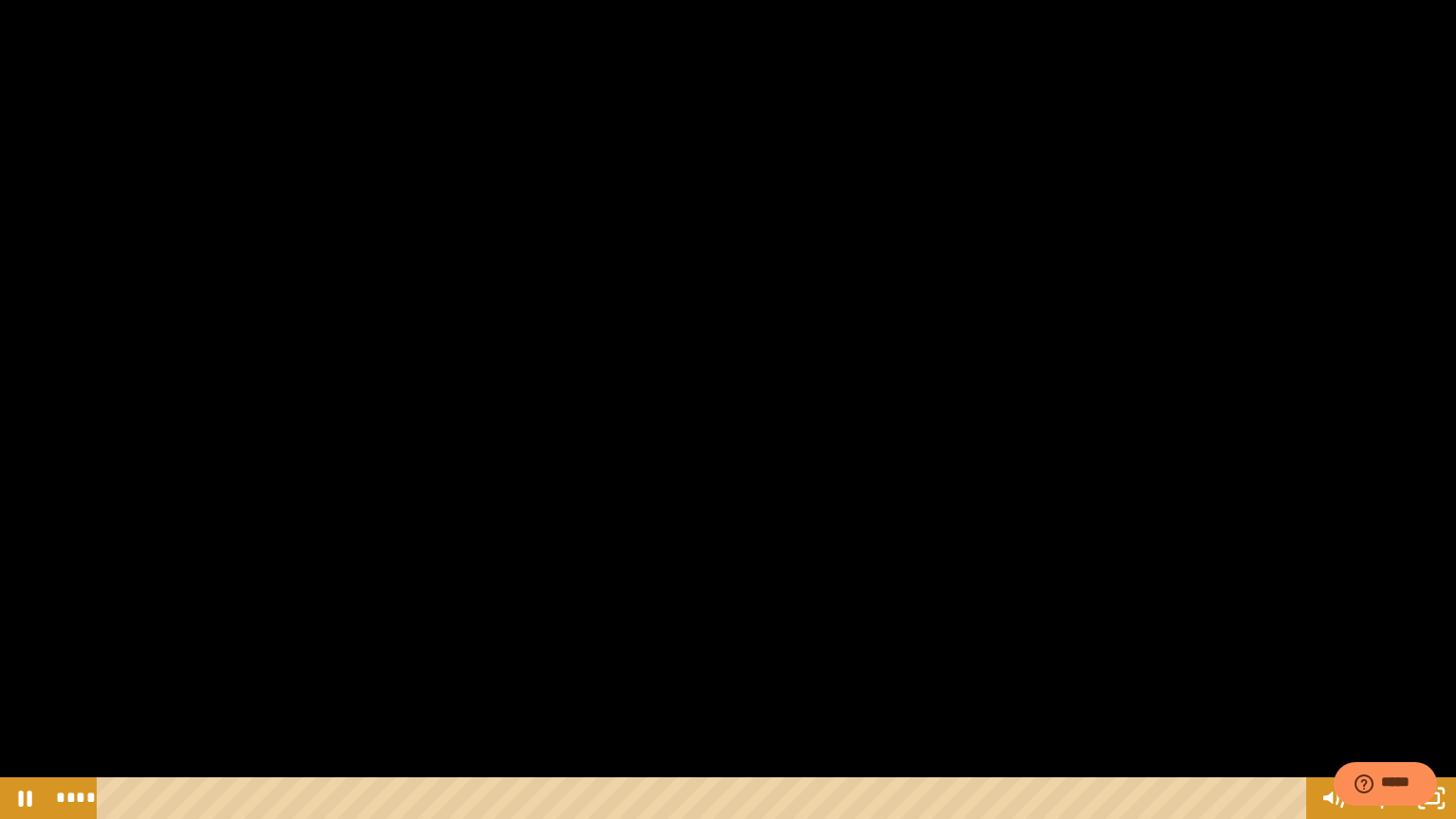 drag, startPoint x: 125, startPoint y: 193, endPoint x: 226, endPoint y: 174, distance: 102.77159 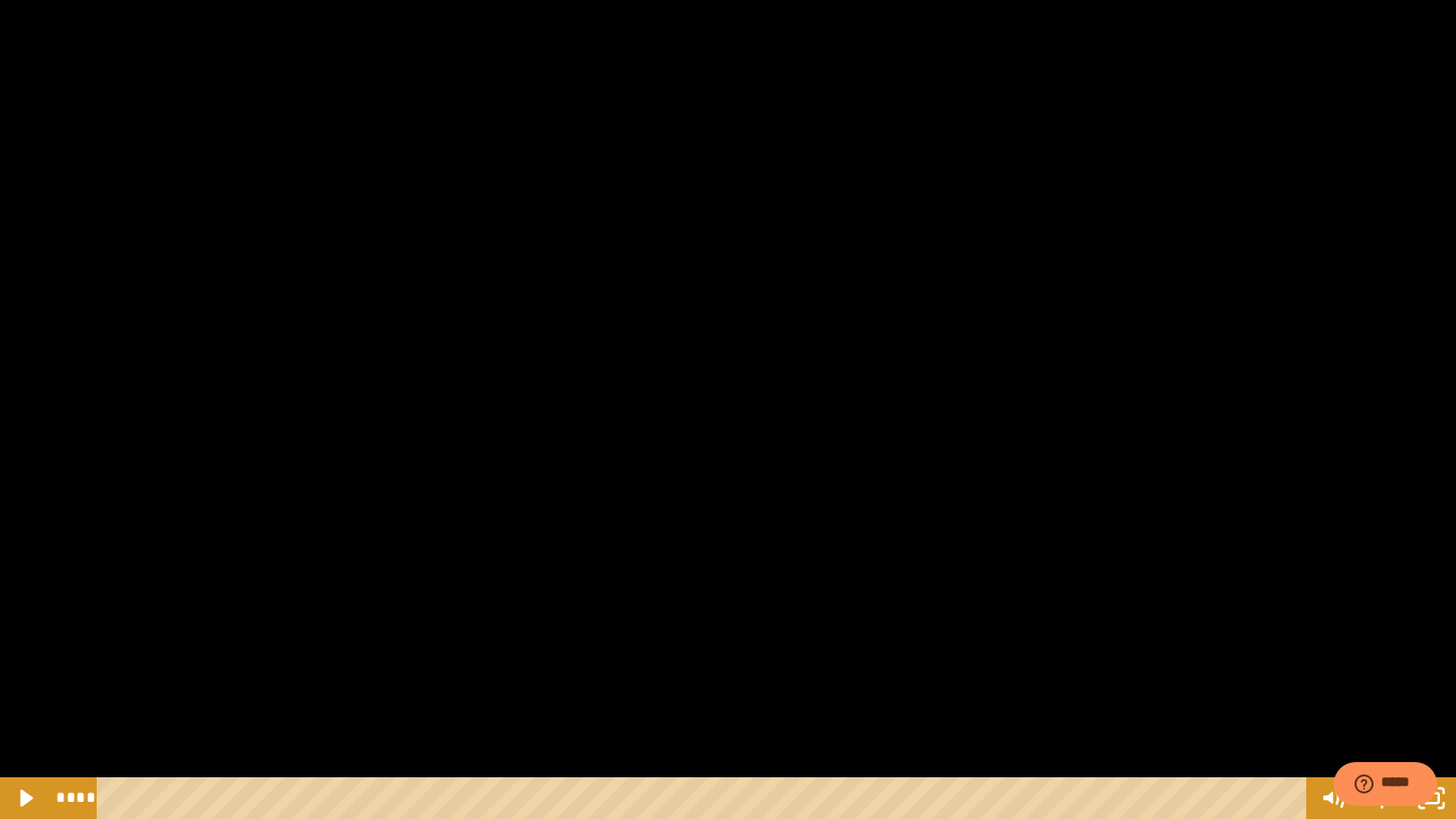 click at bounding box center [728, 410] 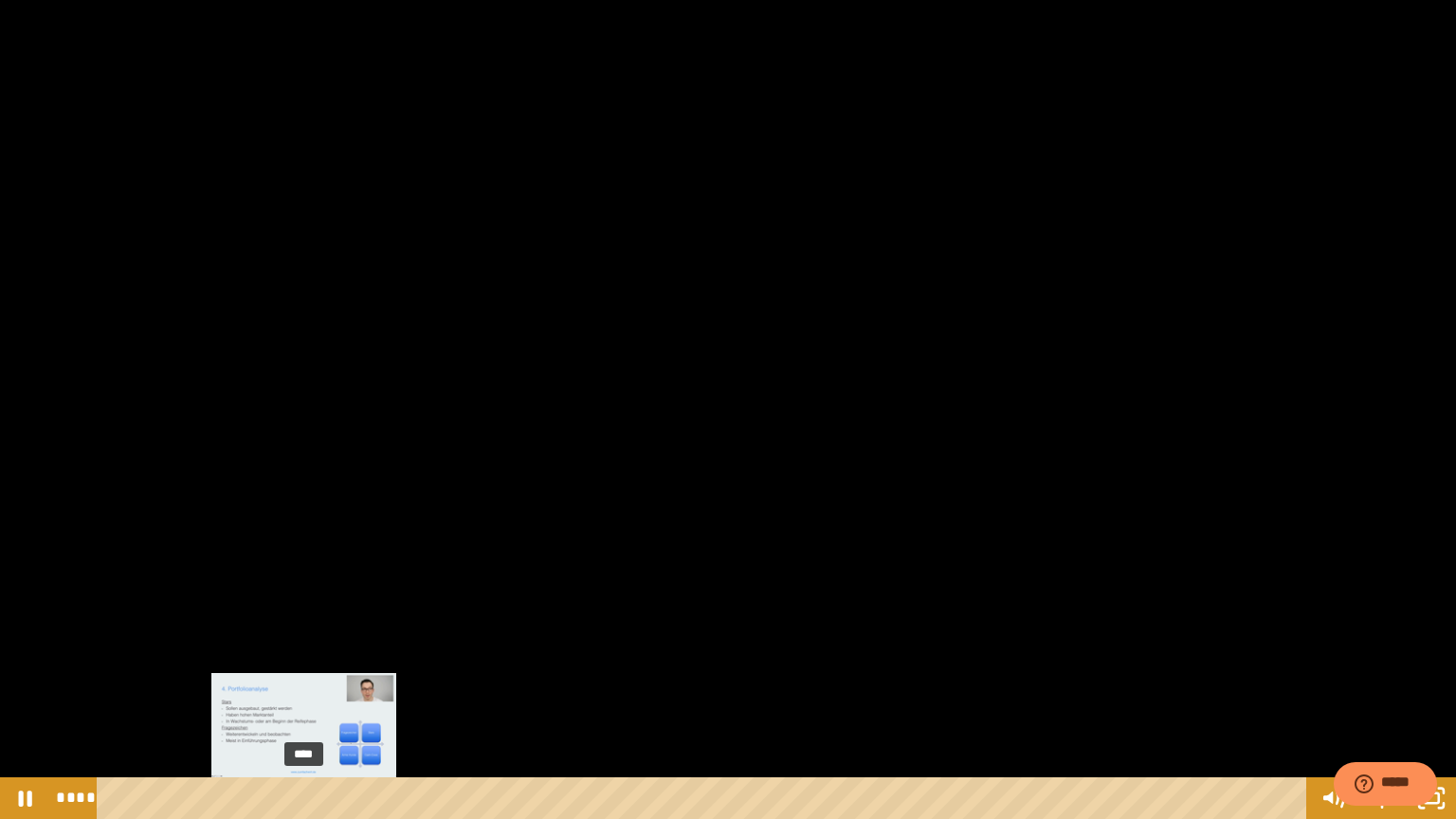 click at bounding box center (303, 798) 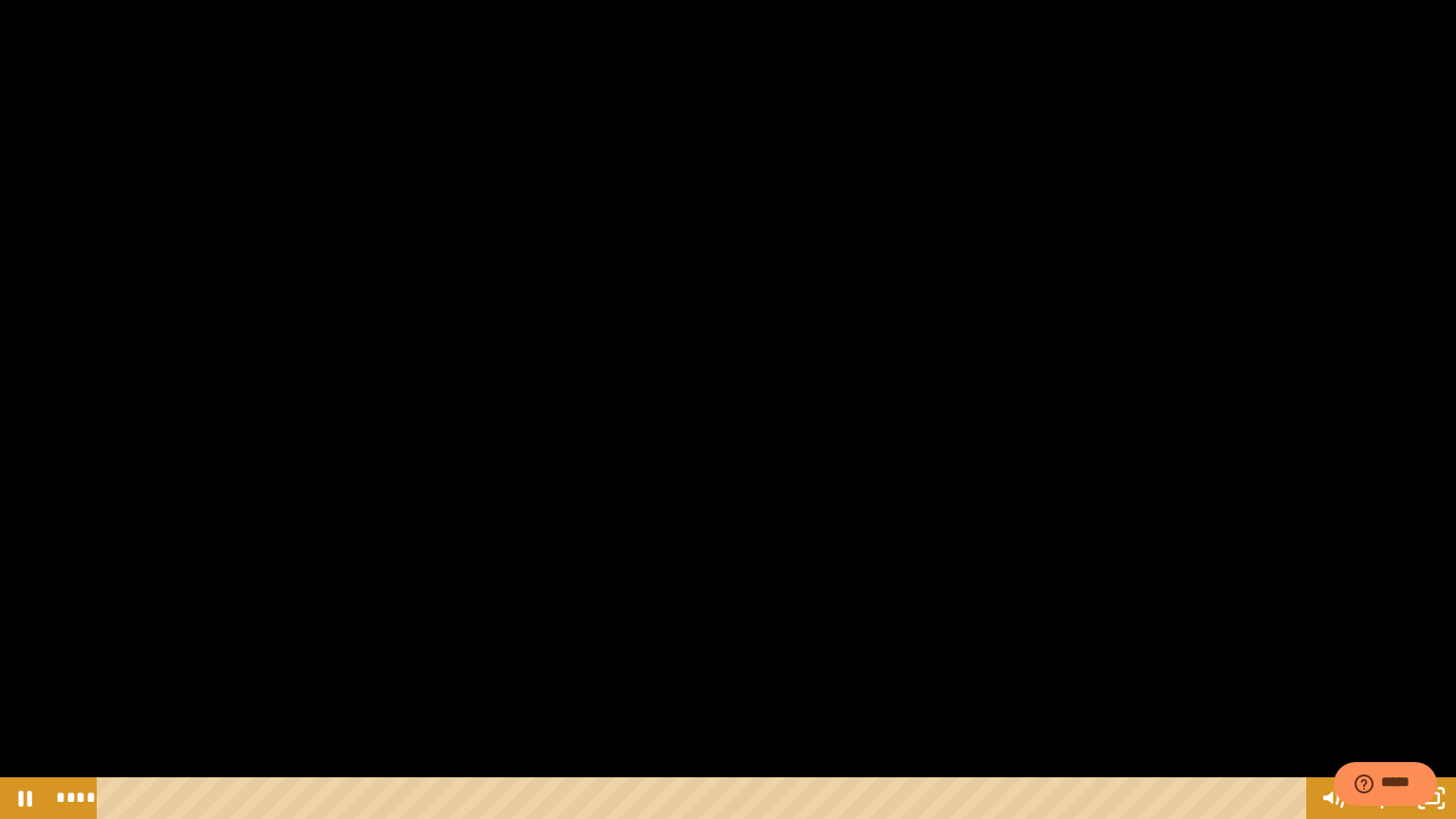 click at bounding box center (728, 410) 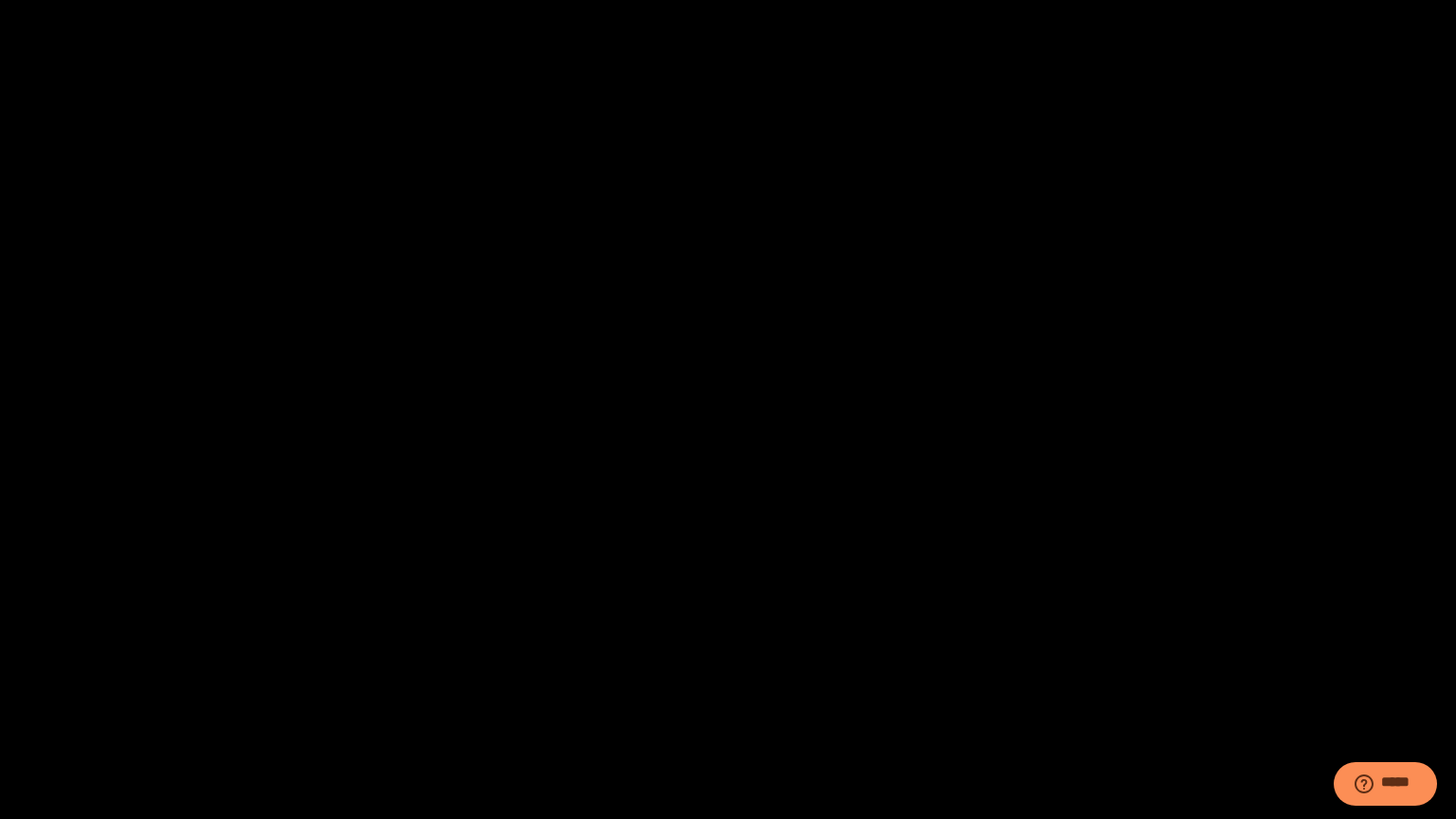 click at bounding box center (728, 410) 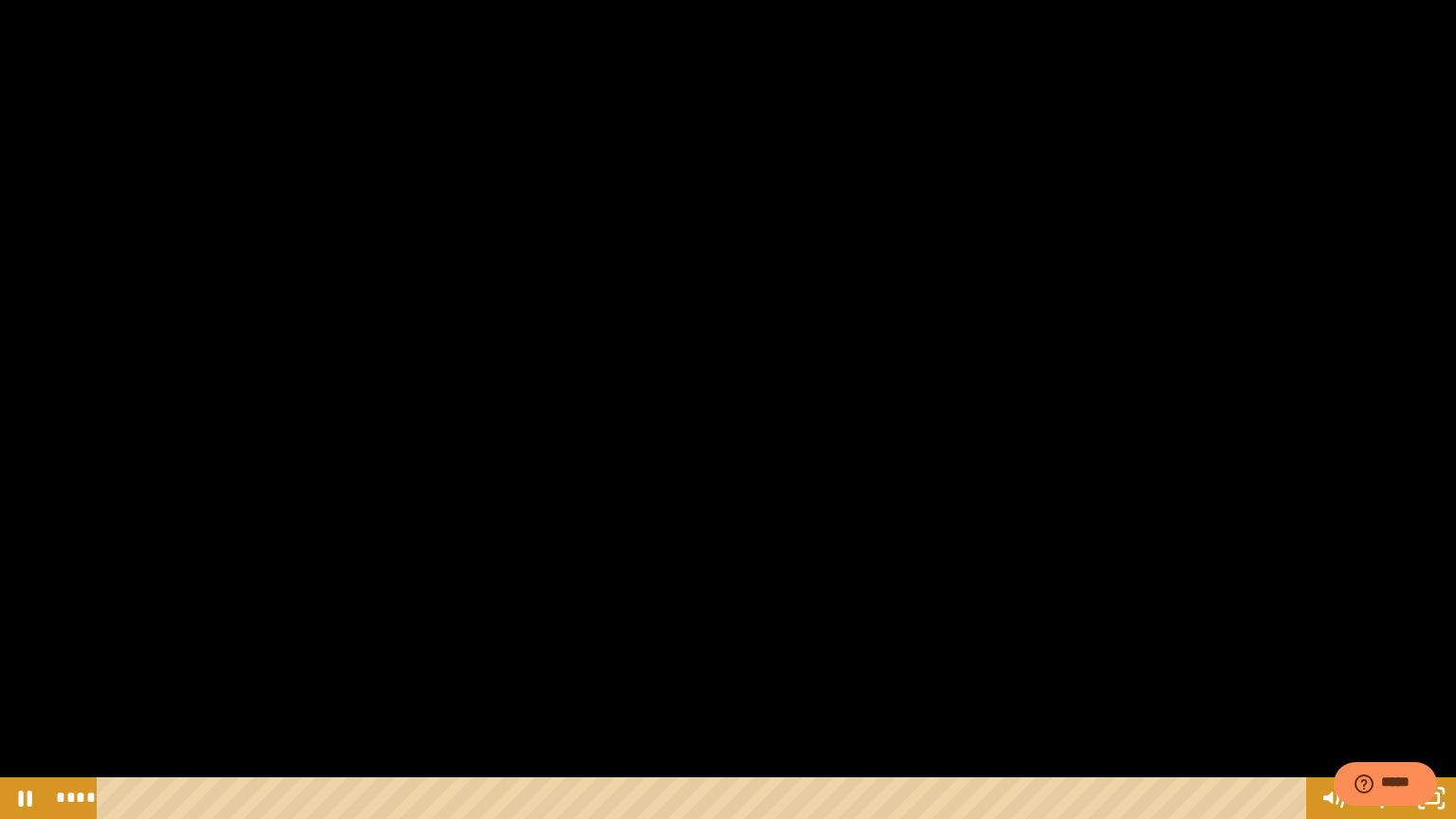 click at bounding box center (728, 410) 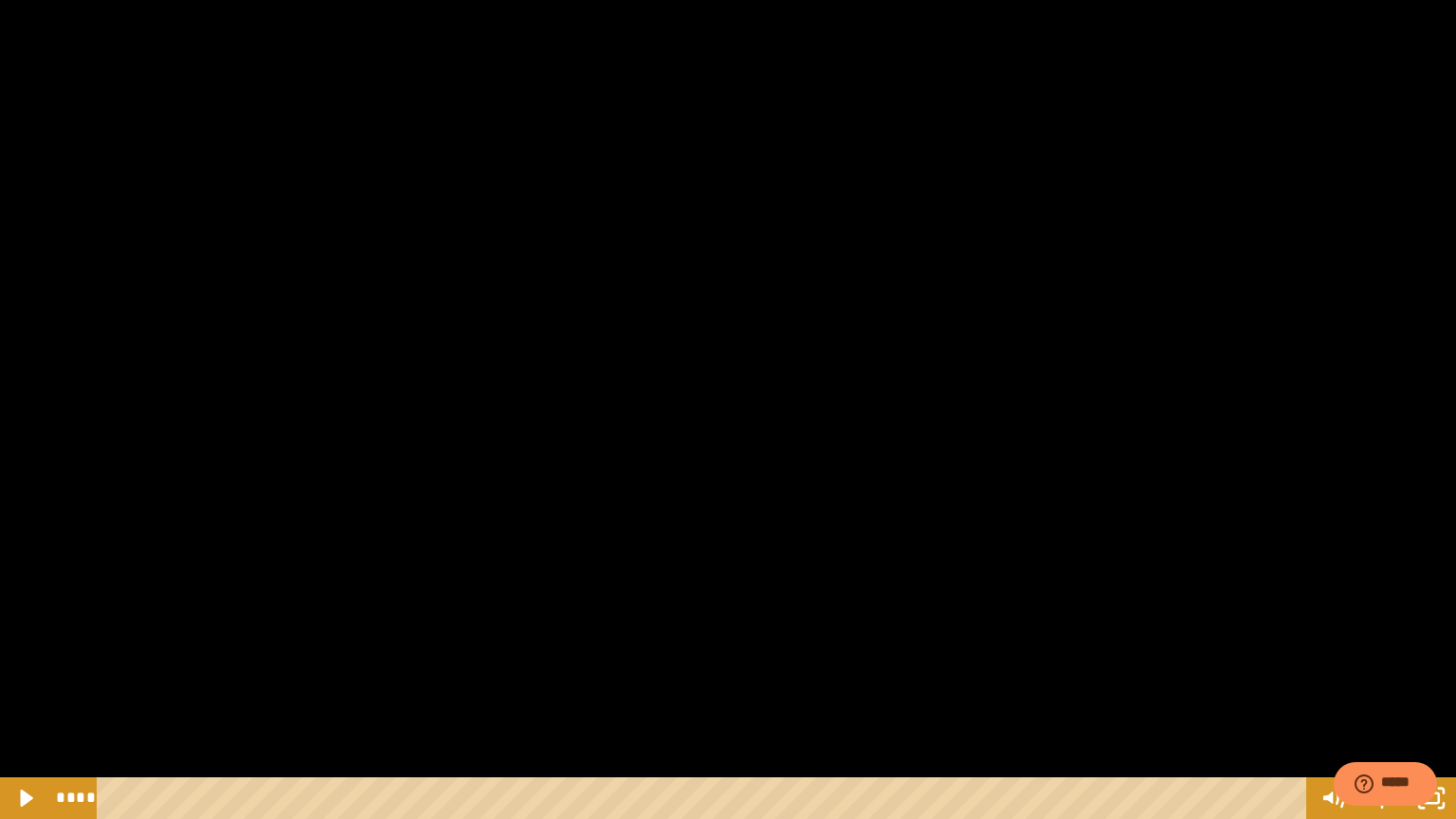 click at bounding box center [728, 410] 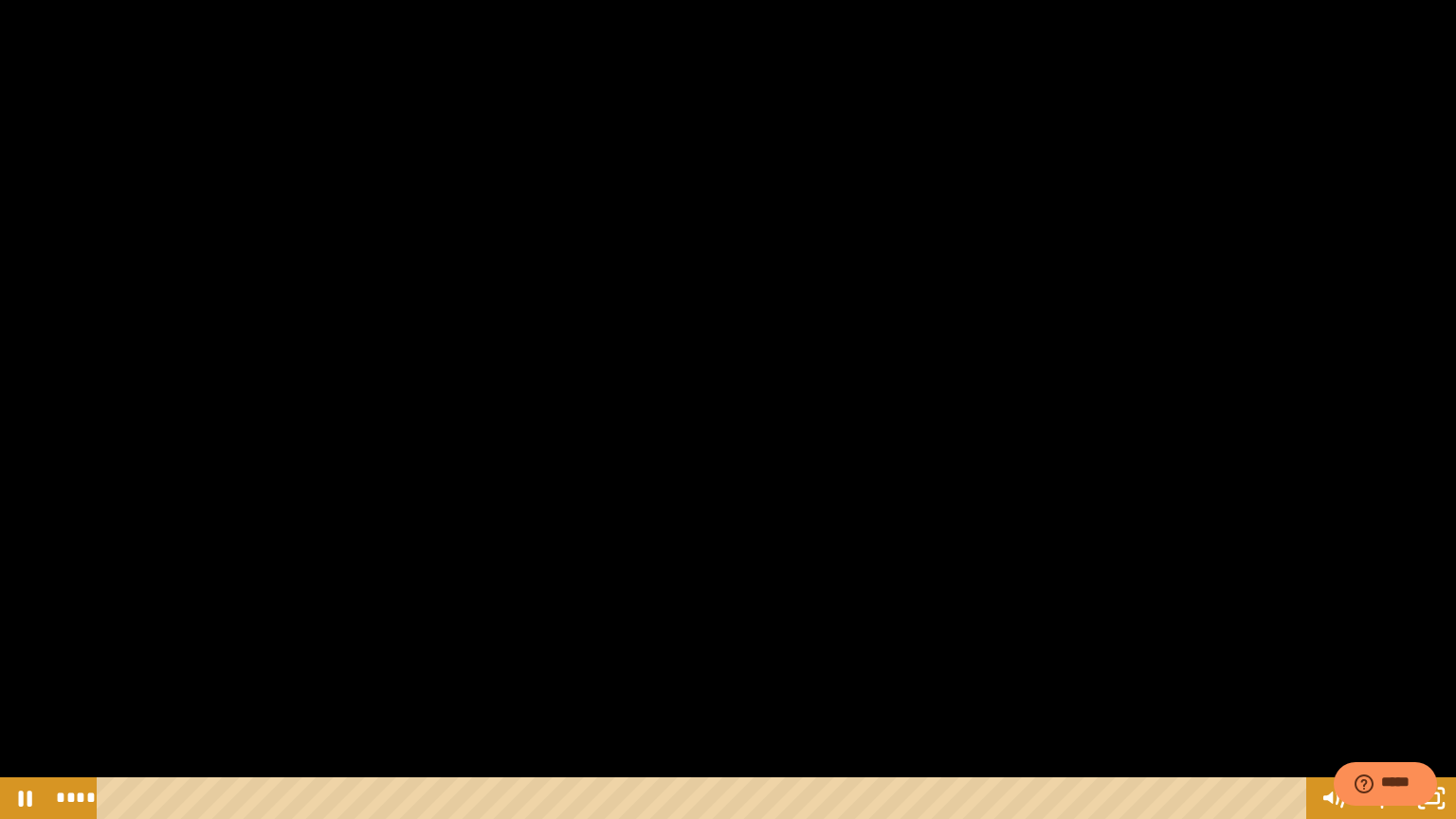 click at bounding box center [728, 410] 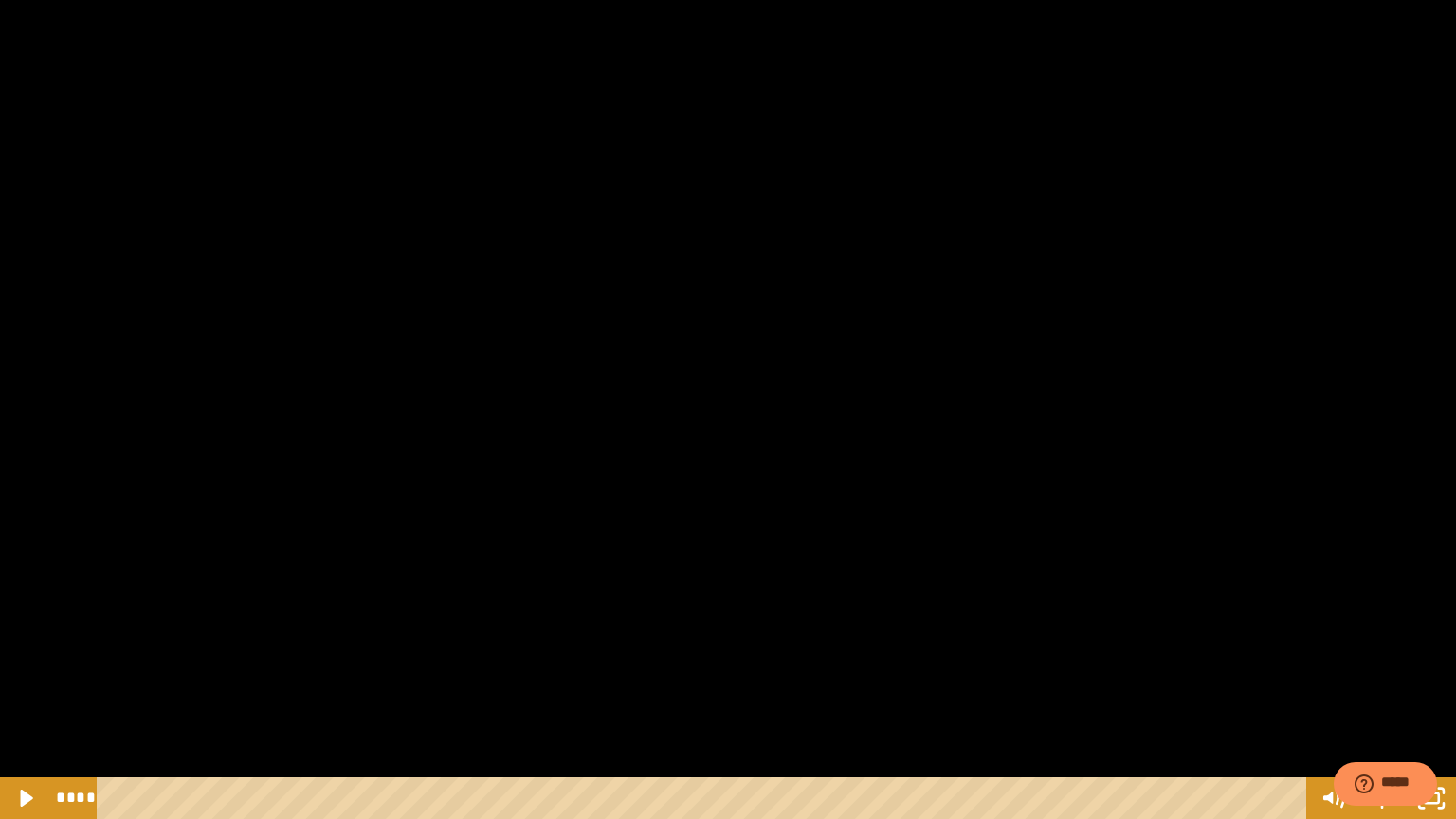 click at bounding box center (728, 410) 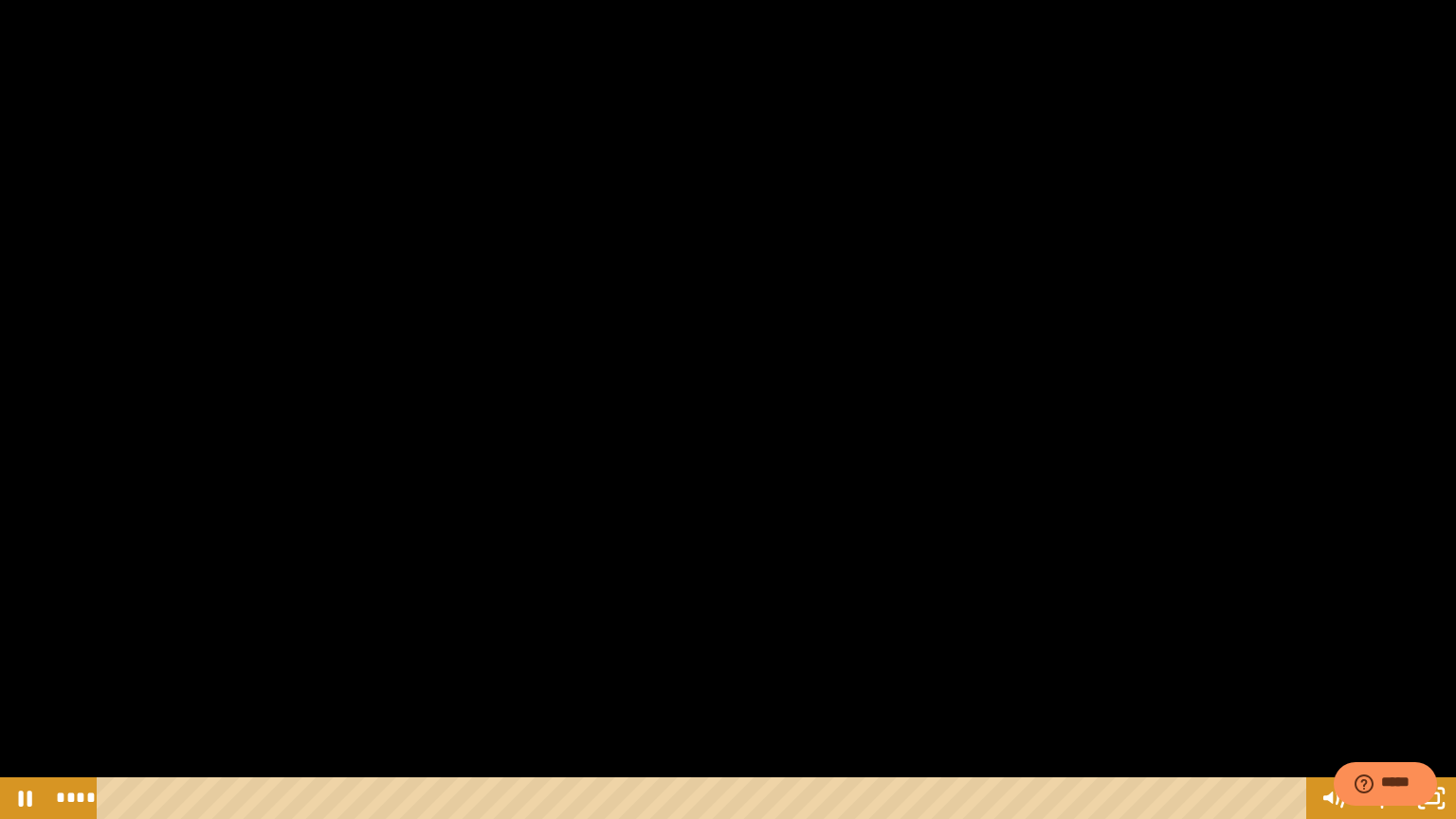click at bounding box center [728, 410] 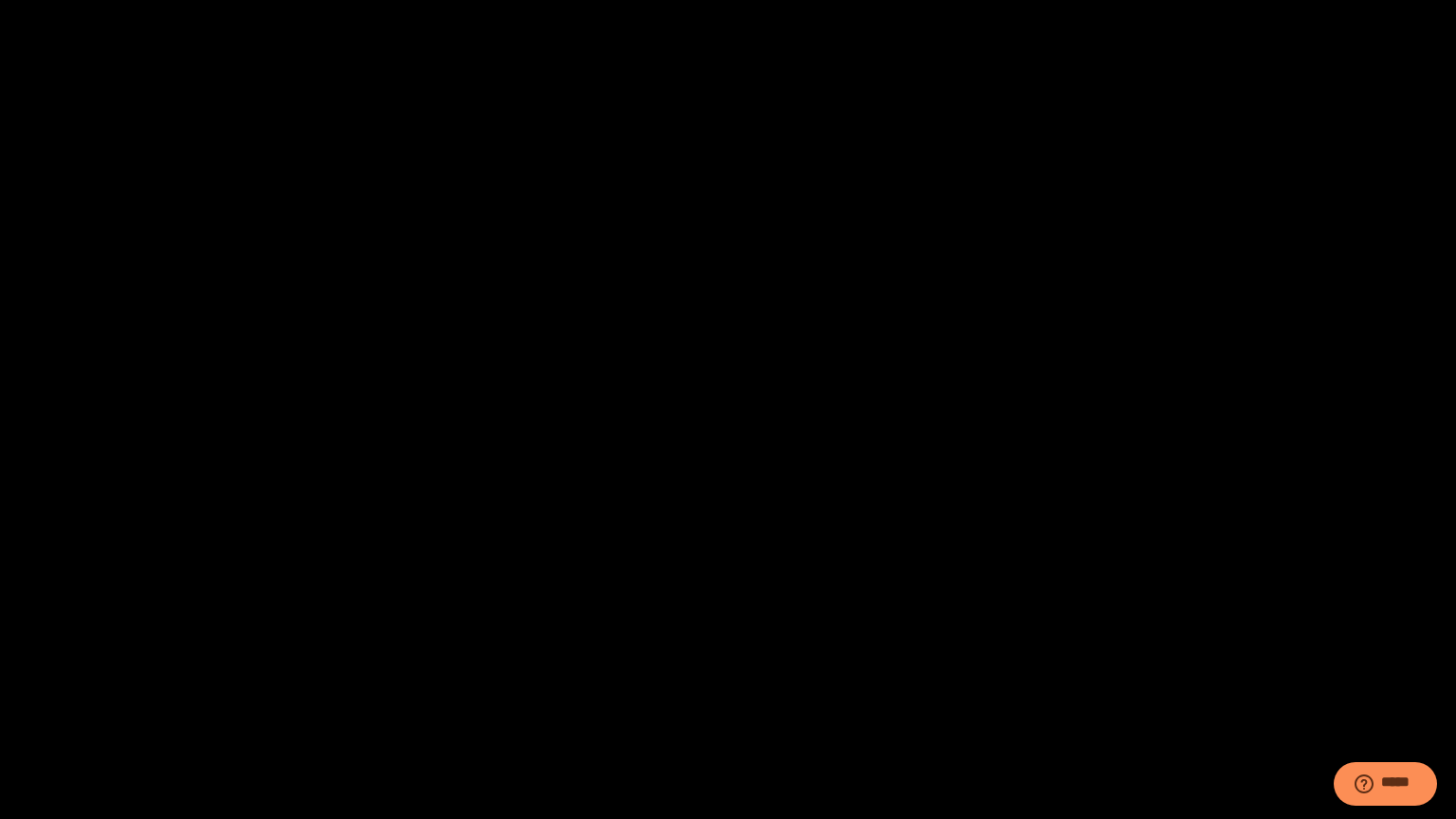 click at bounding box center [728, 410] 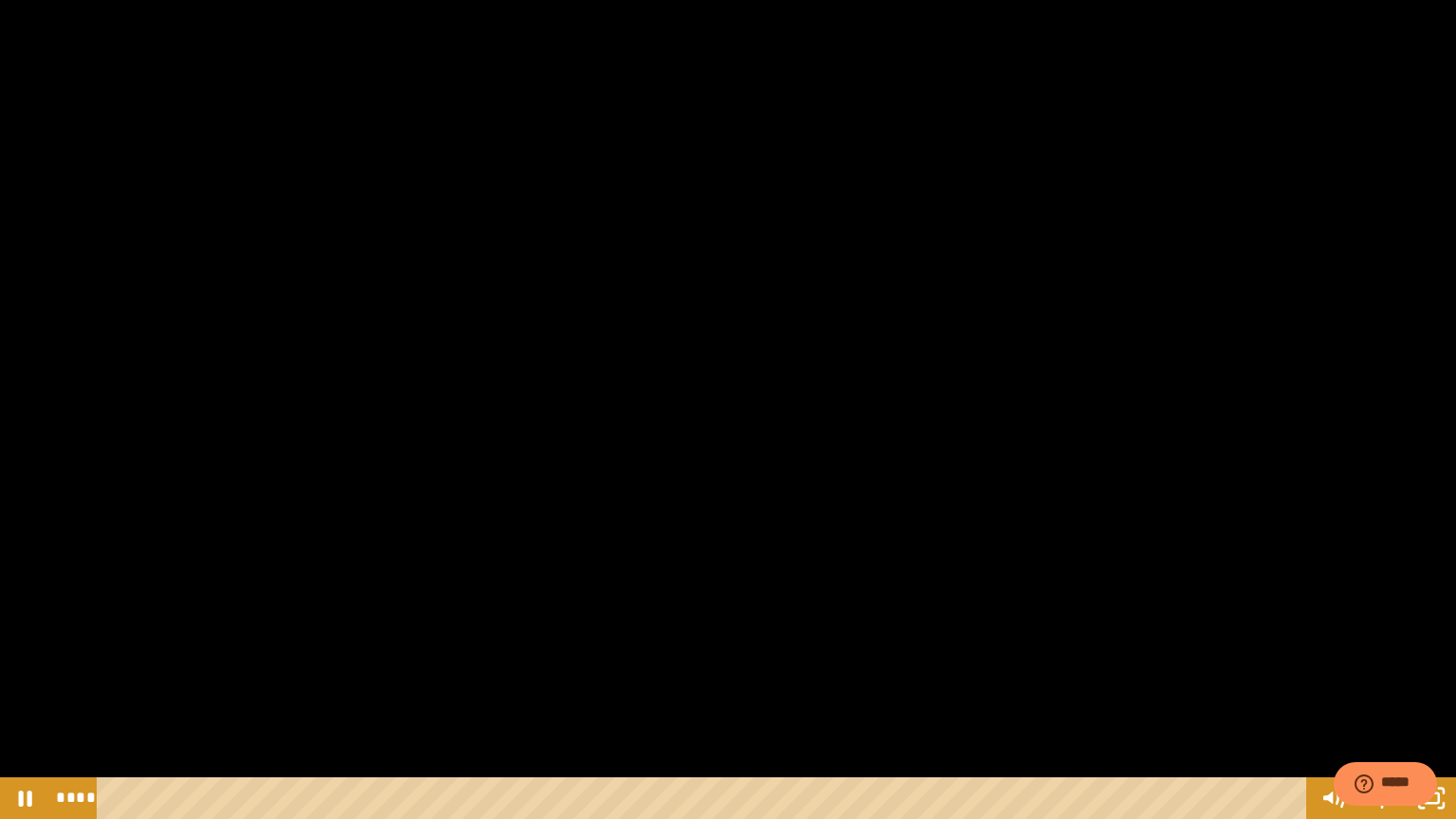 click at bounding box center (728, 410) 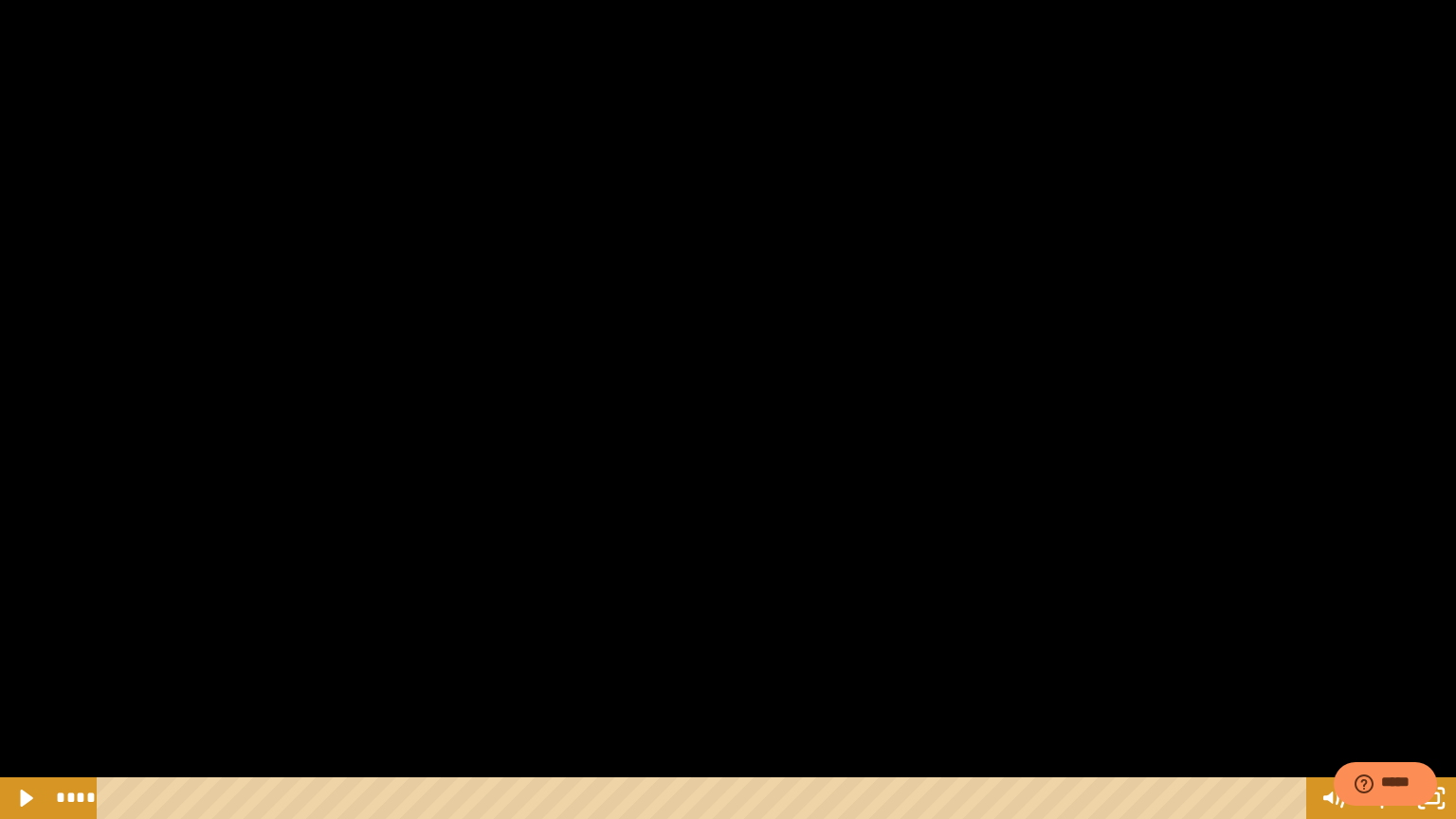 click at bounding box center (728, 410) 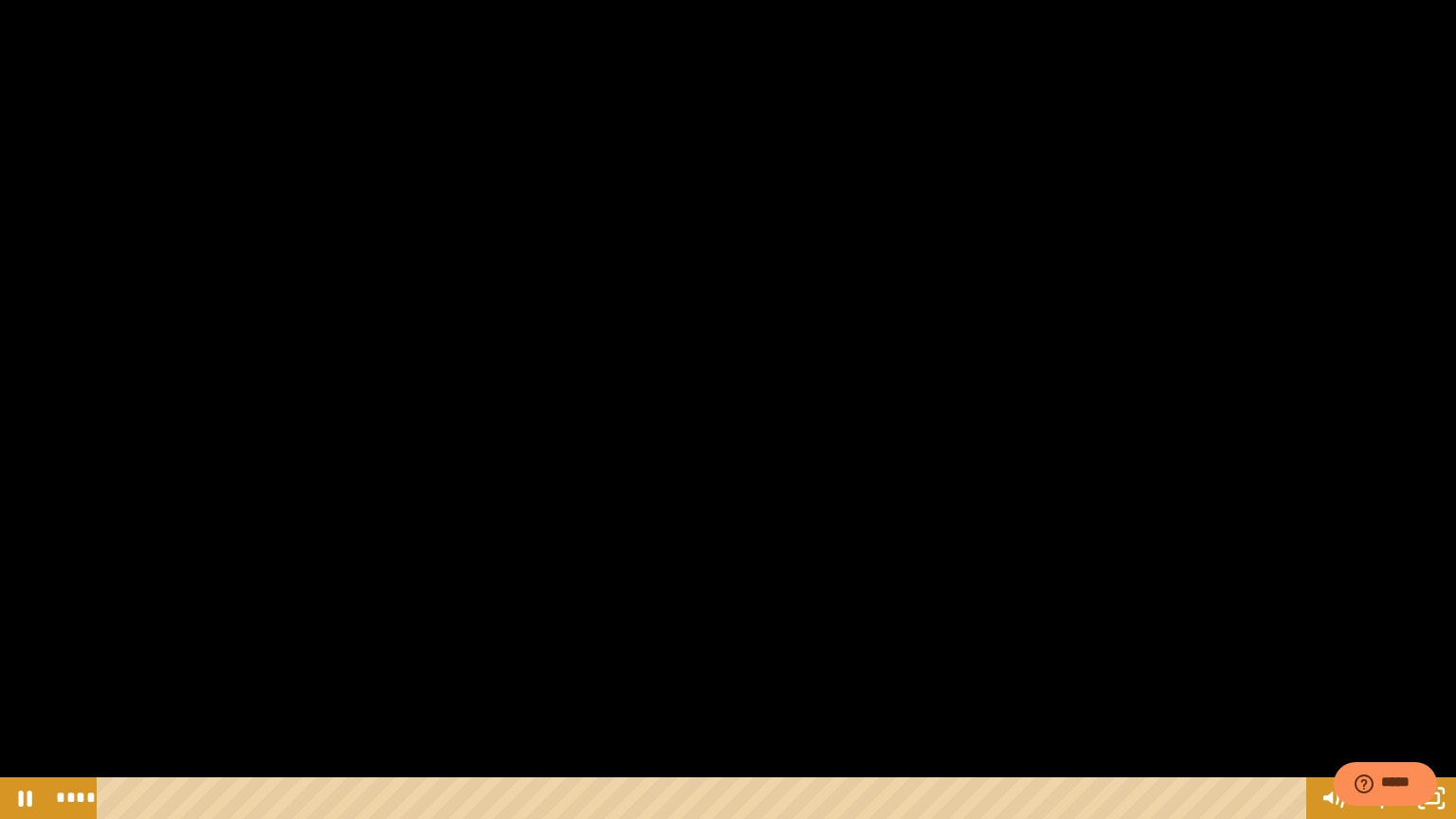 click at bounding box center (728, 410) 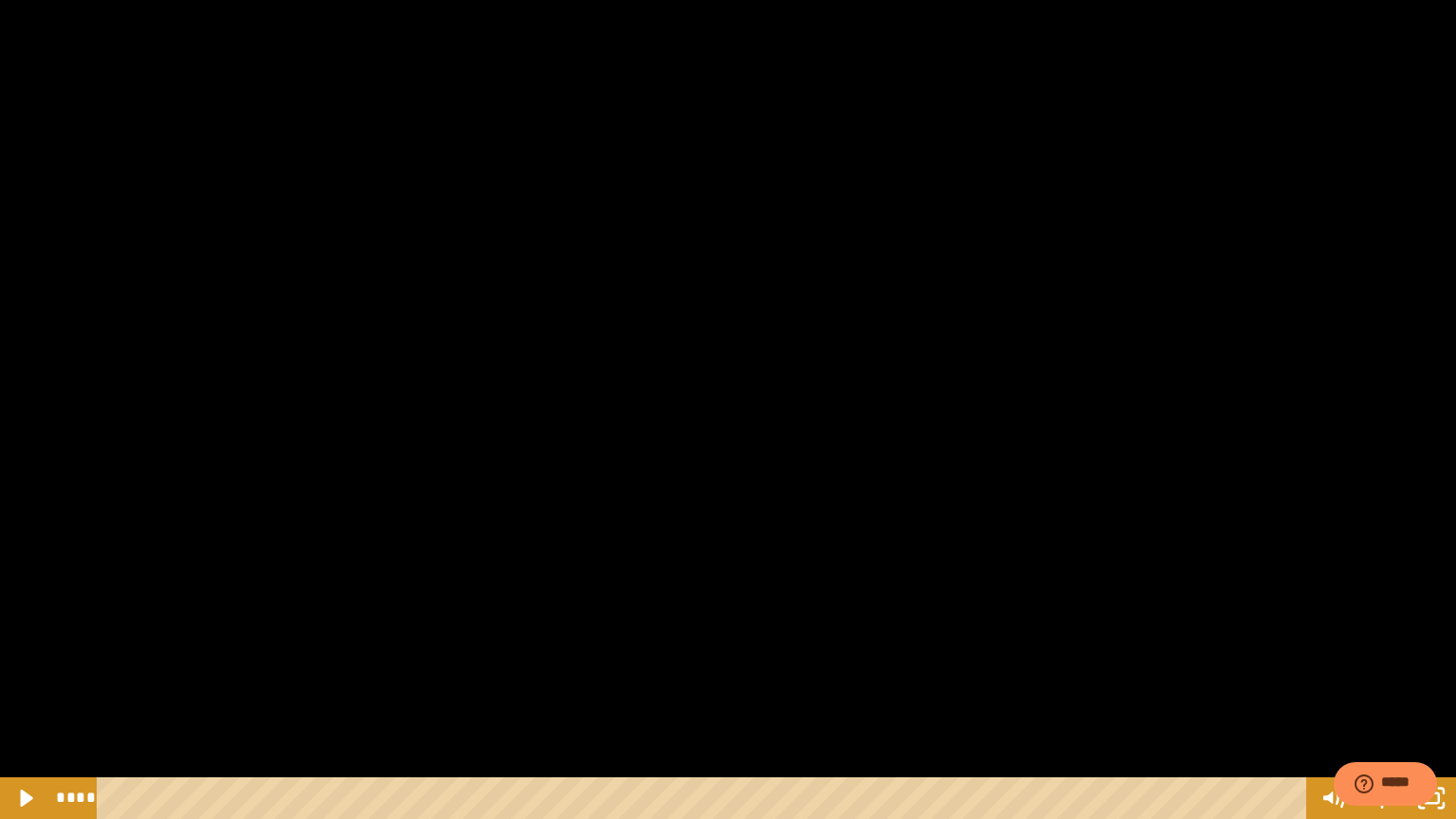 click at bounding box center [728, 410] 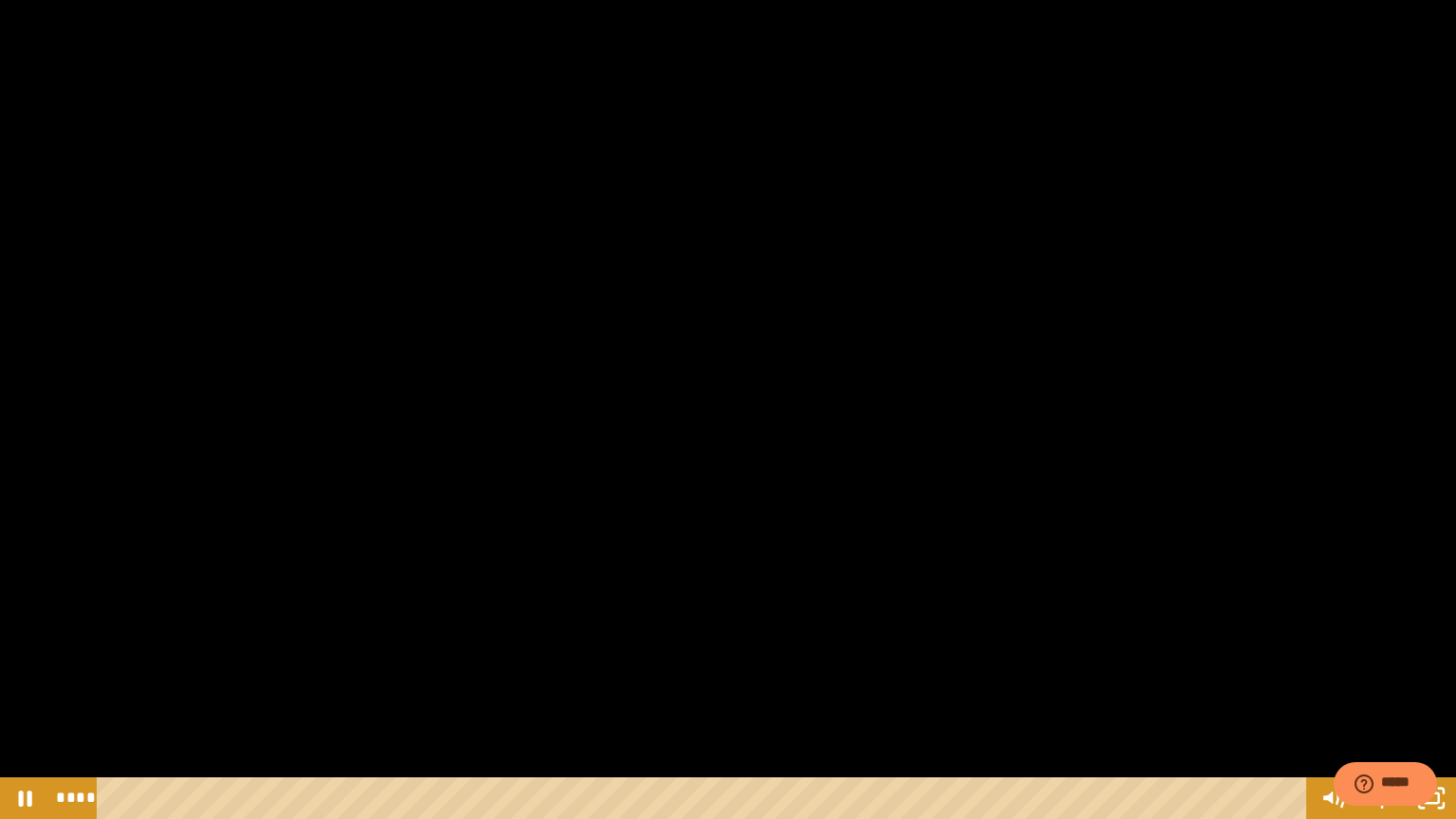click at bounding box center (728, 410) 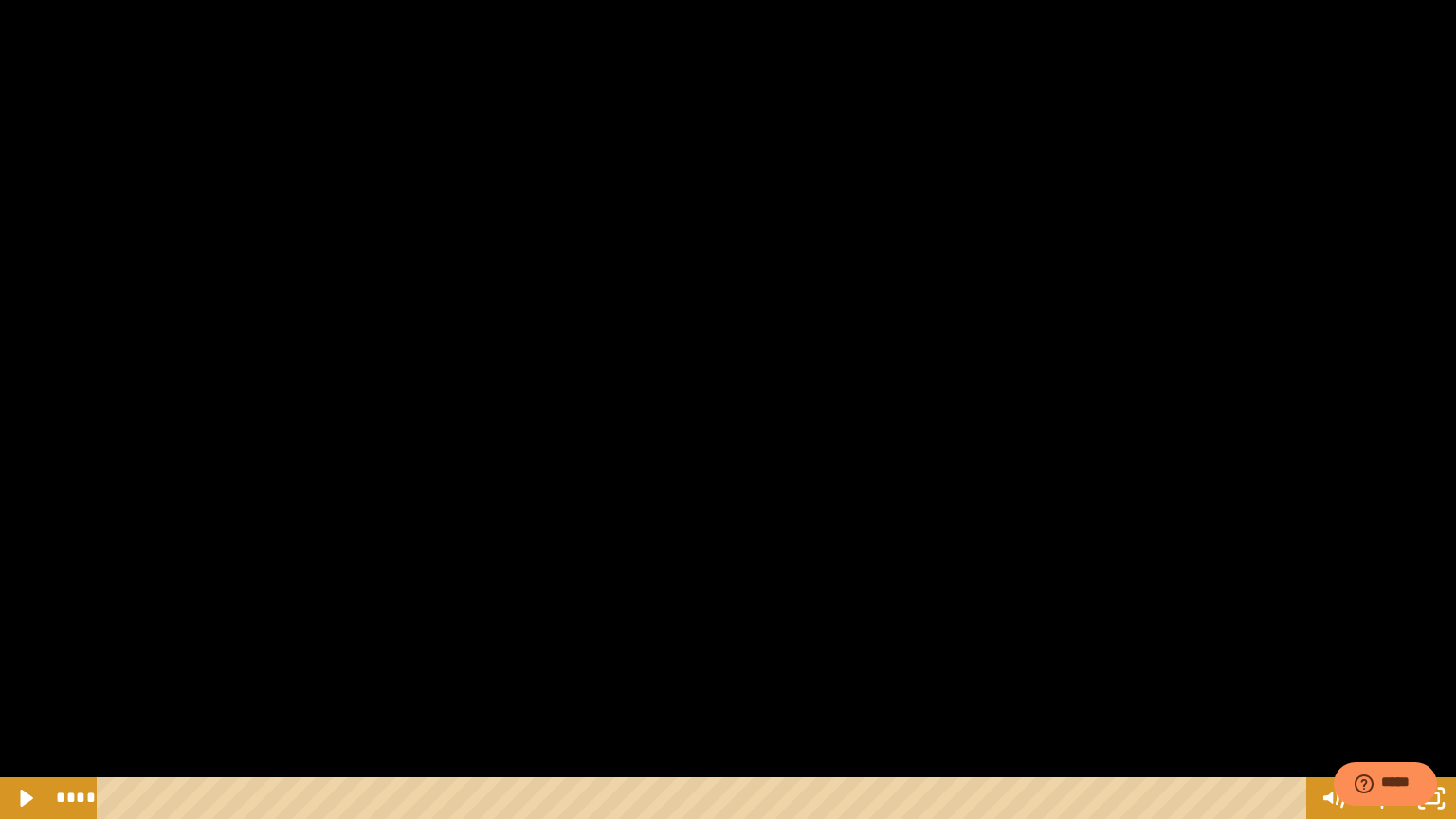 click at bounding box center [728, 410] 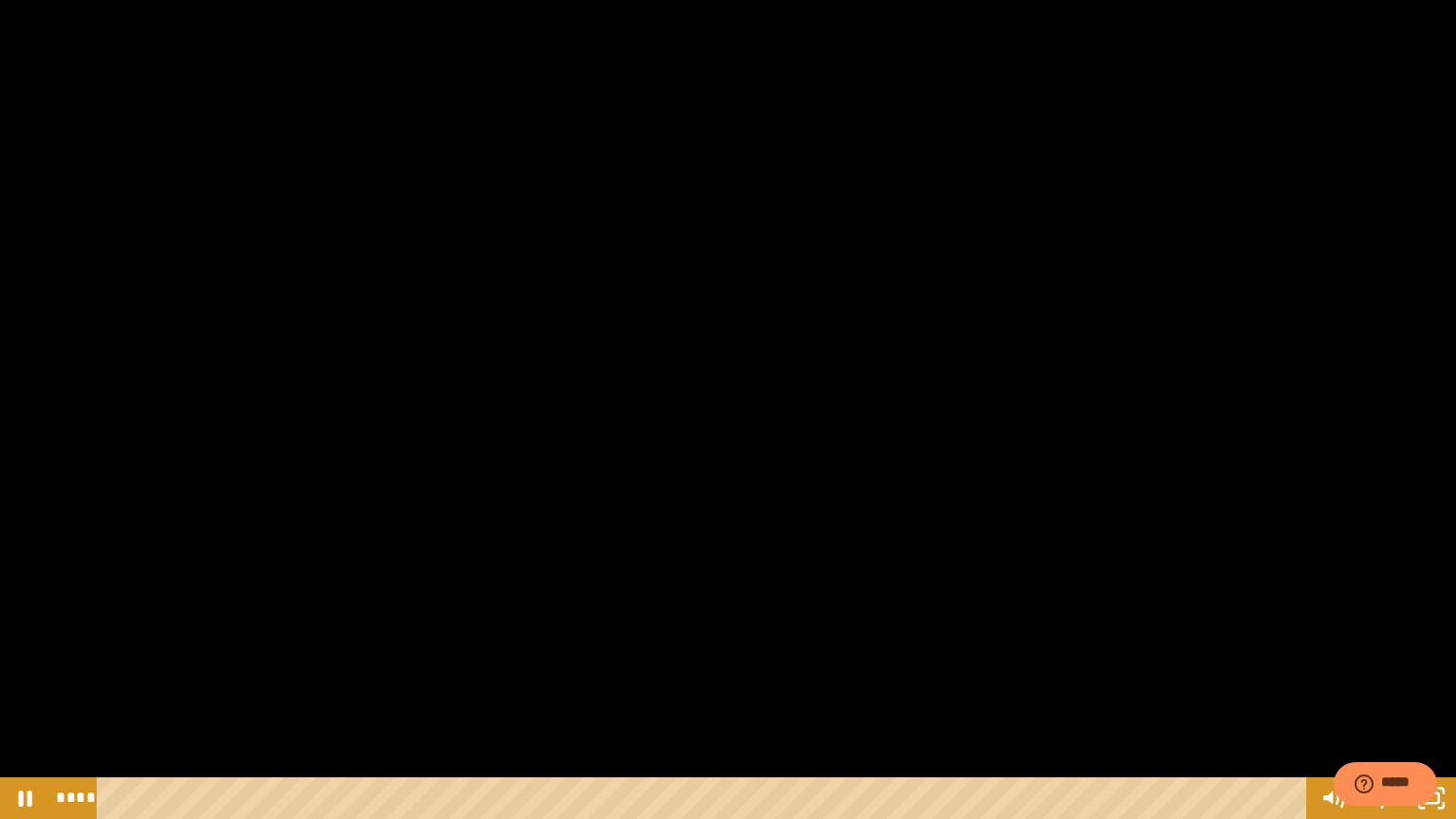 click at bounding box center [728, 410] 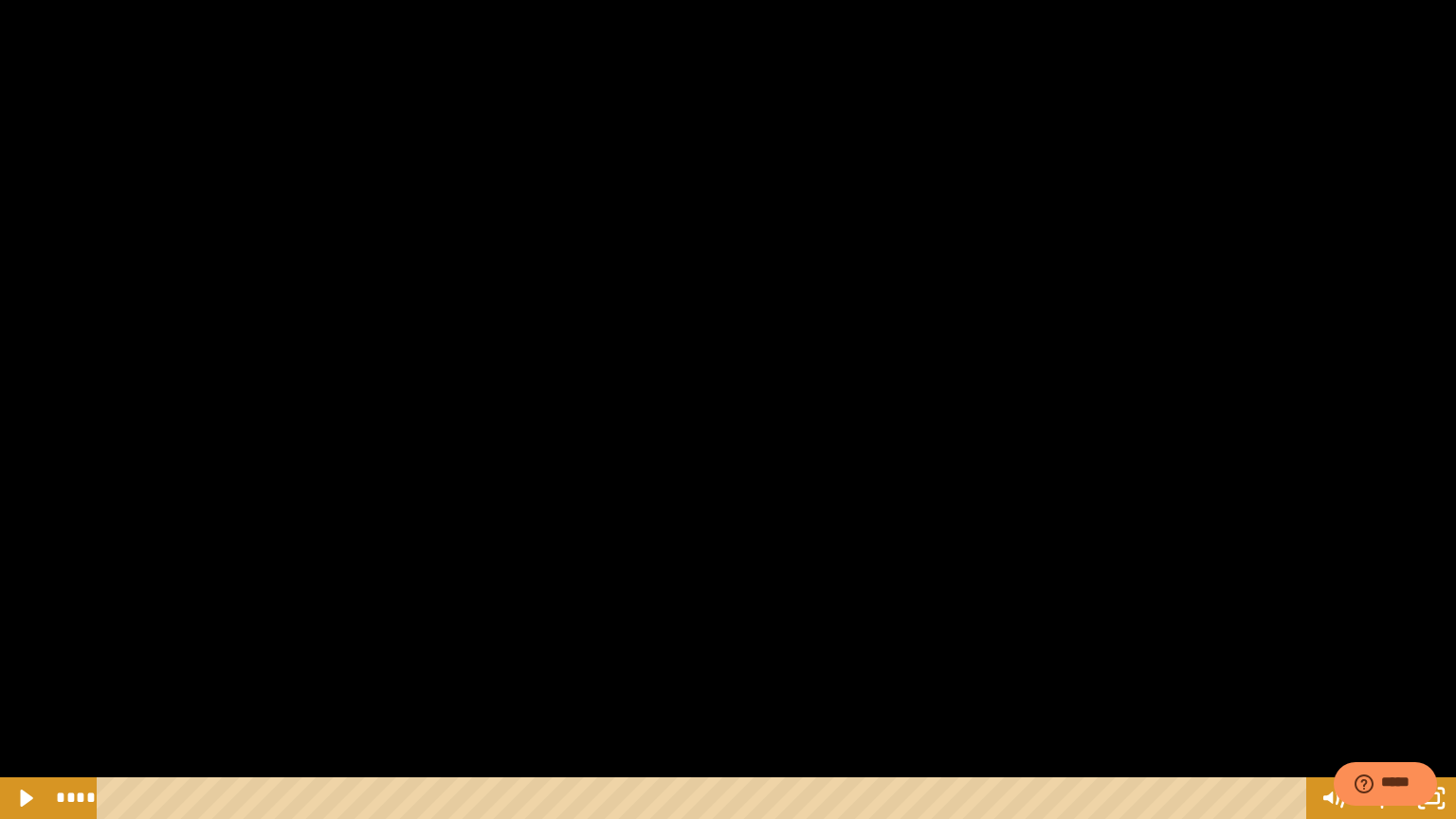 click at bounding box center [728, 410] 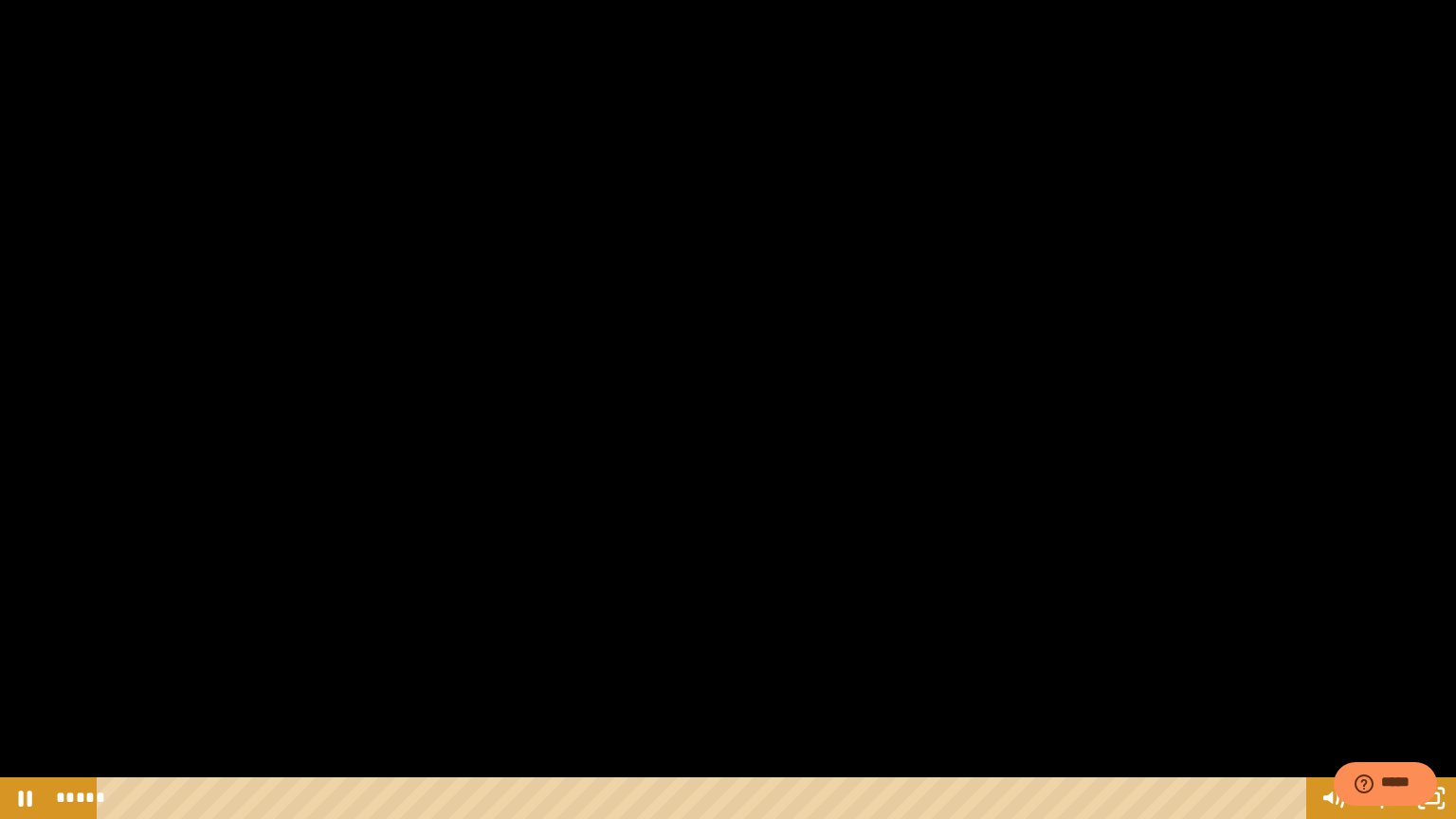 click at bounding box center (728, 410) 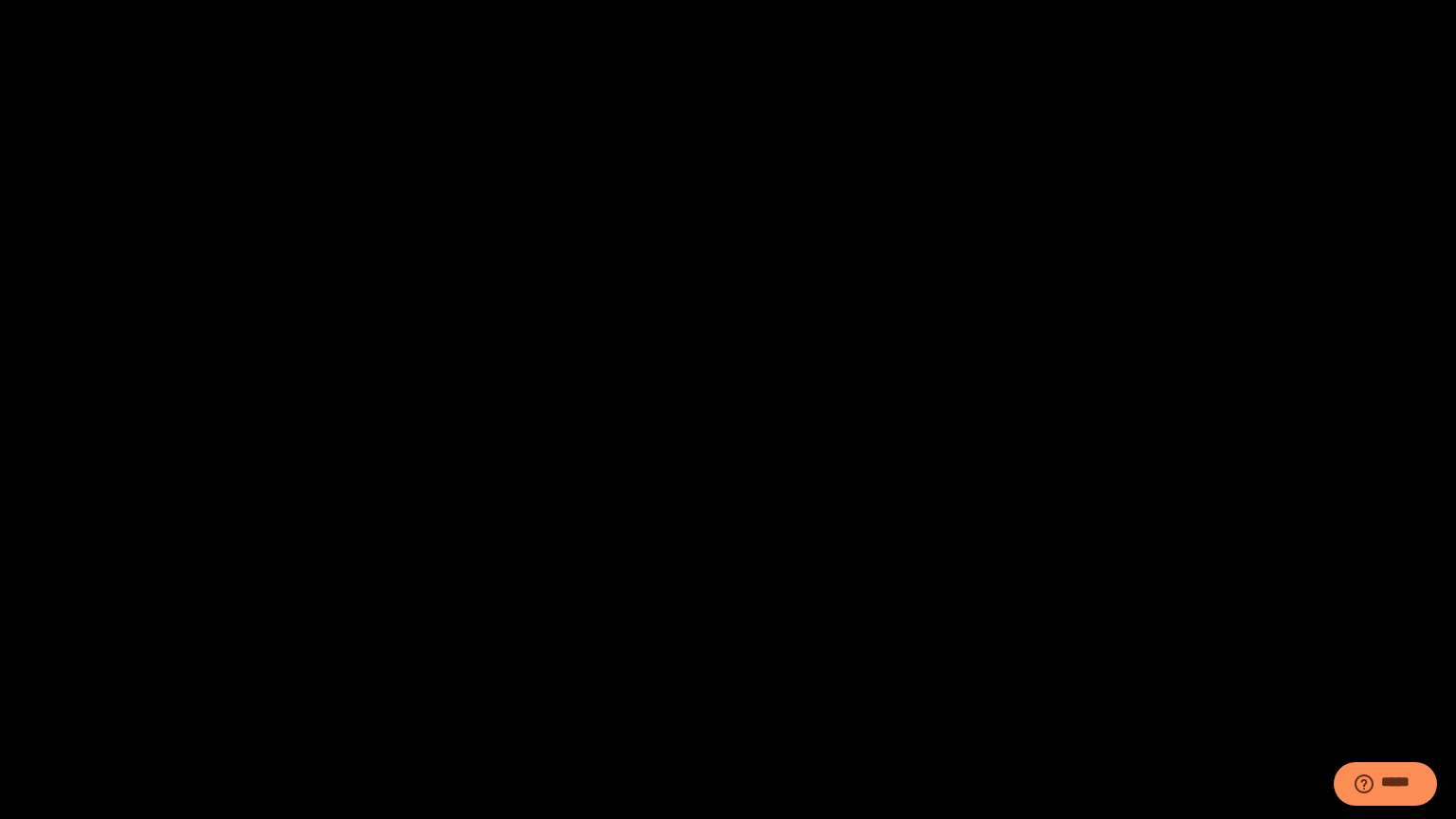 click at bounding box center (728, 410) 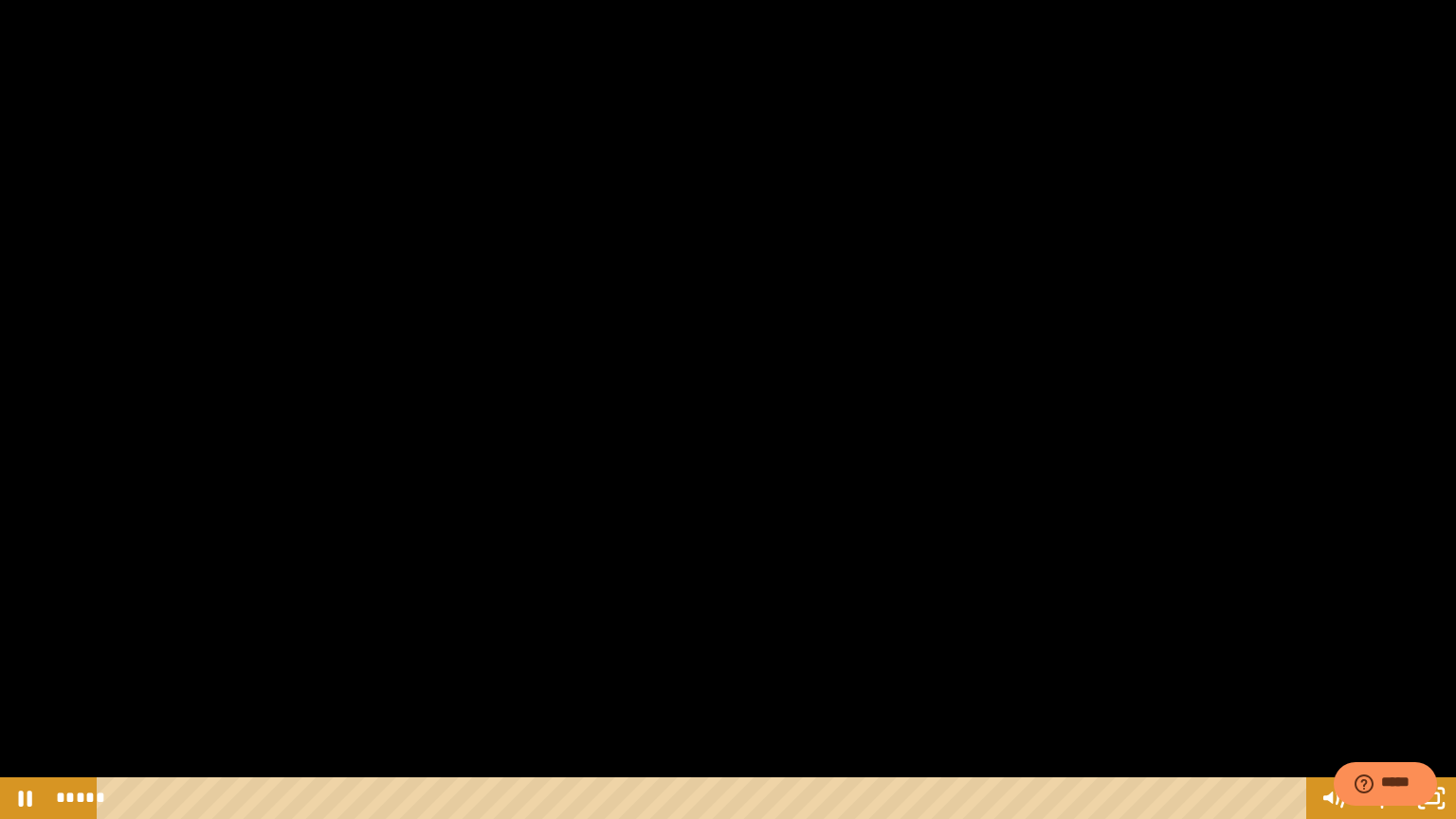 click at bounding box center (728, 410) 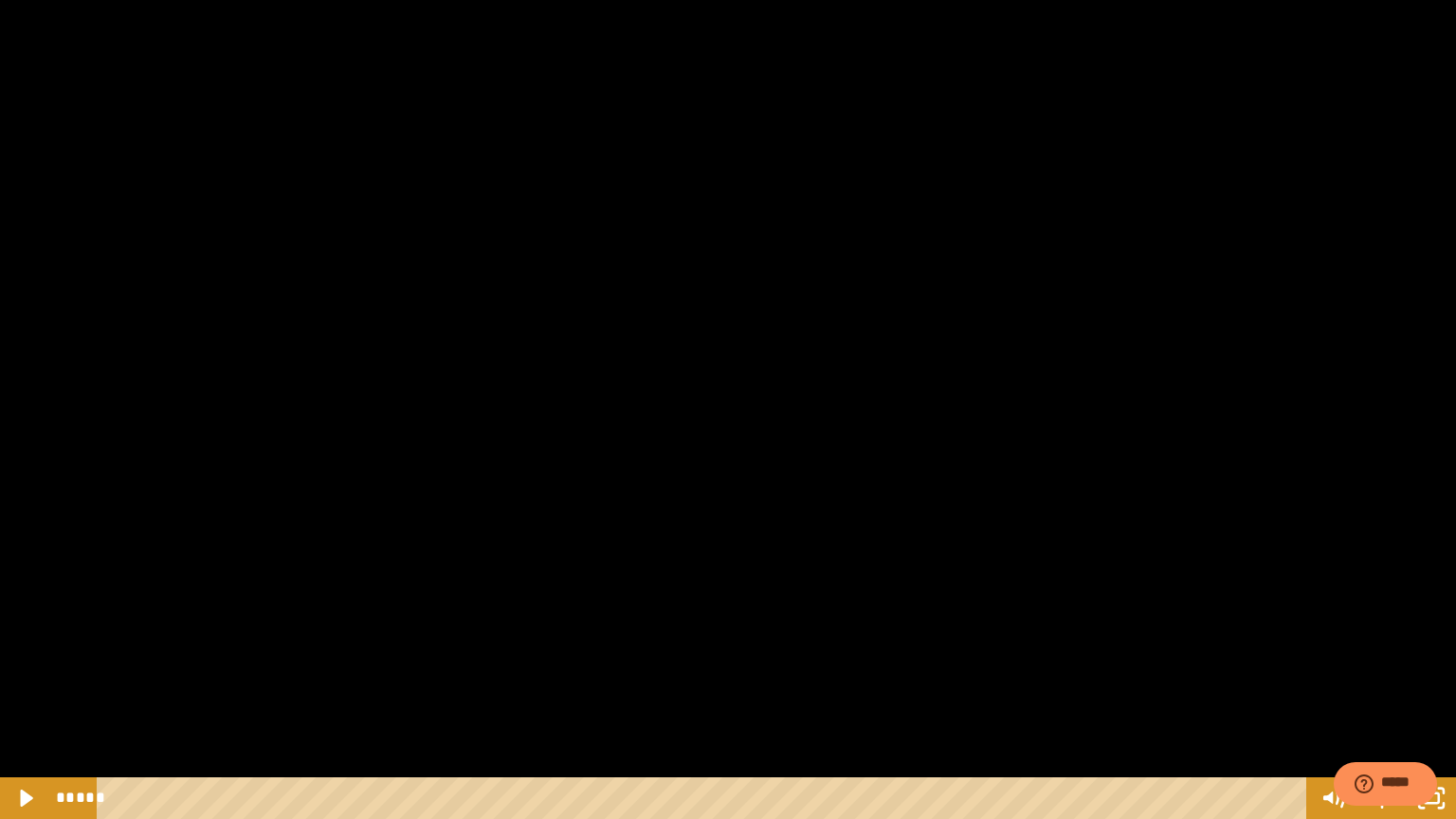 click at bounding box center (728, 410) 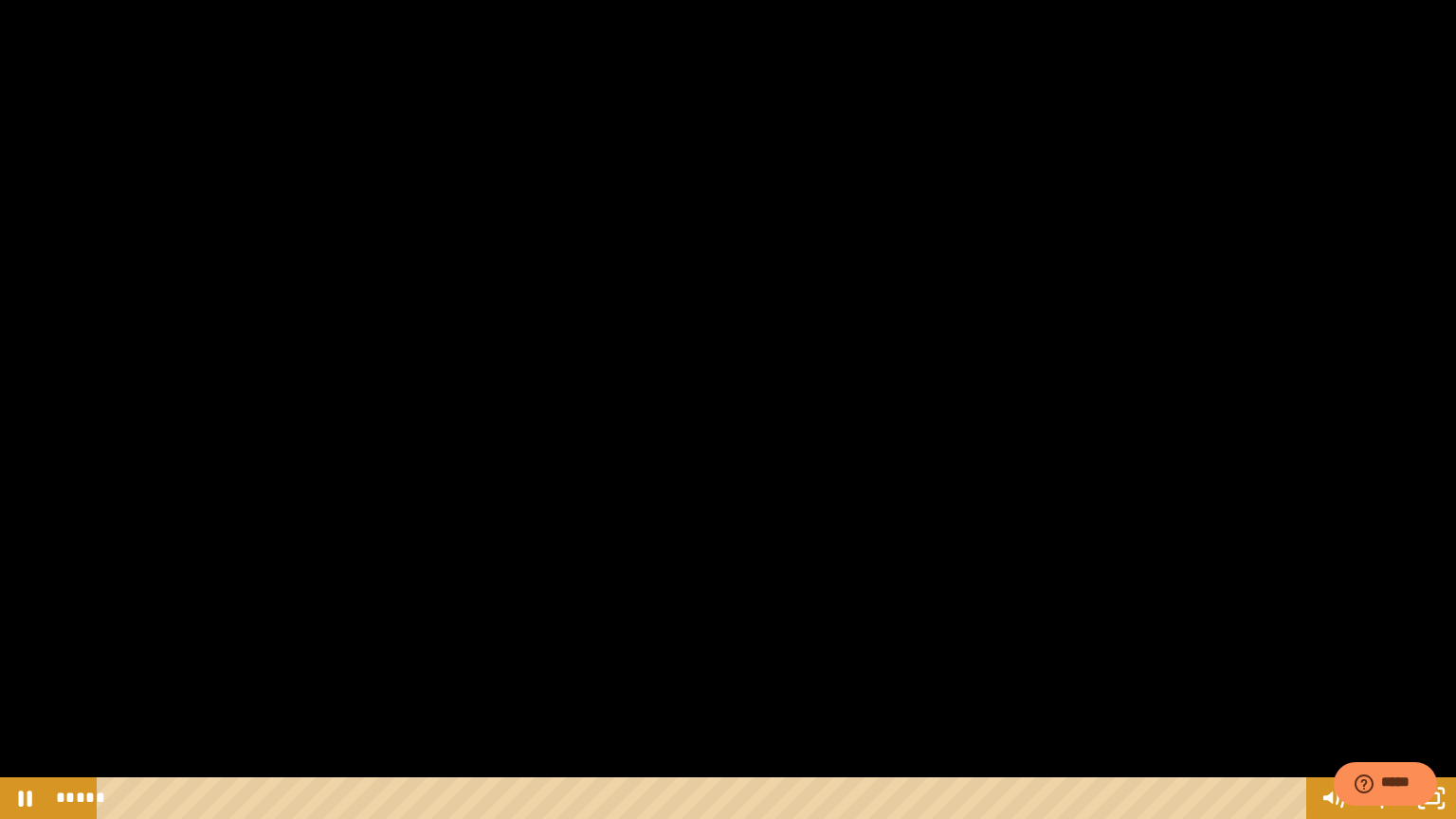 click at bounding box center [728, 410] 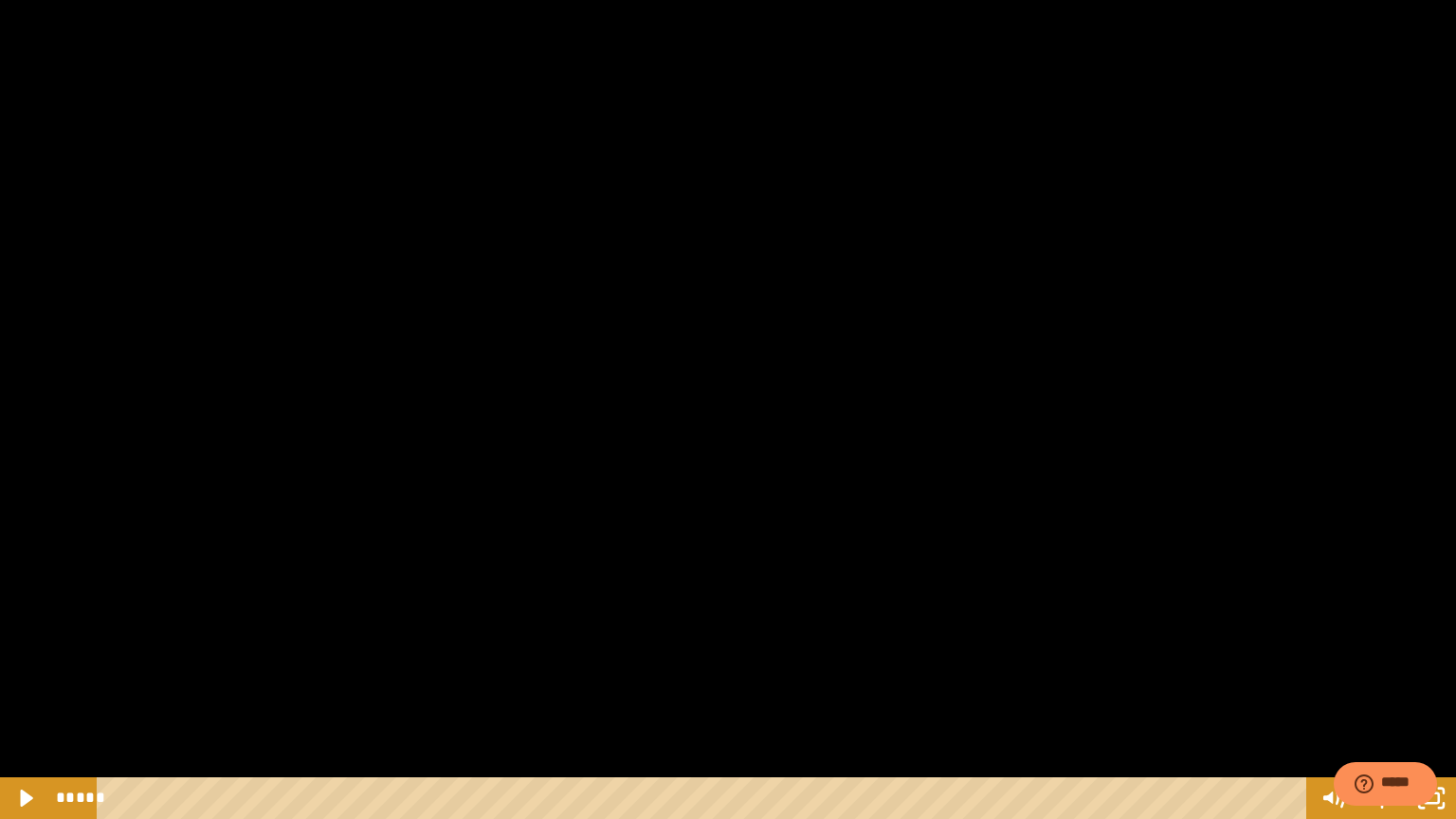 click at bounding box center [728, 410] 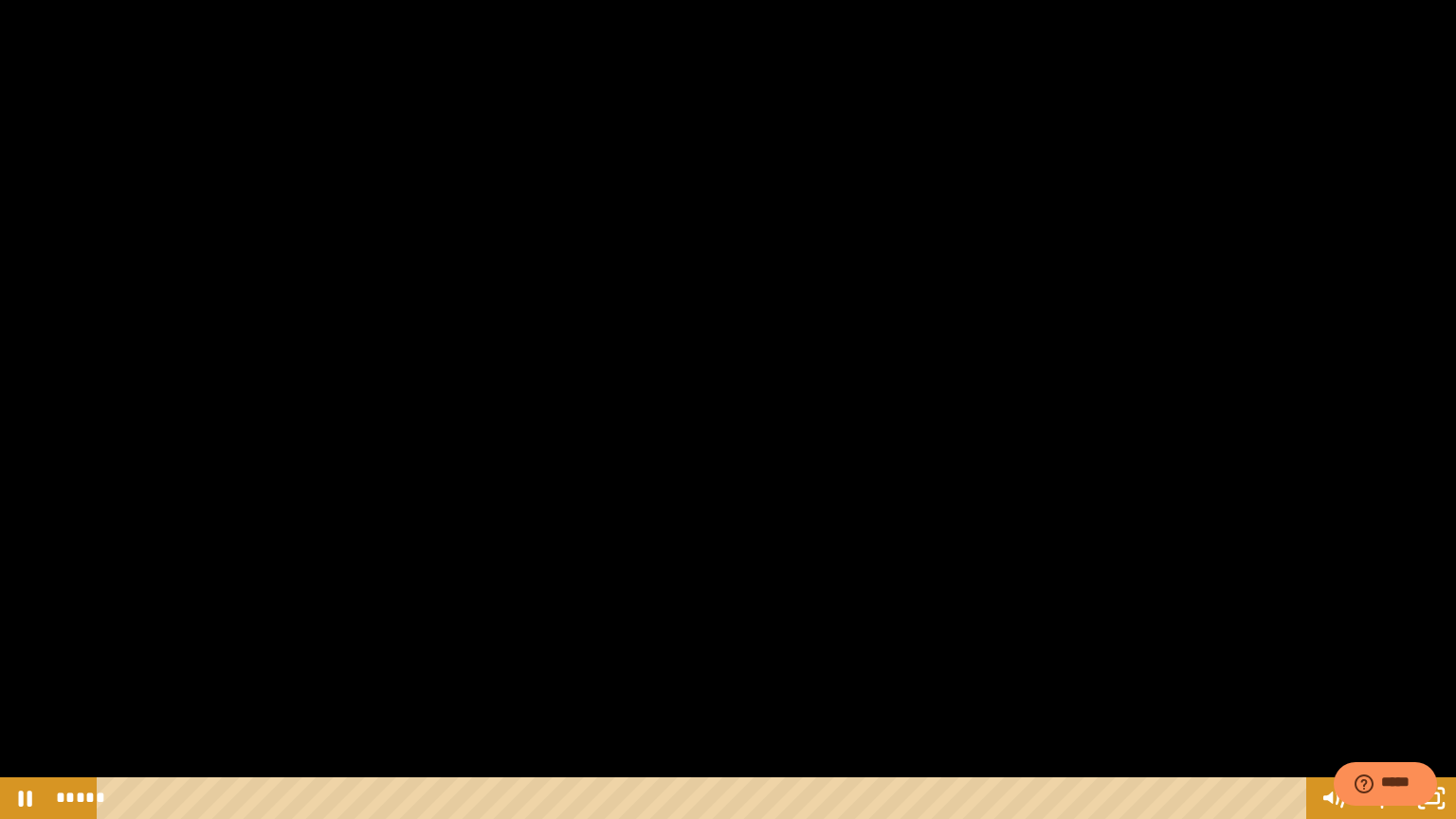 click at bounding box center (728, 410) 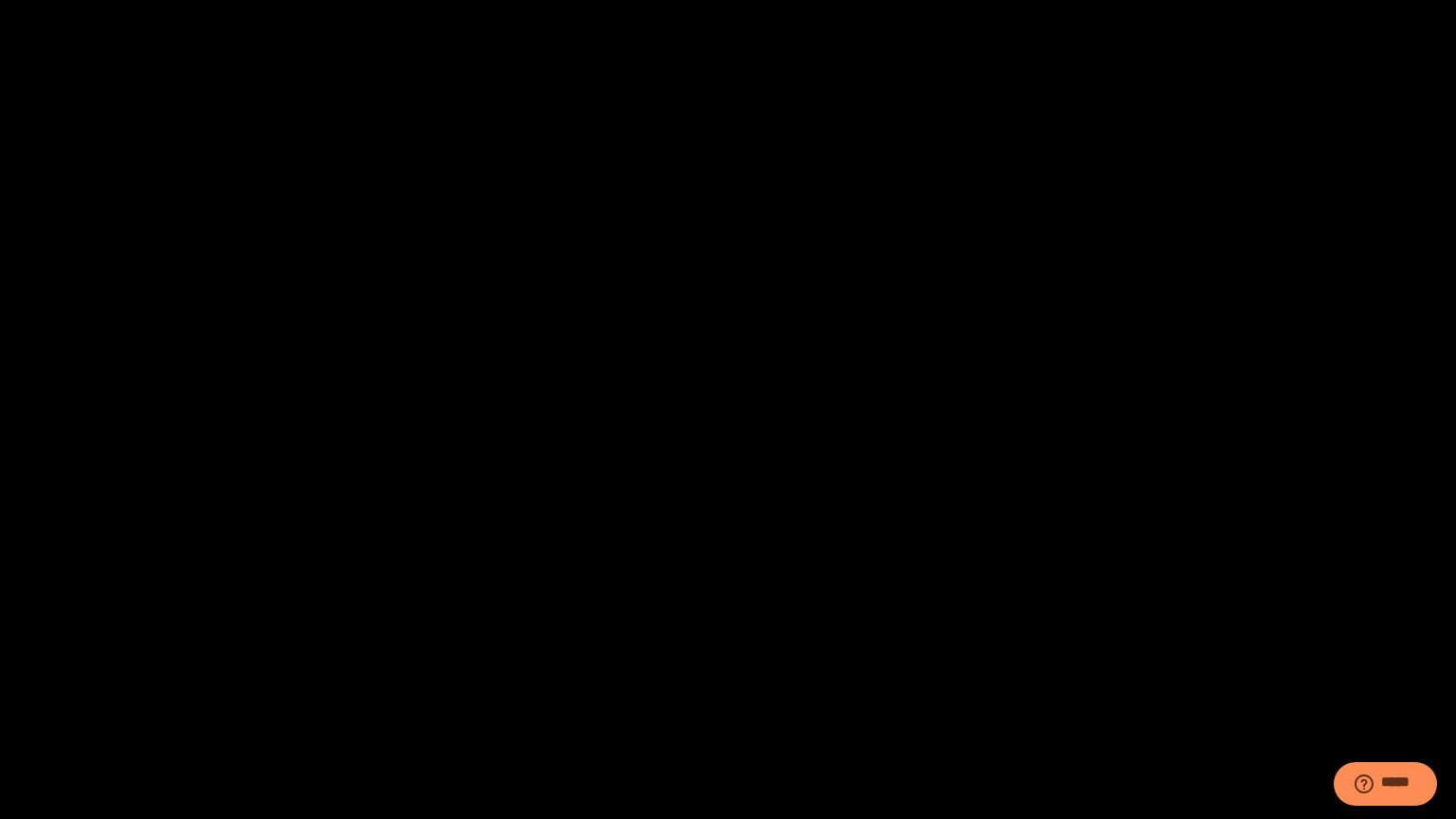 click at bounding box center (728, 410) 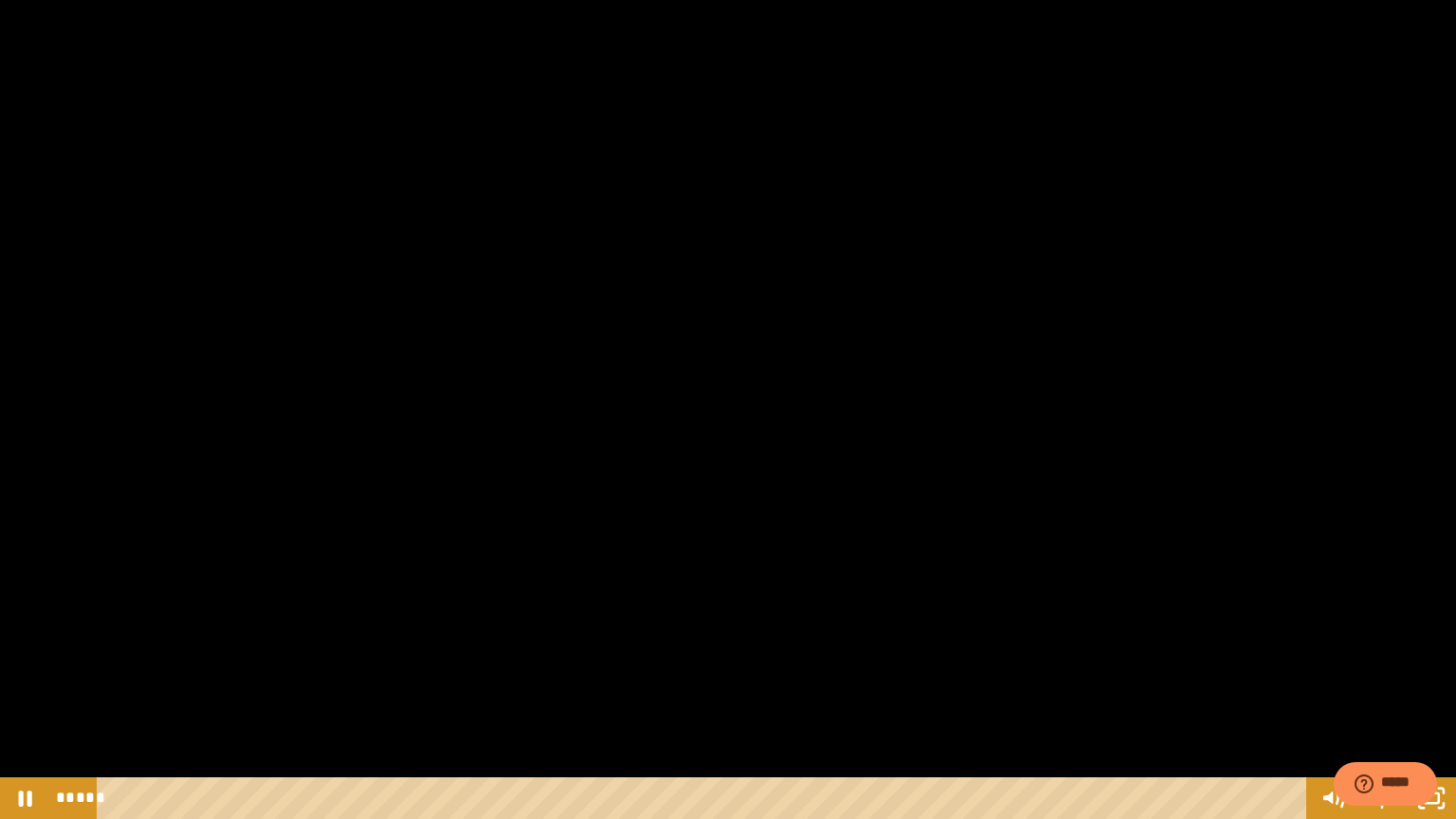 click at bounding box center (728, 410) 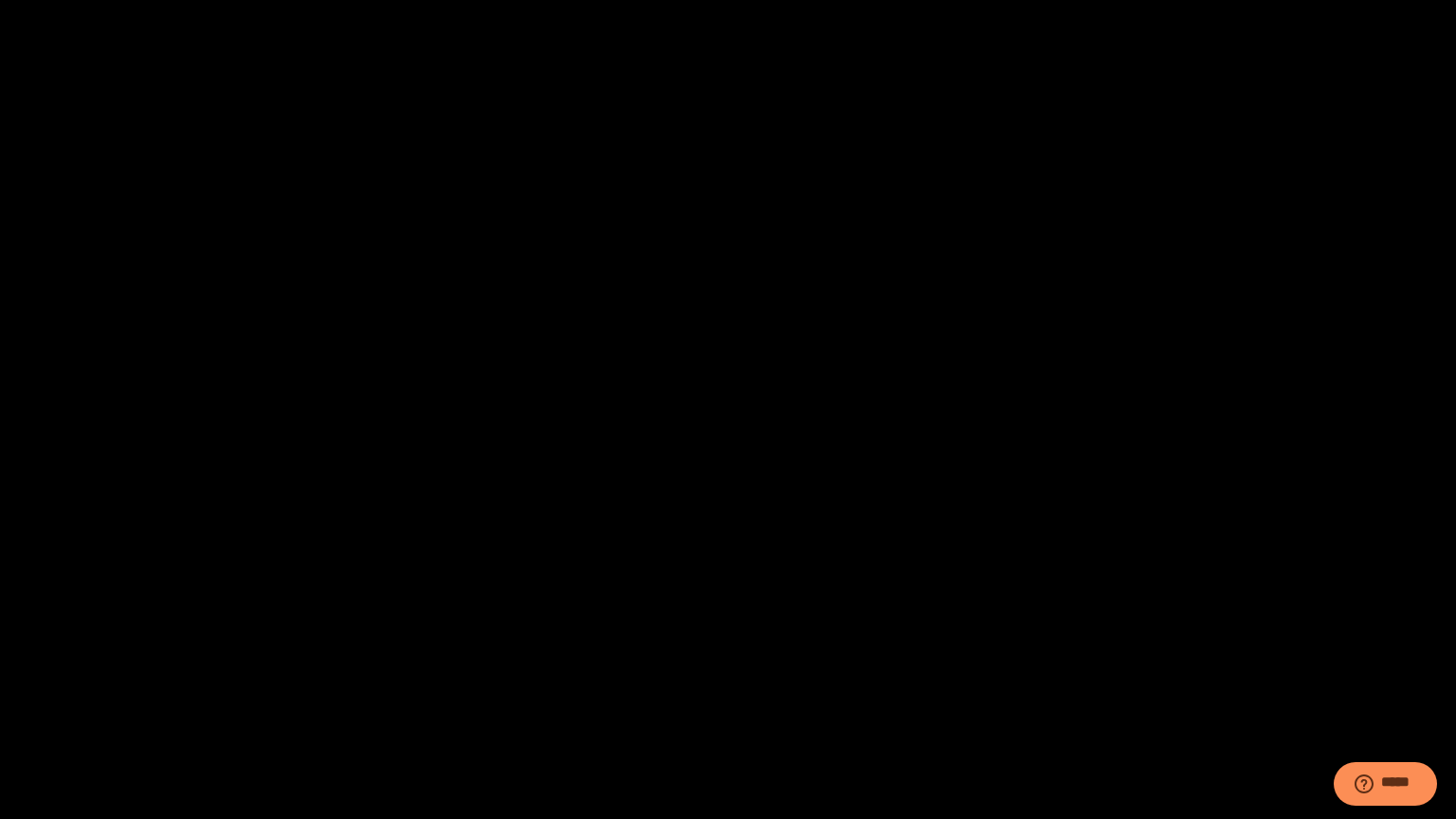 click at bounding box center [728, 410] 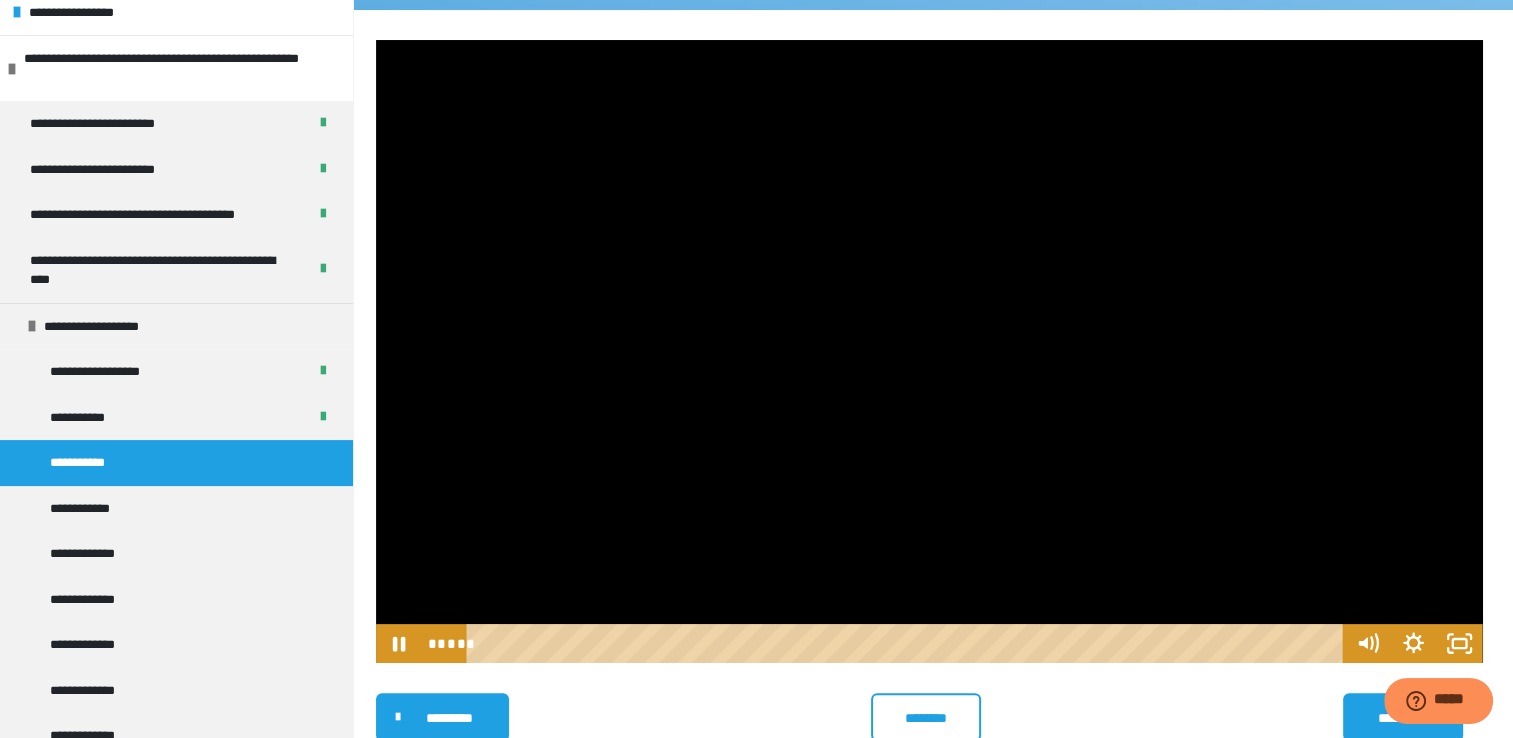 click at bounding box center [929, 351] 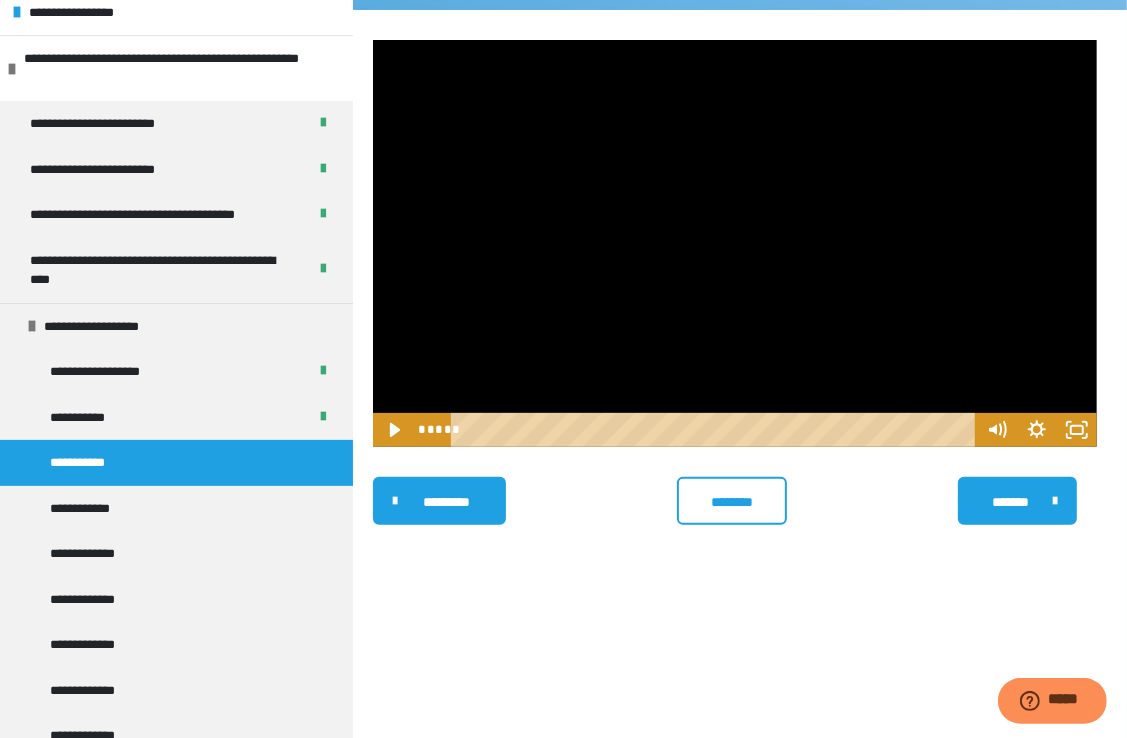 click at bounding box center [735, 243] 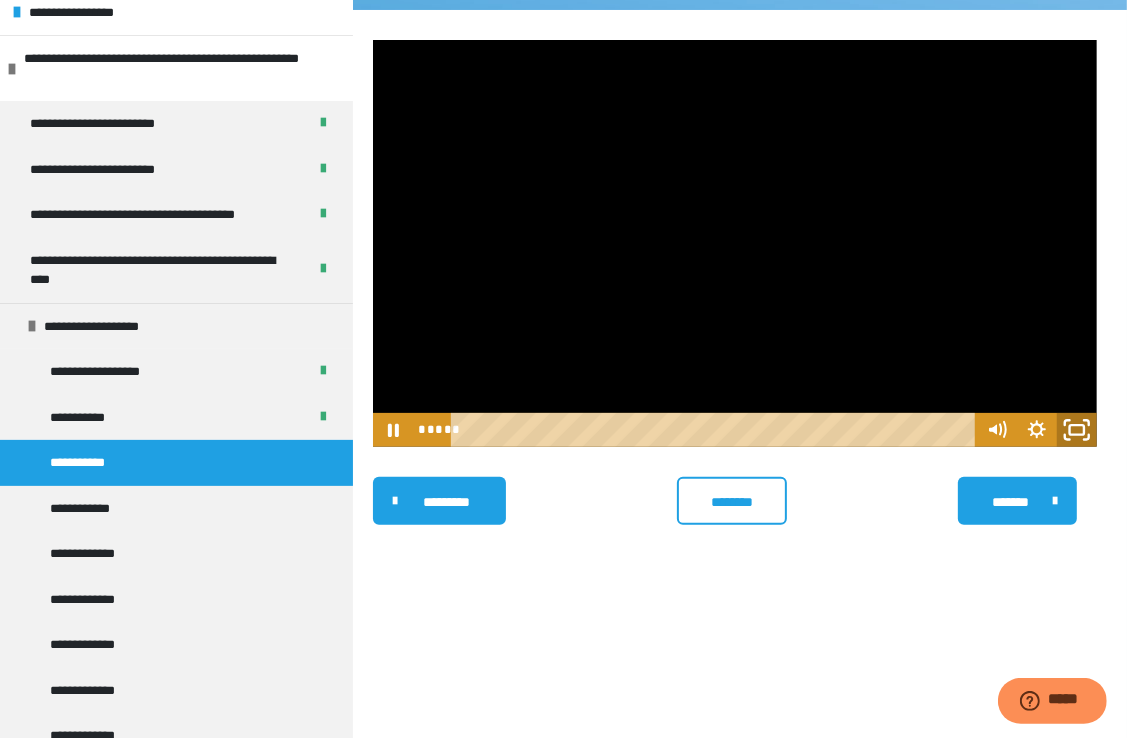 click 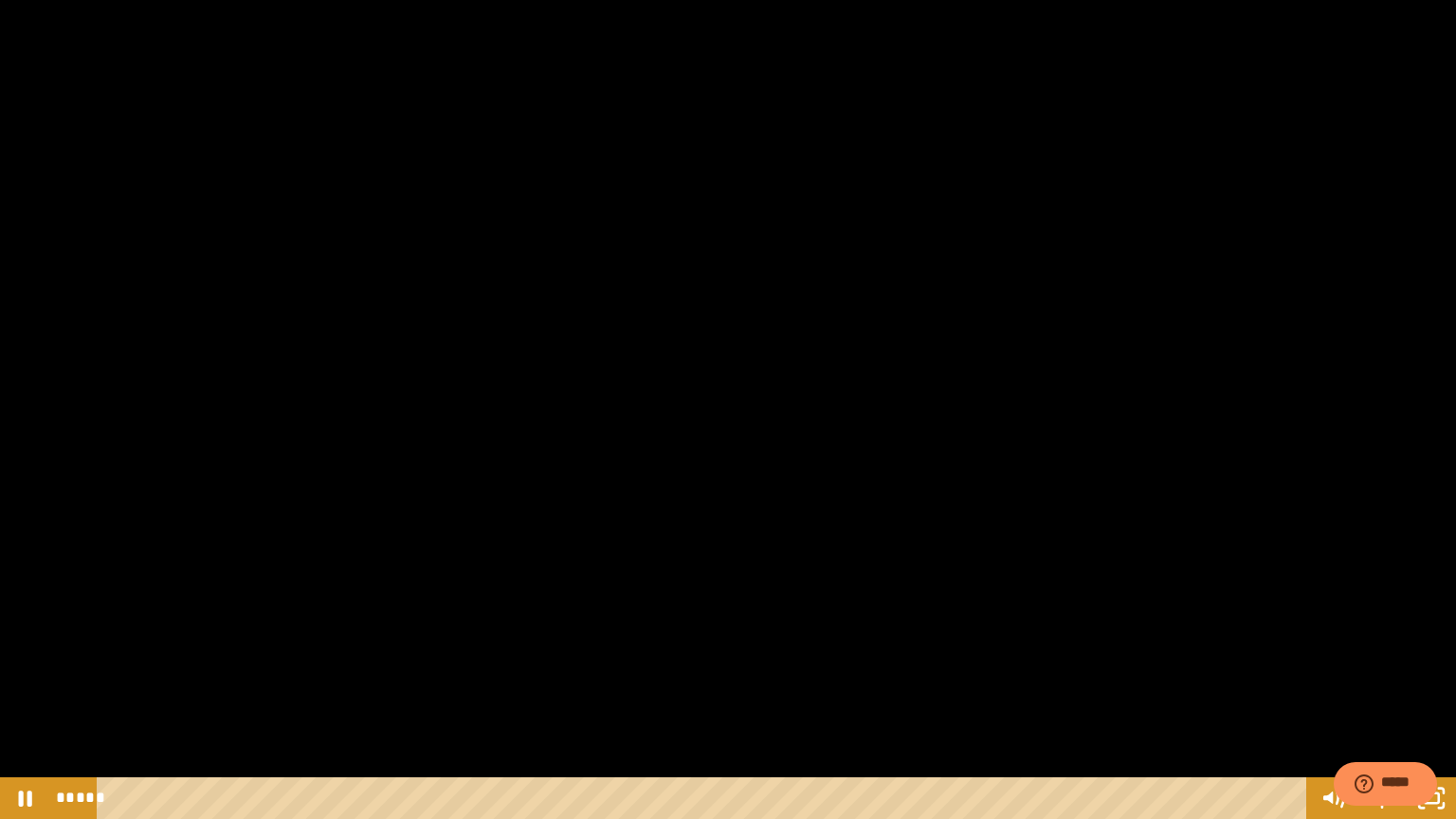 click at bounding box center (728, 410) 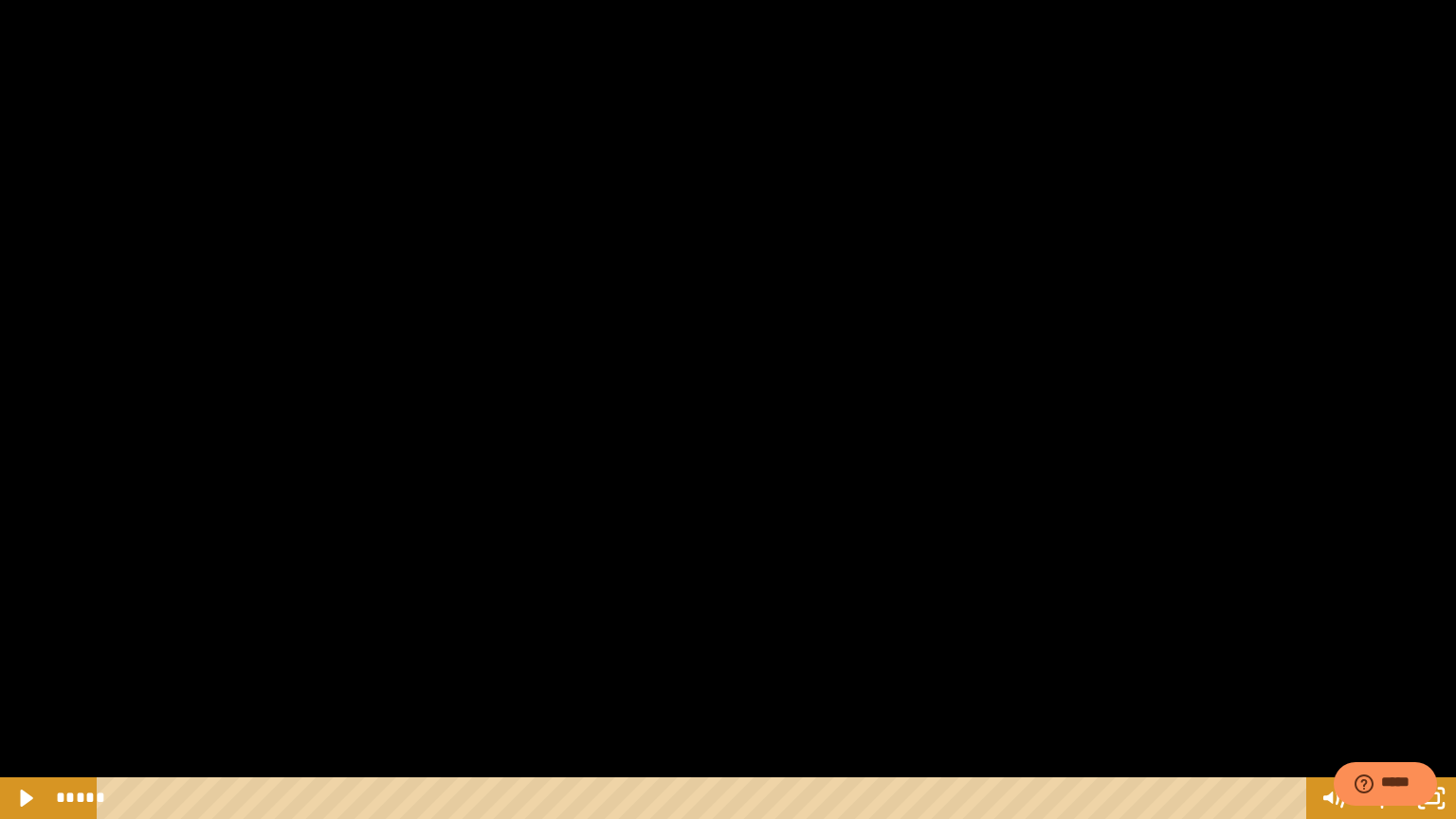 click at bounding box center (728, 410) 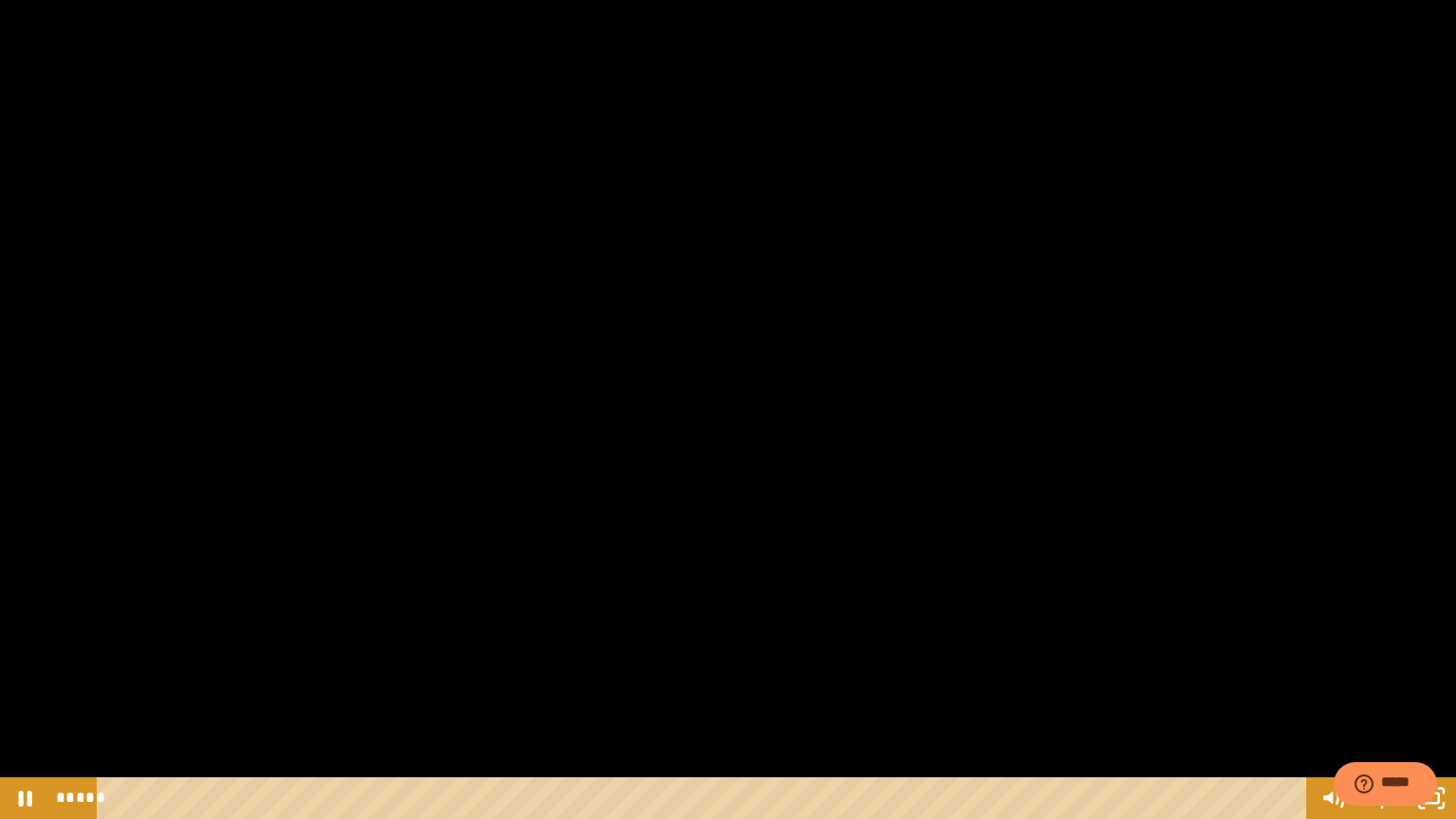 click at bounding box center (728, 410) 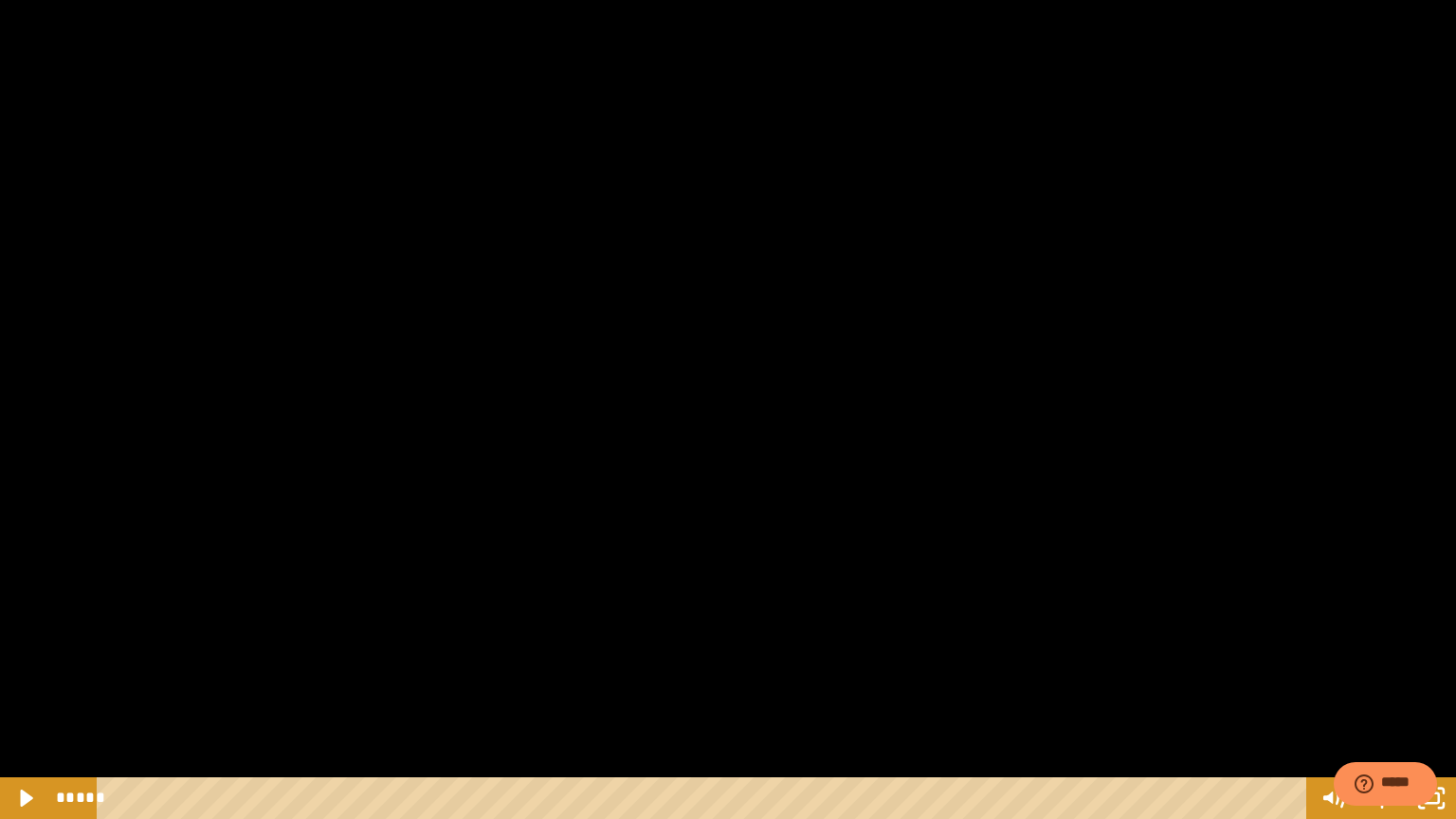 click at bounding box center [728, 410] 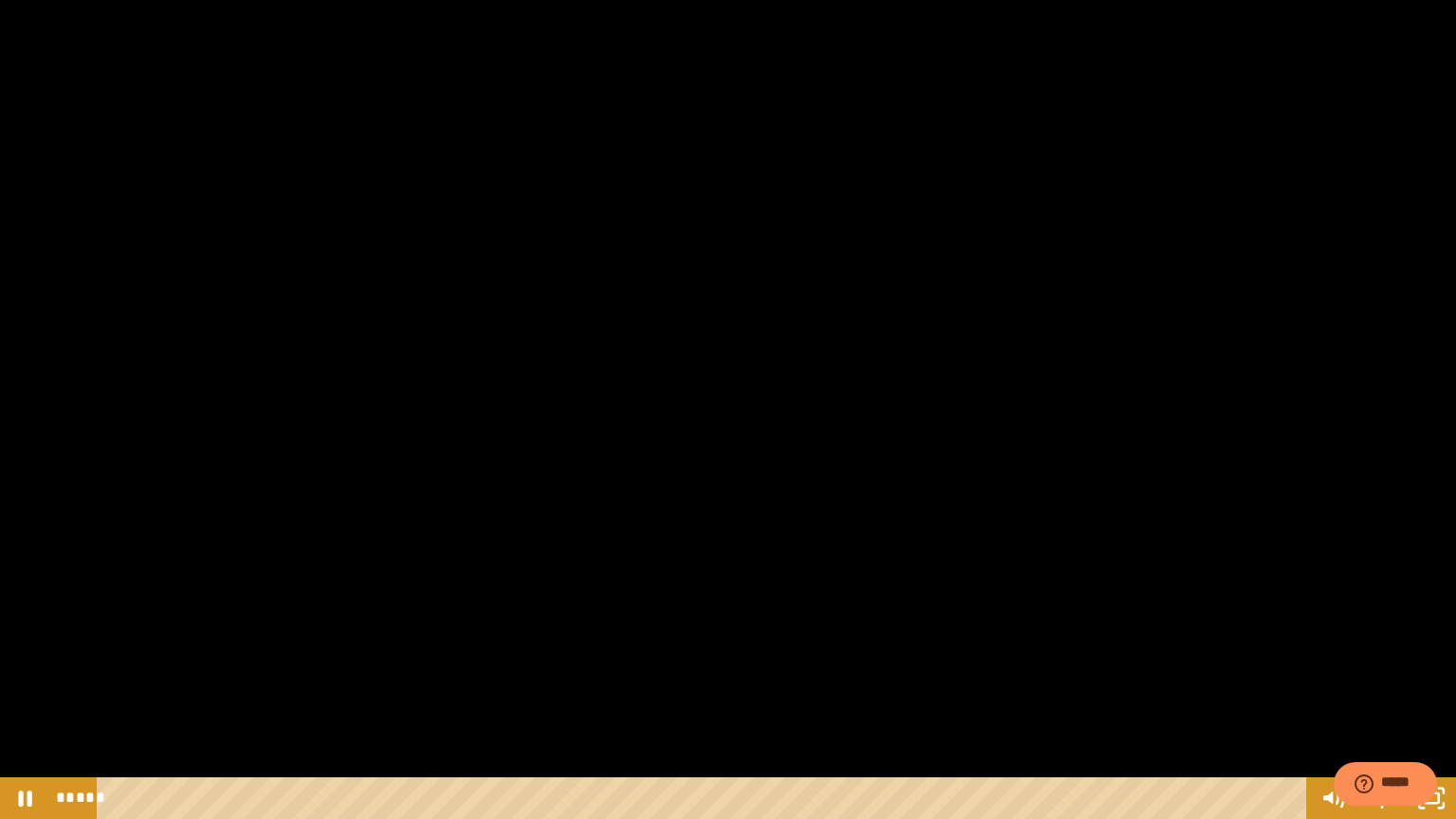 click at bounding box center (728, 410) 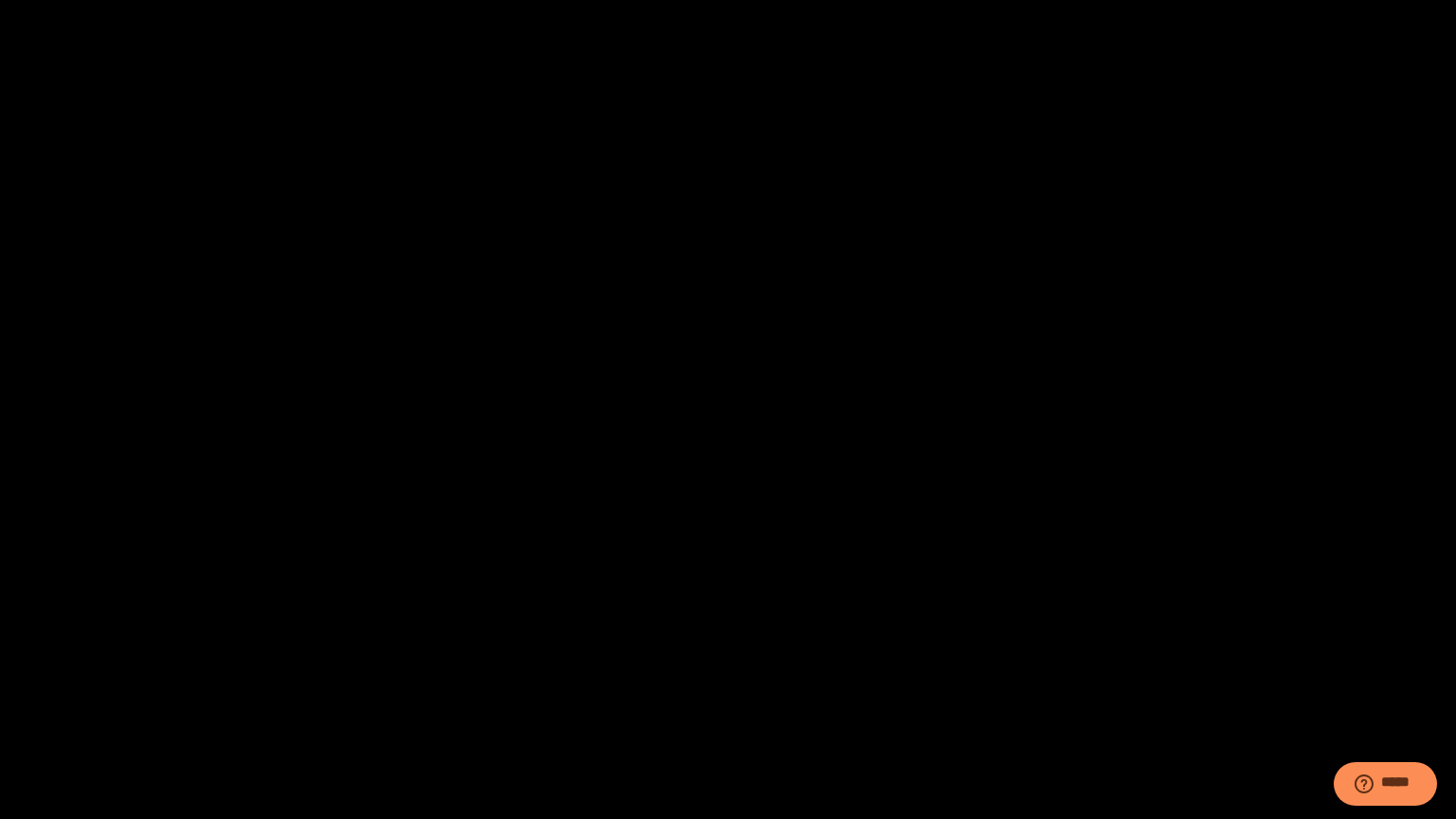 click at bounding box center (728, 410) 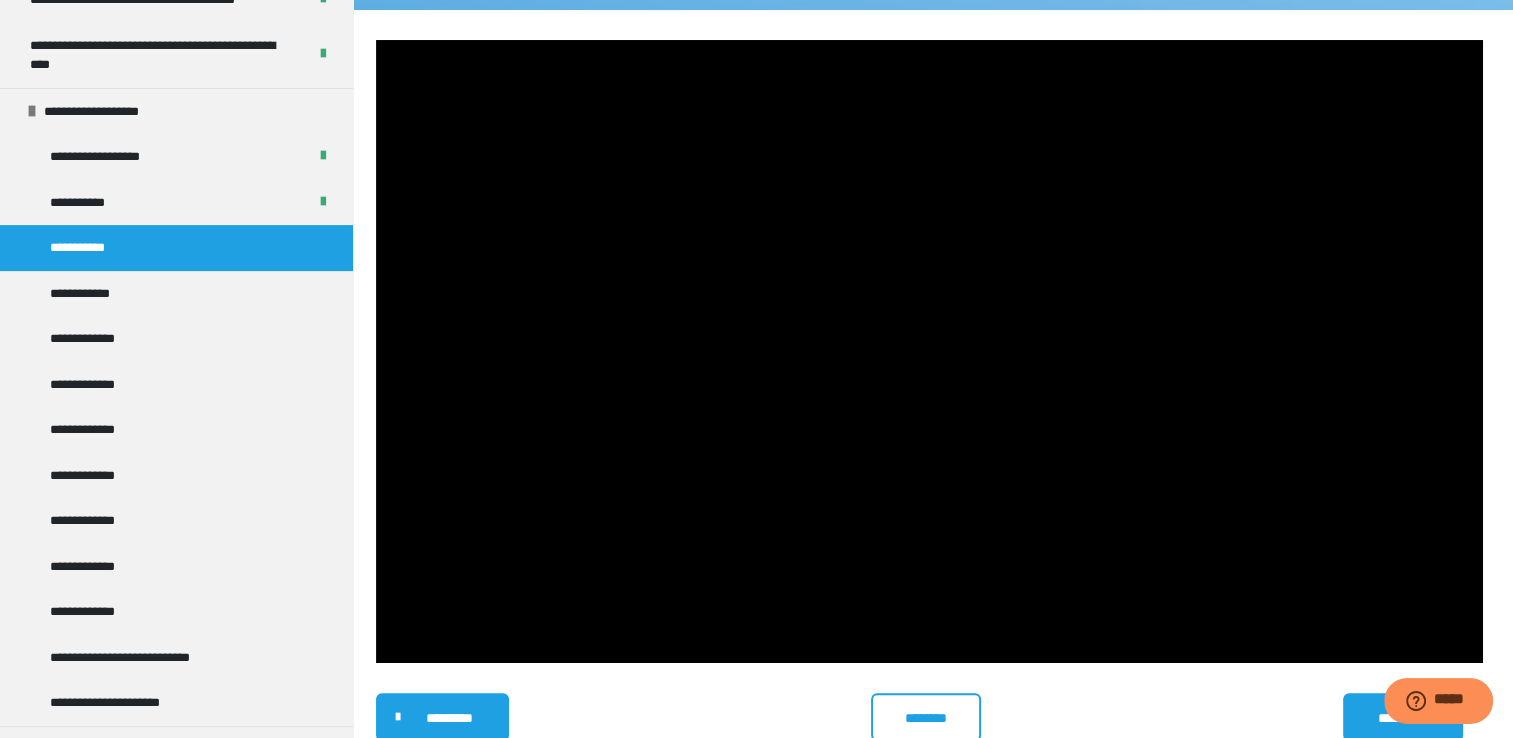 scroll, scrollTop: 498, scrollLeft: 0, axis: vertical 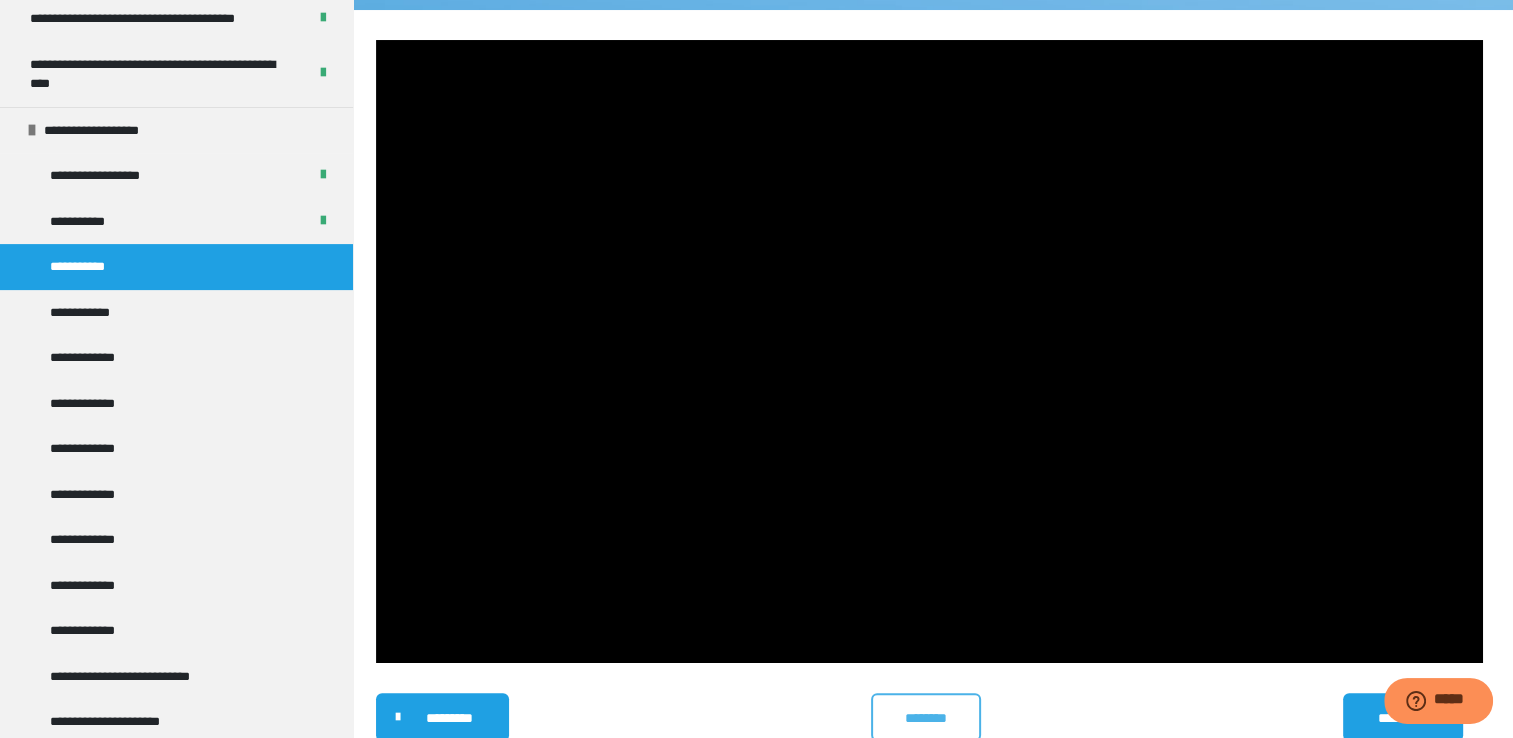 click on "********" at bounding box center (926, 718) 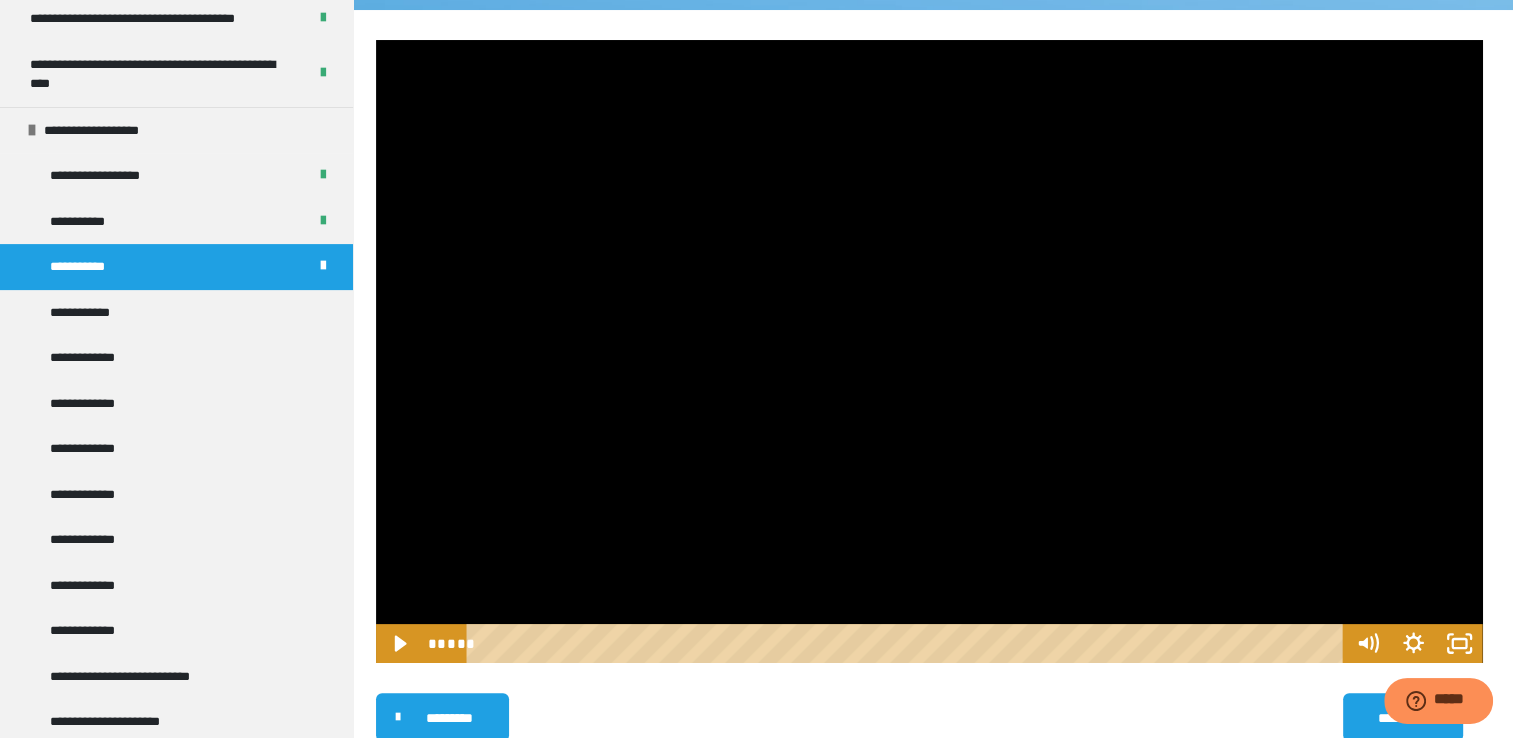 click at bounding box center (929, 351) 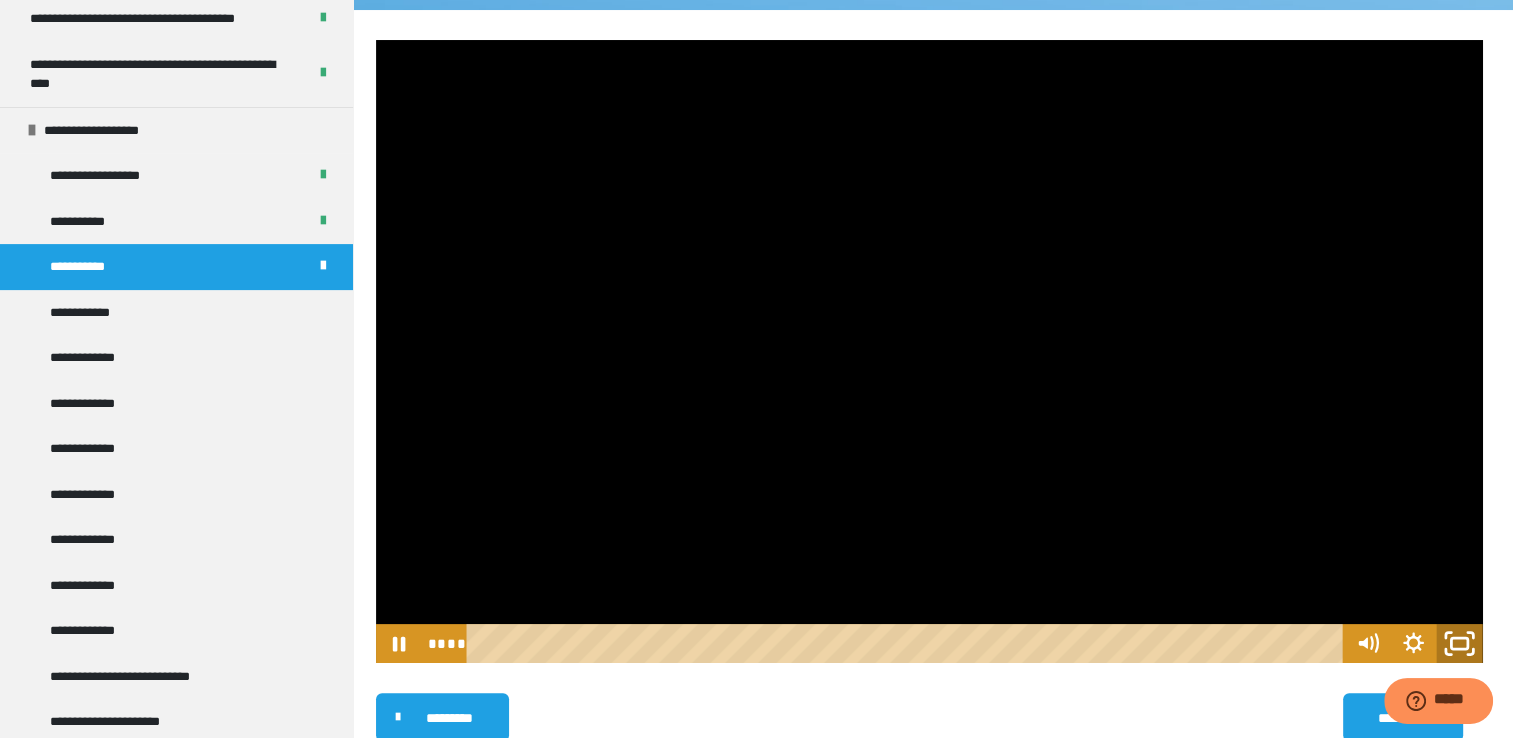 click 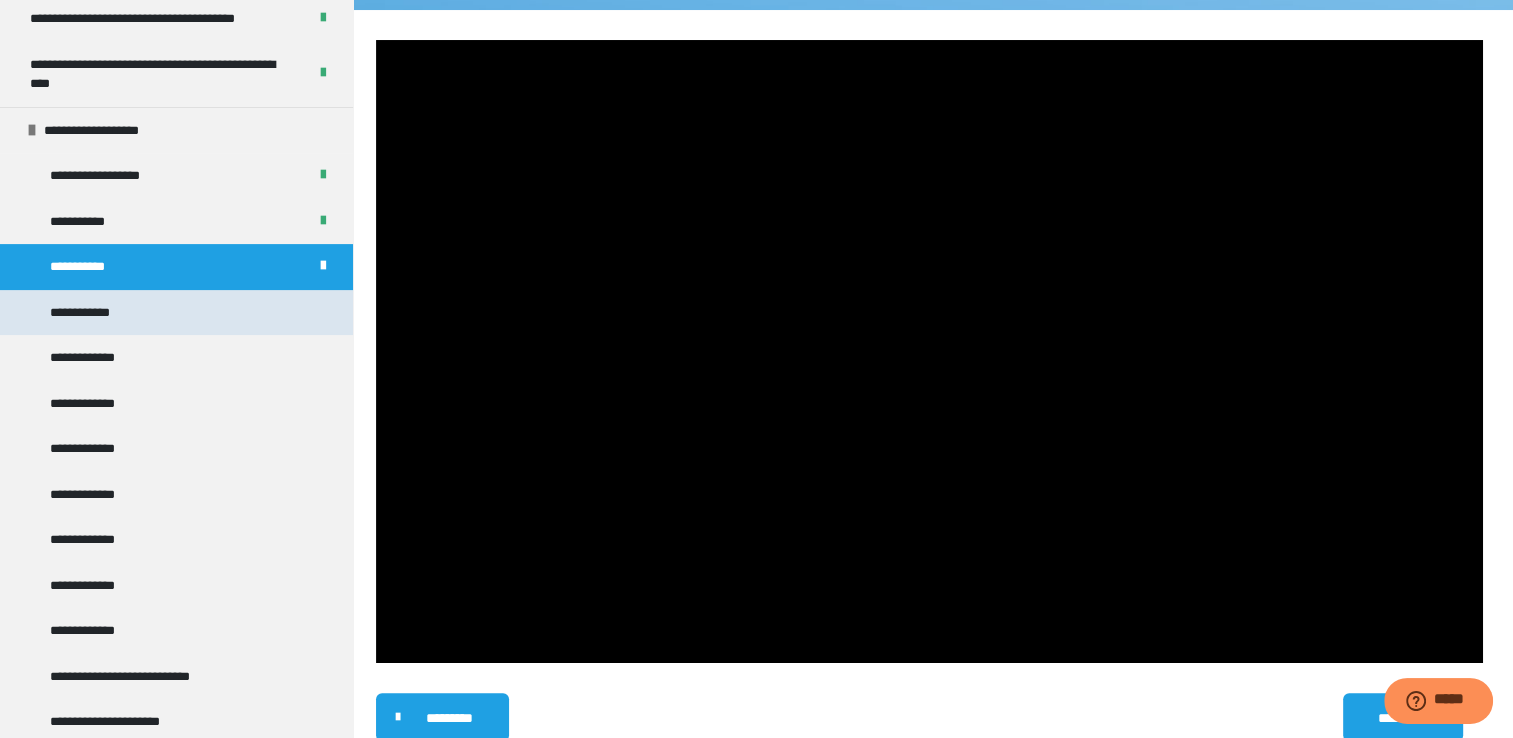 click on "**********" at bounding box center [176, 313] 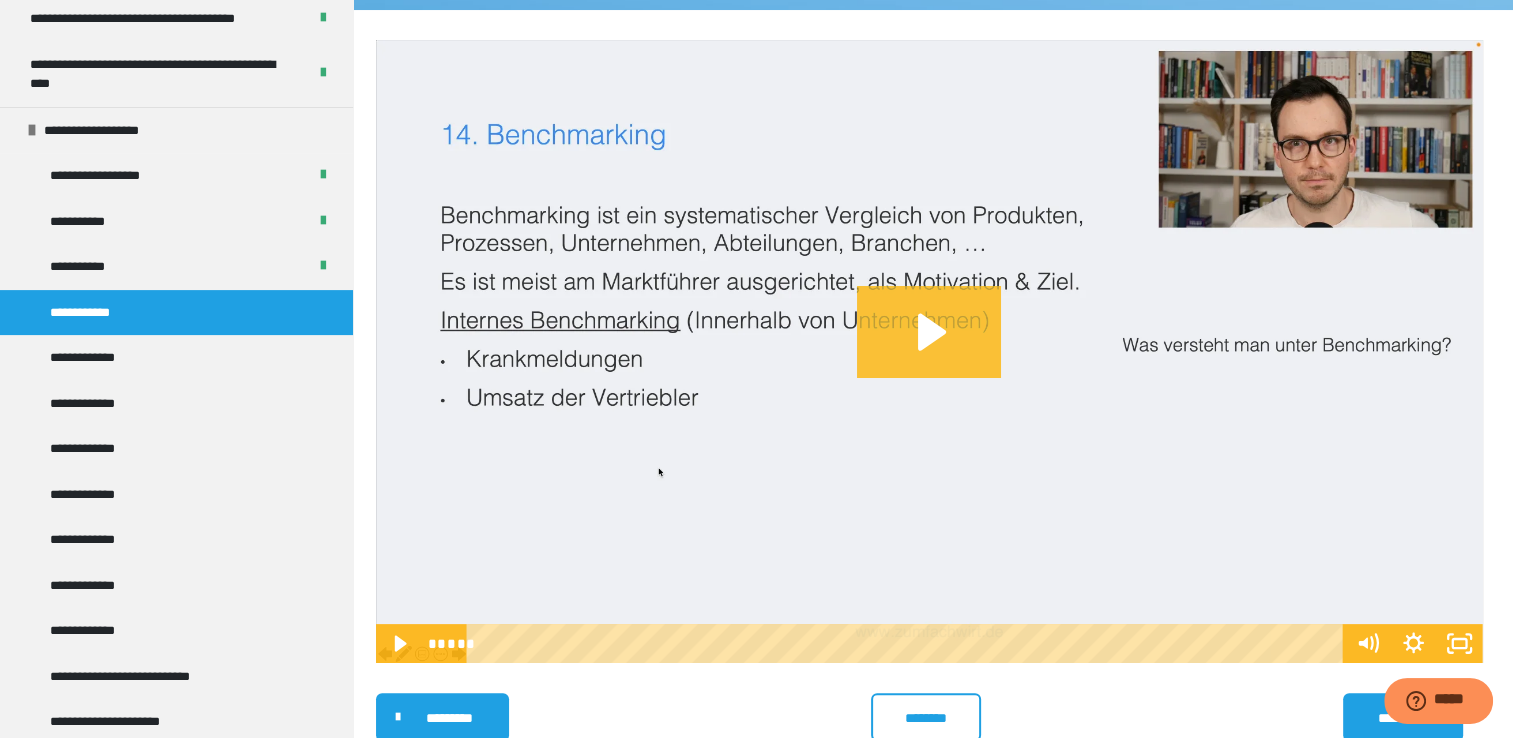 click 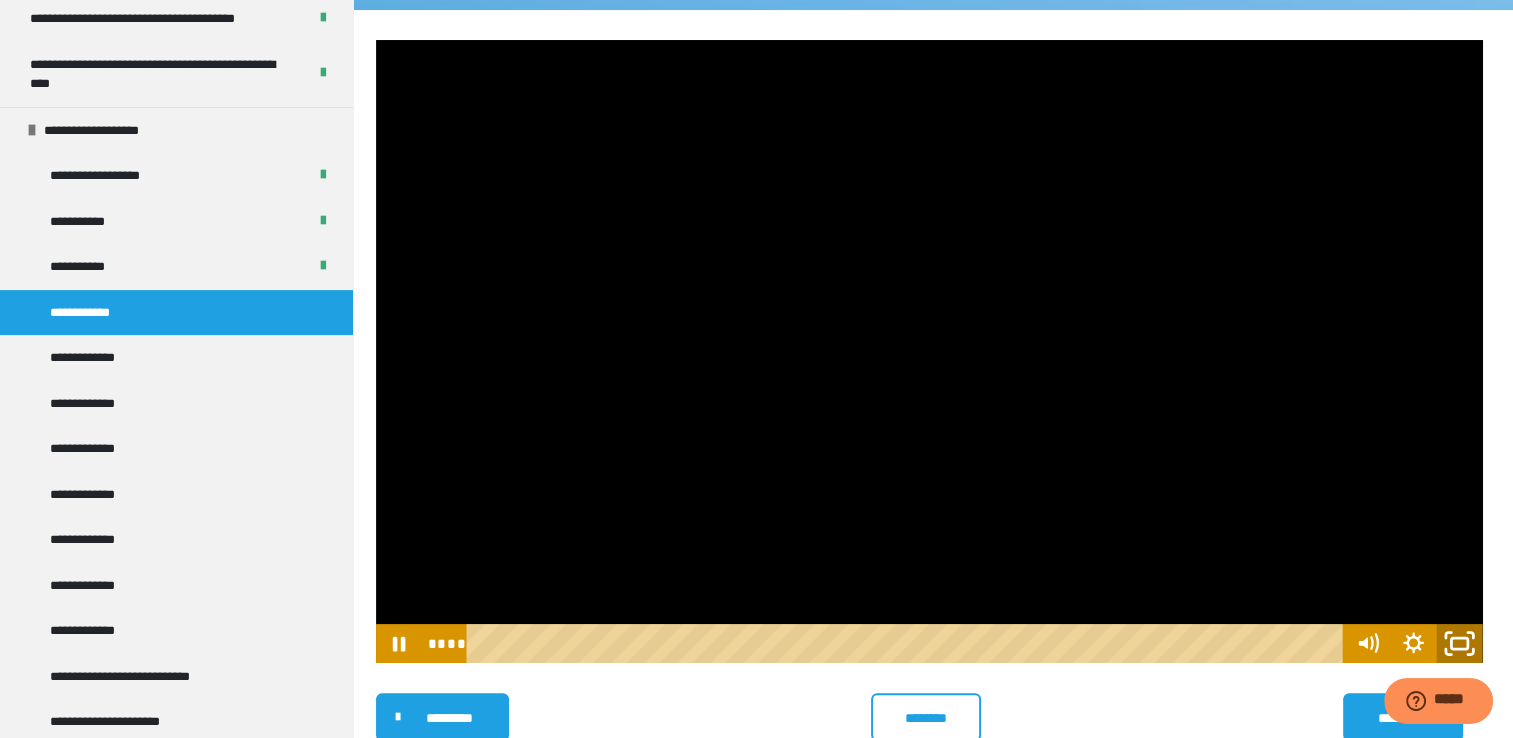 click 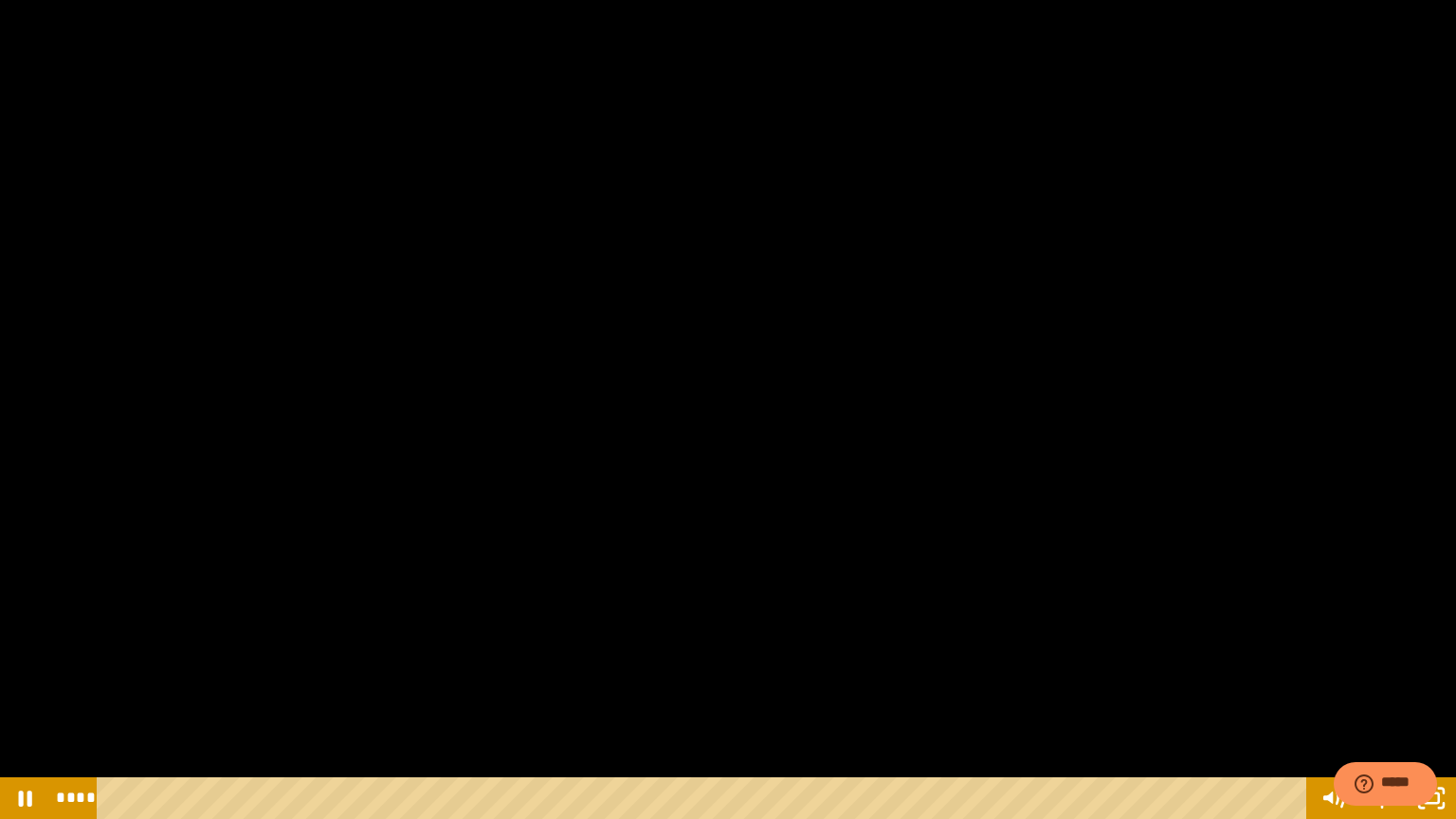 click at bounding box center (728, 410) 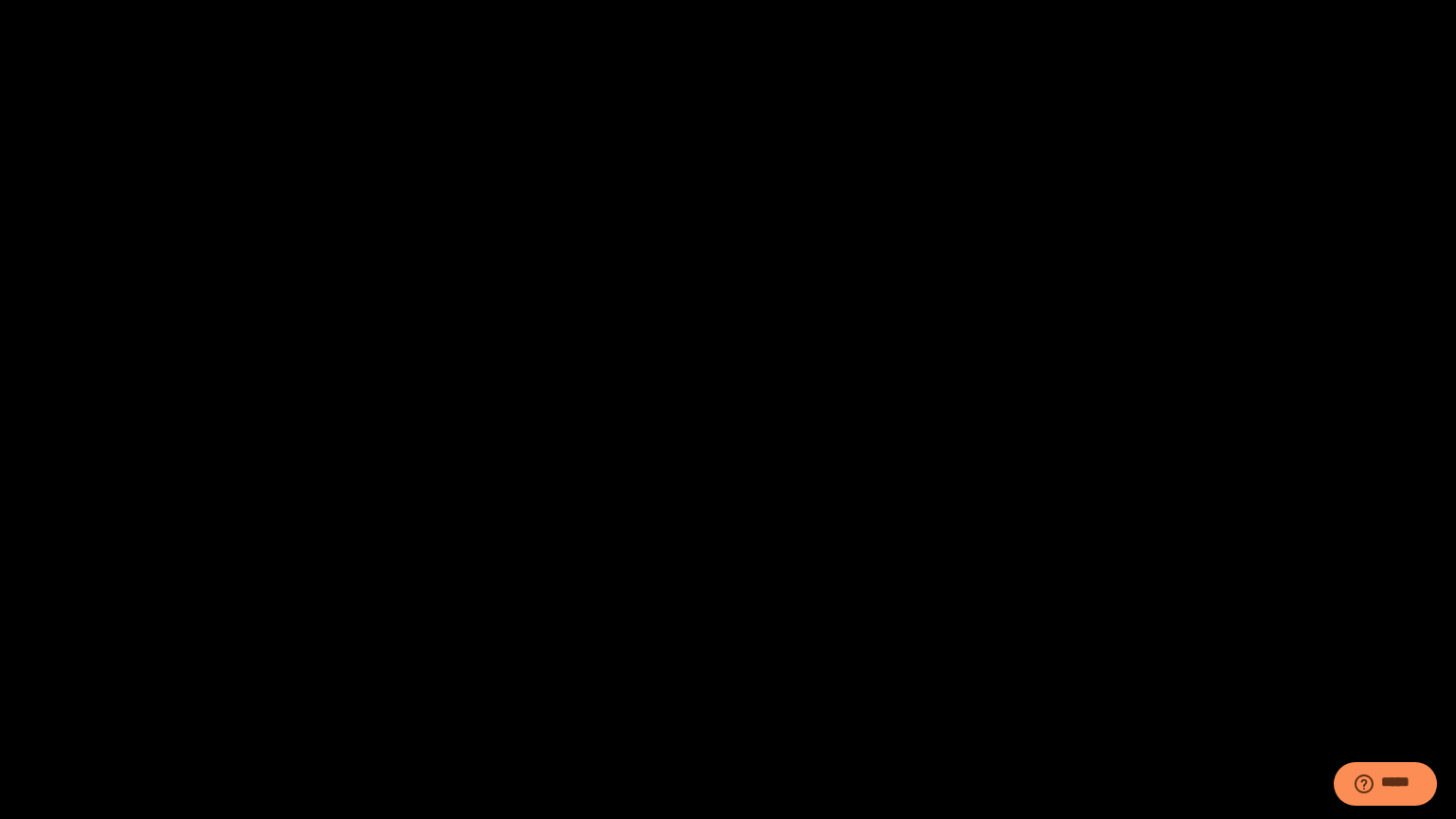 click at bounding box center [728, 410] 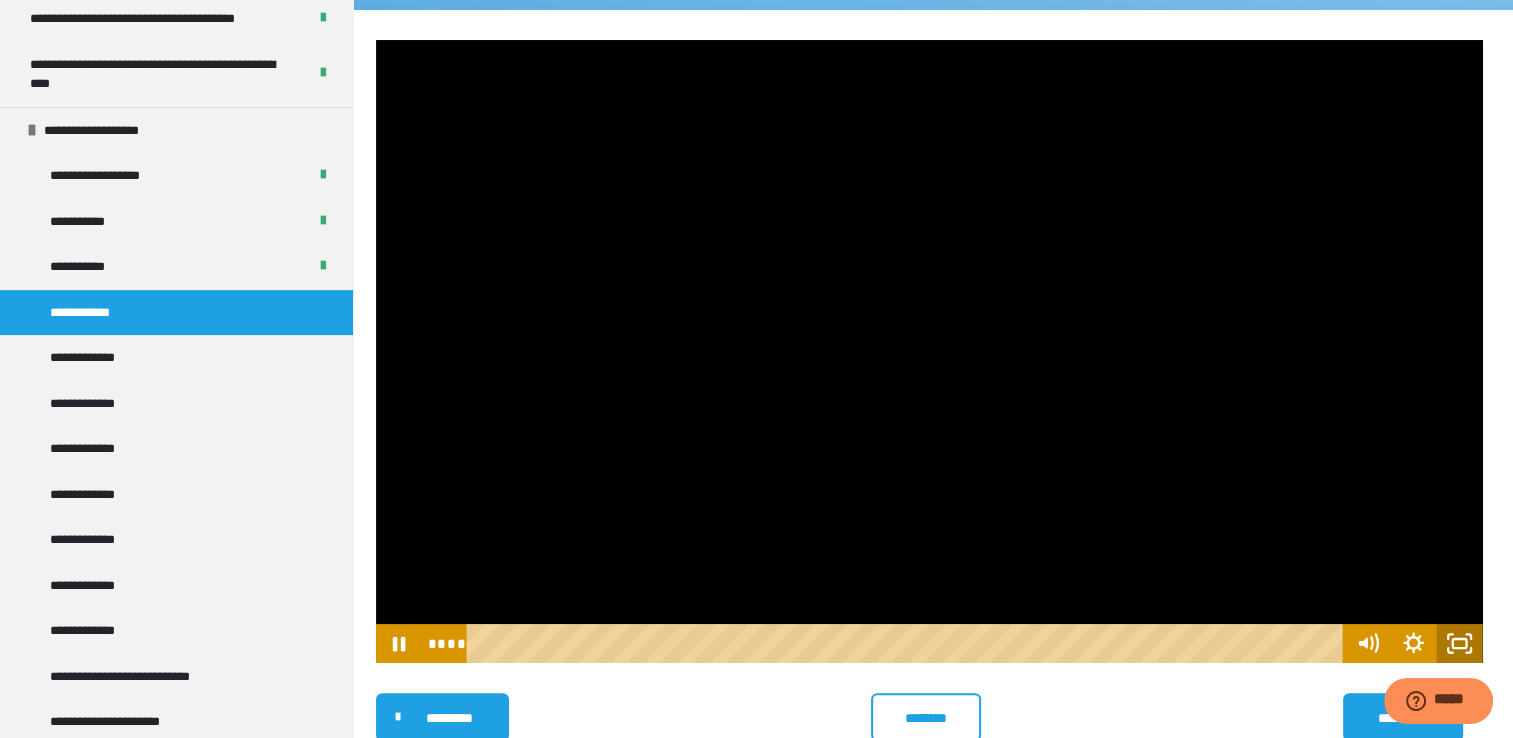 click 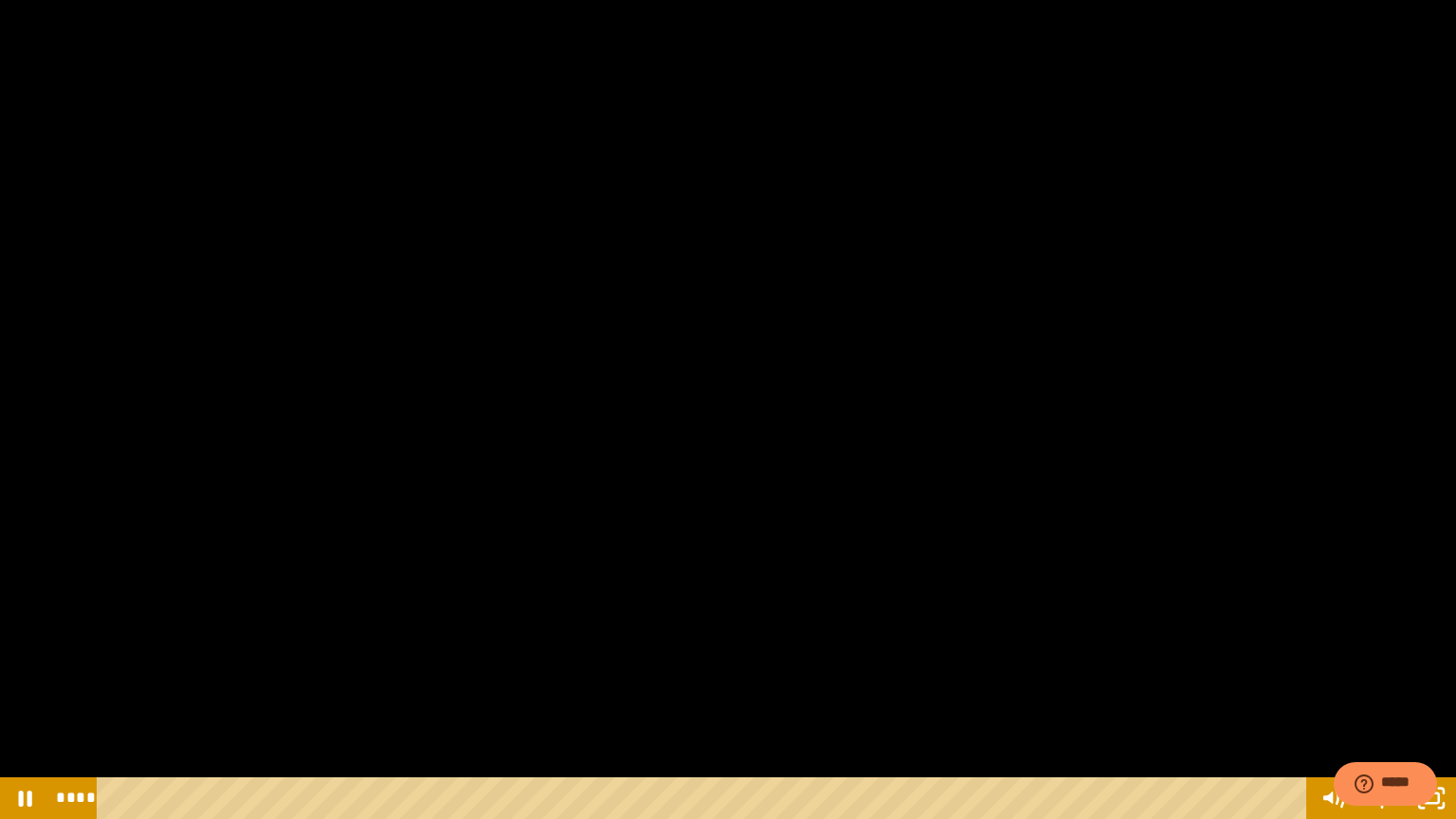 click at bounding box center (728, 410) 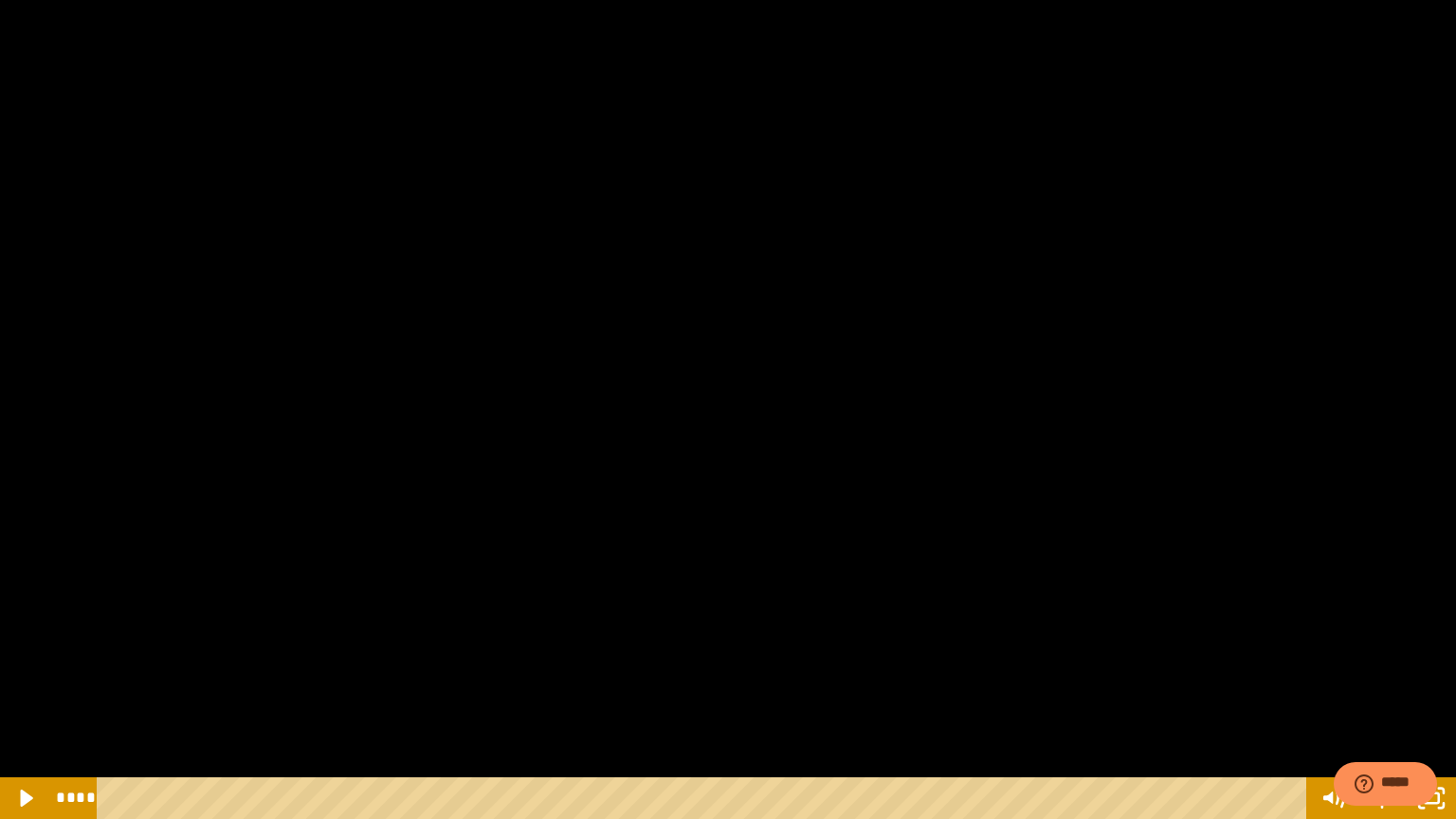 click at bounding box center (728, 410) 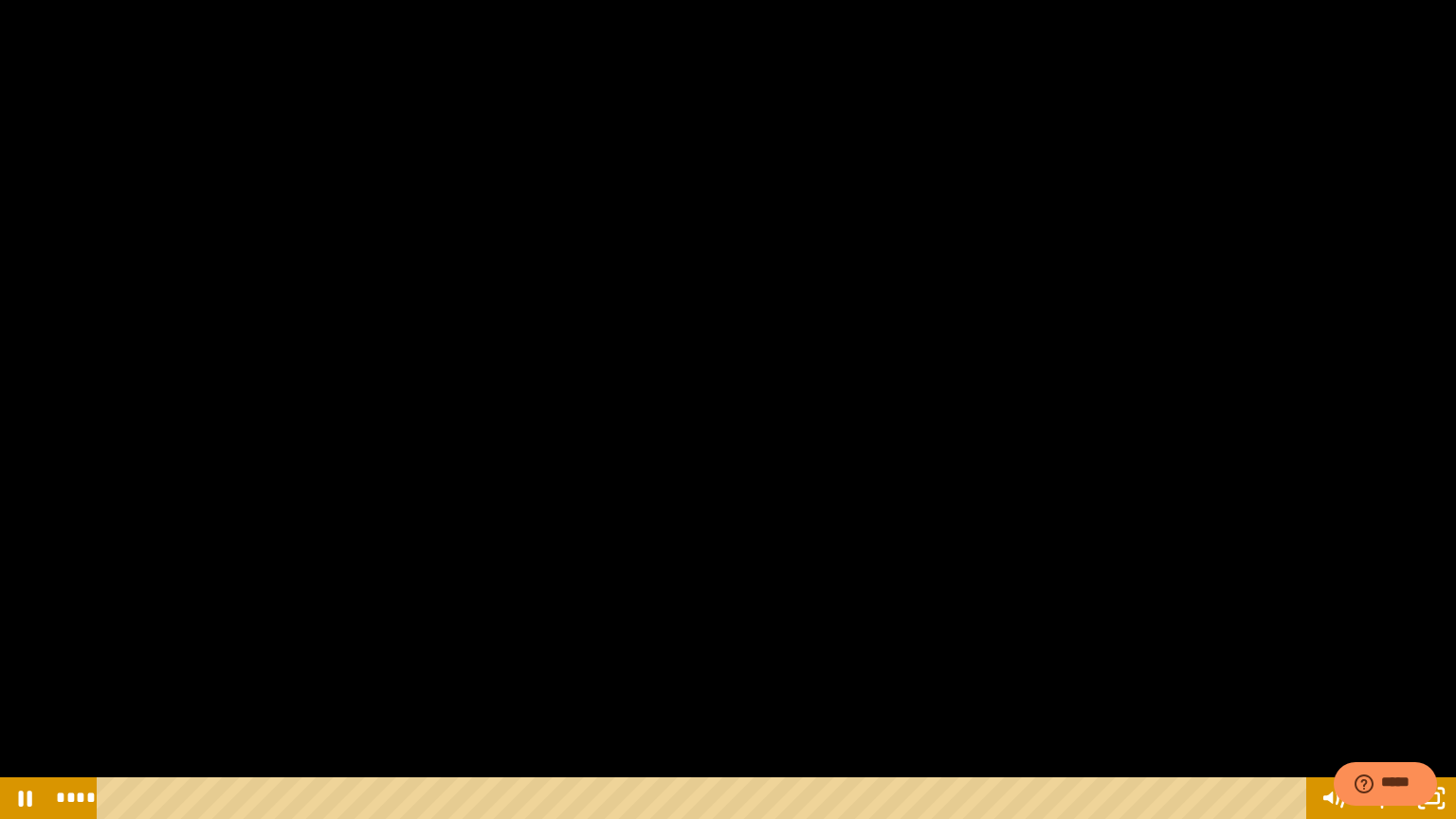 click at bounding box center [728, 410] 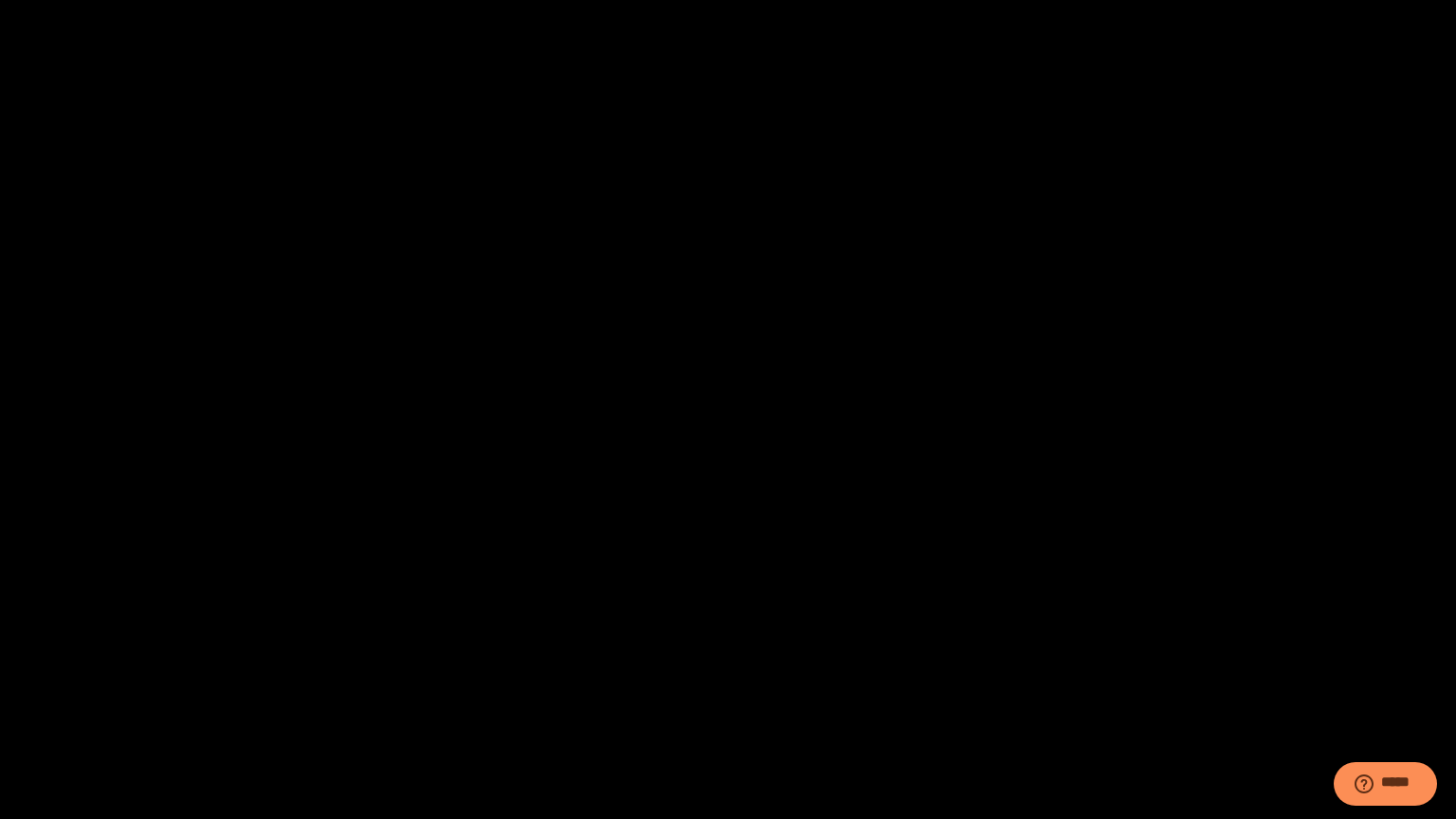 click at bounding box center [728, 410] 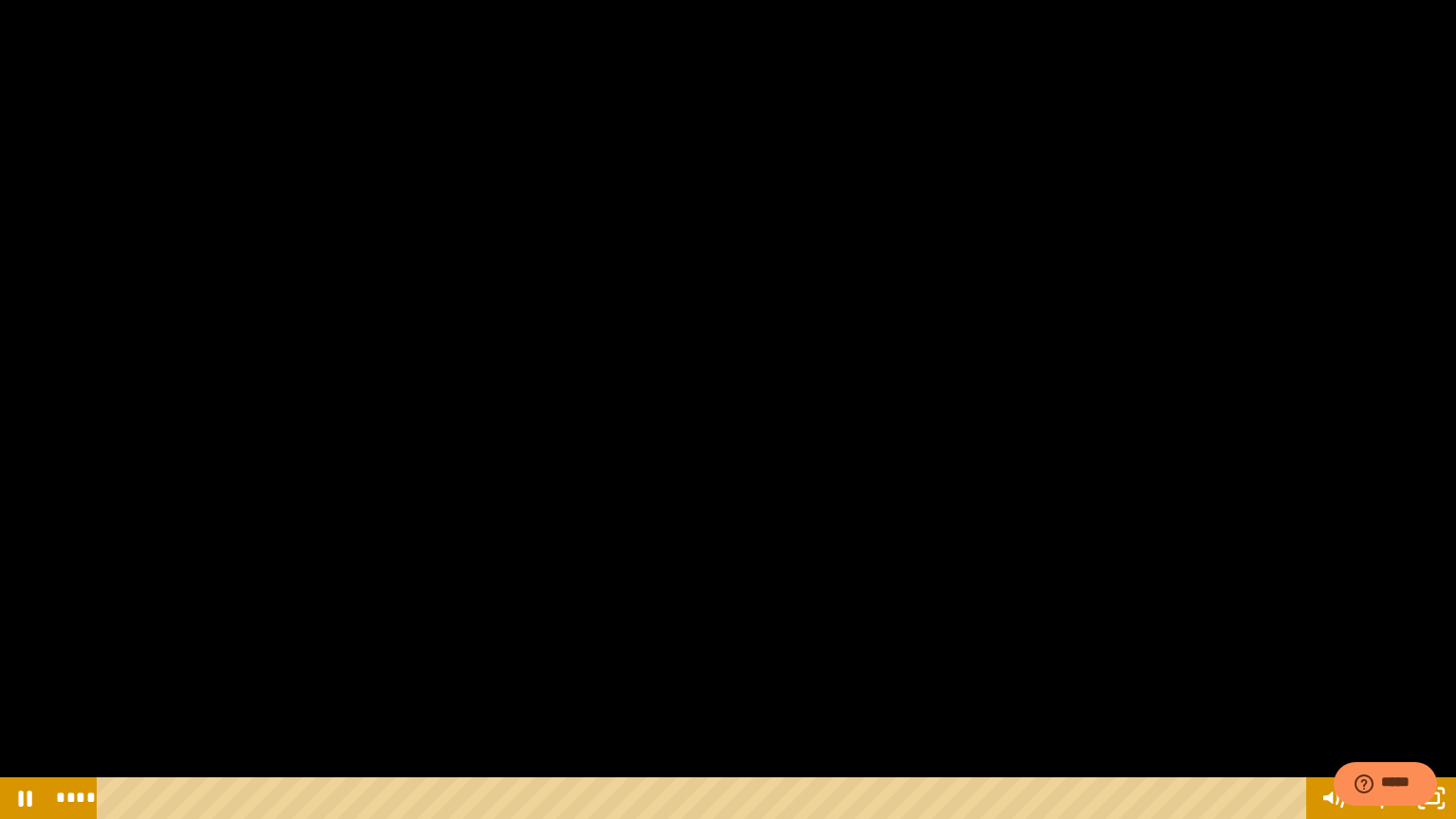 click at bounding box center [728, 410] 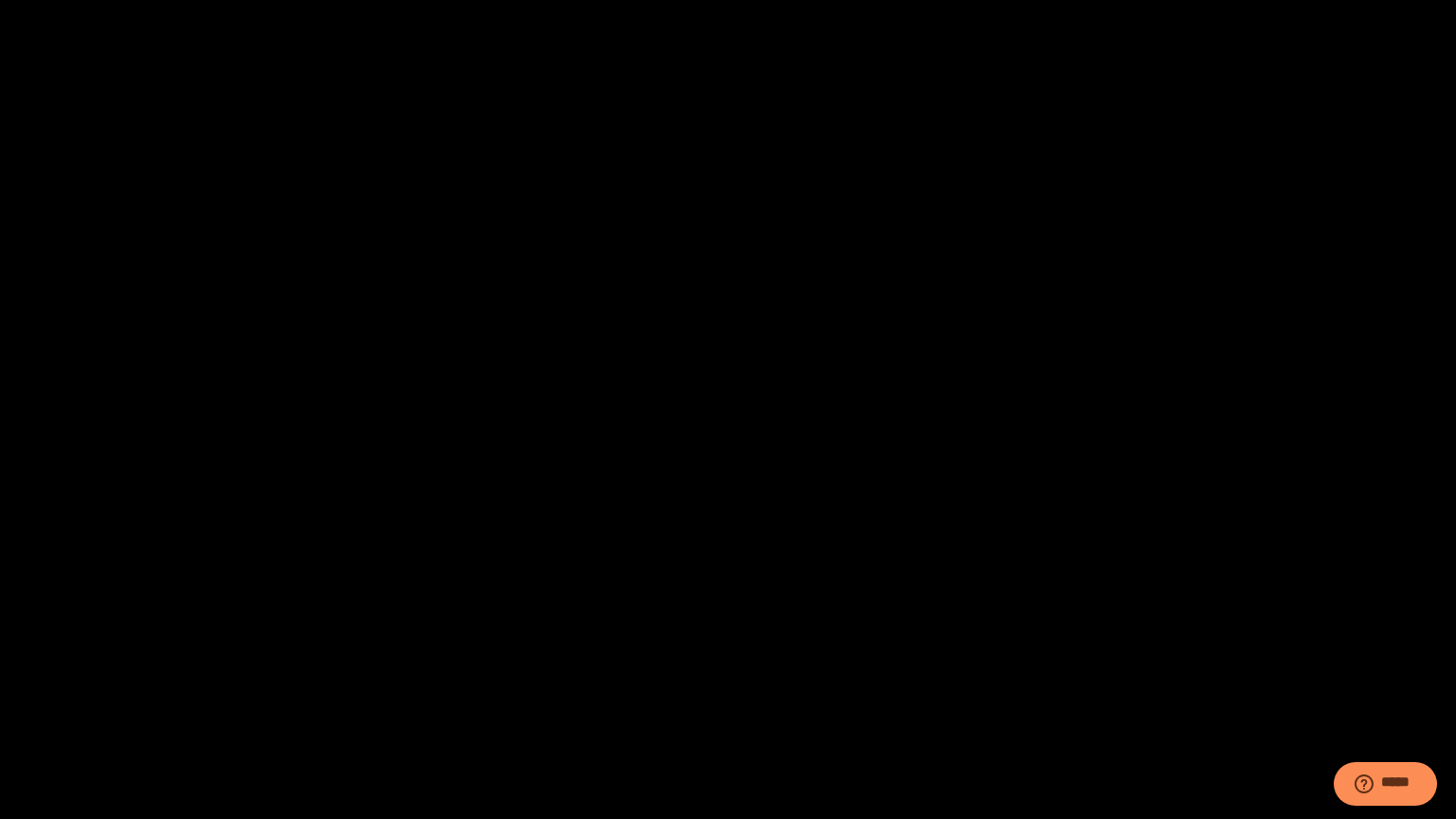 click at bounding box center (728, 410) 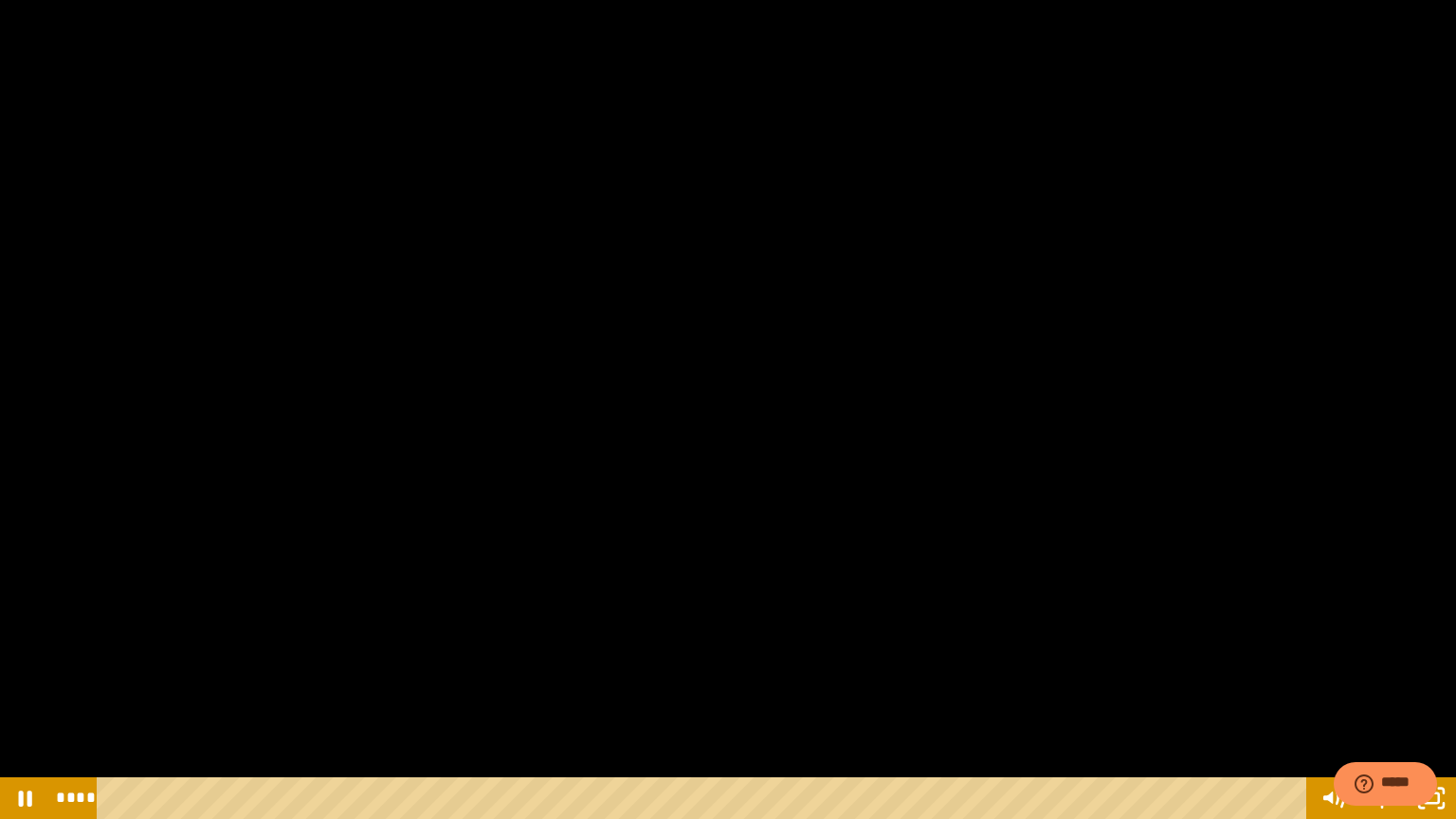 click at bounding box center (728, 410) 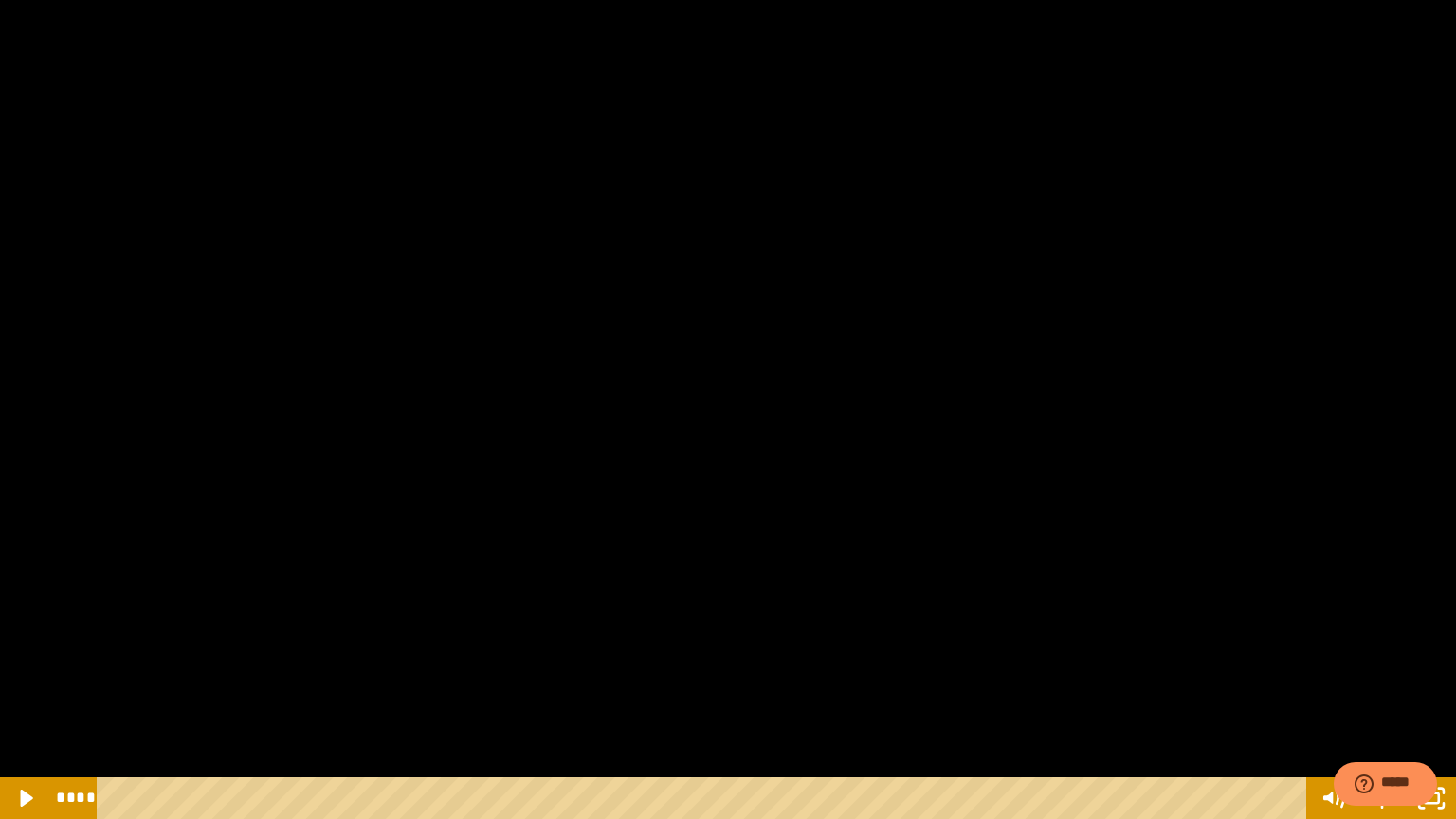 click at bounding box center [728, 410] 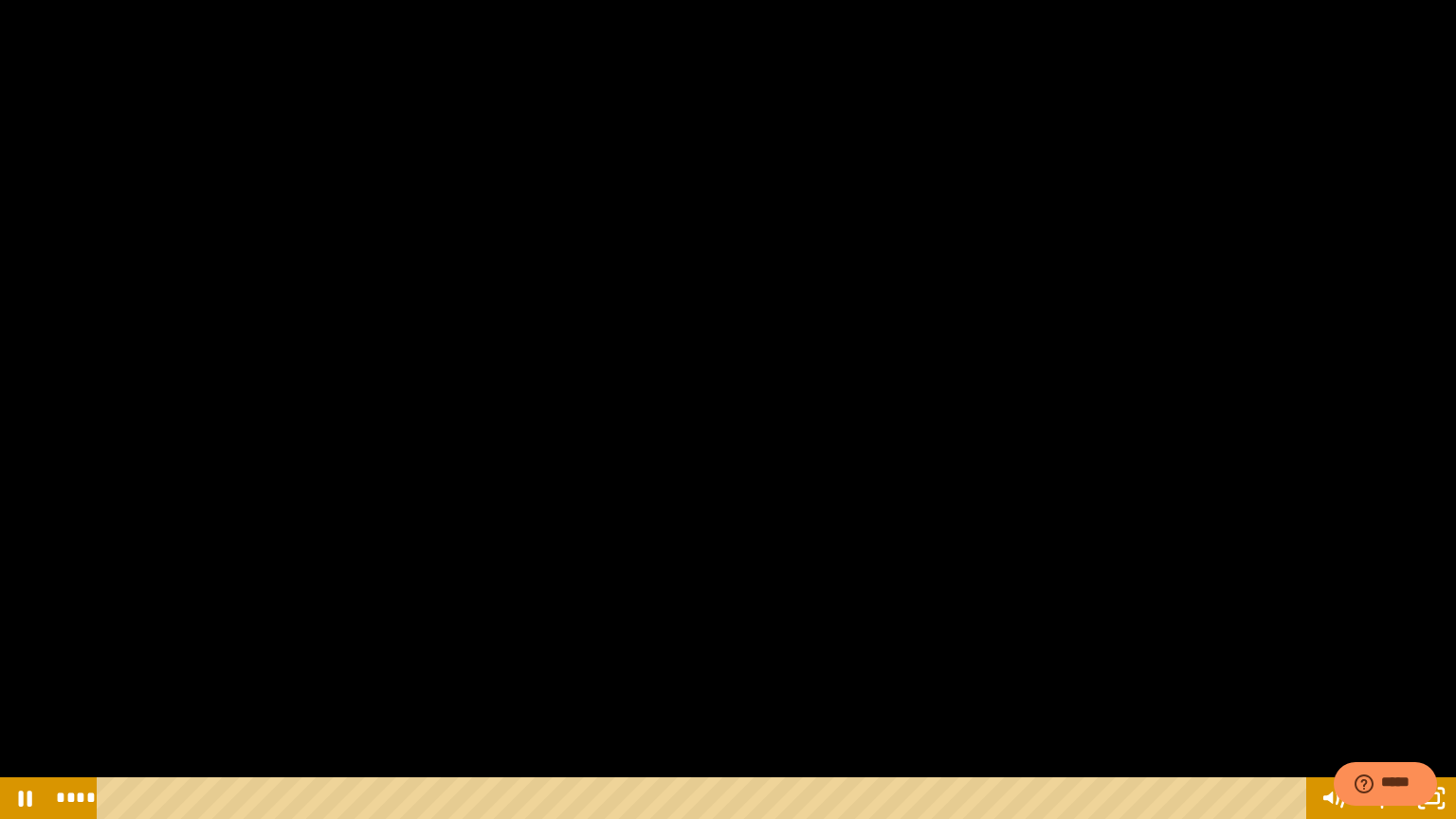 click at bounding box center (728, 410) 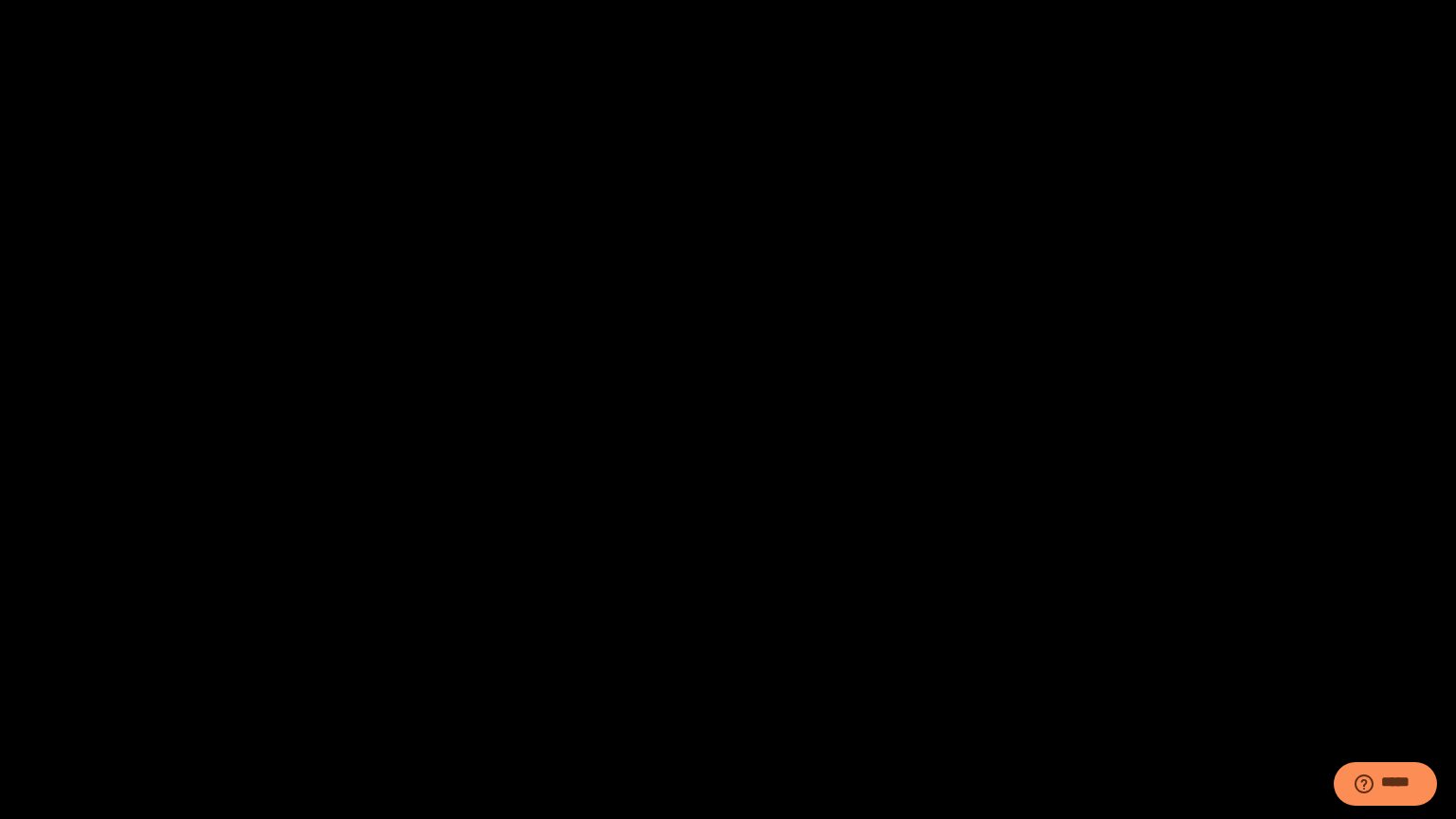 click at bounding box center (728, 410) 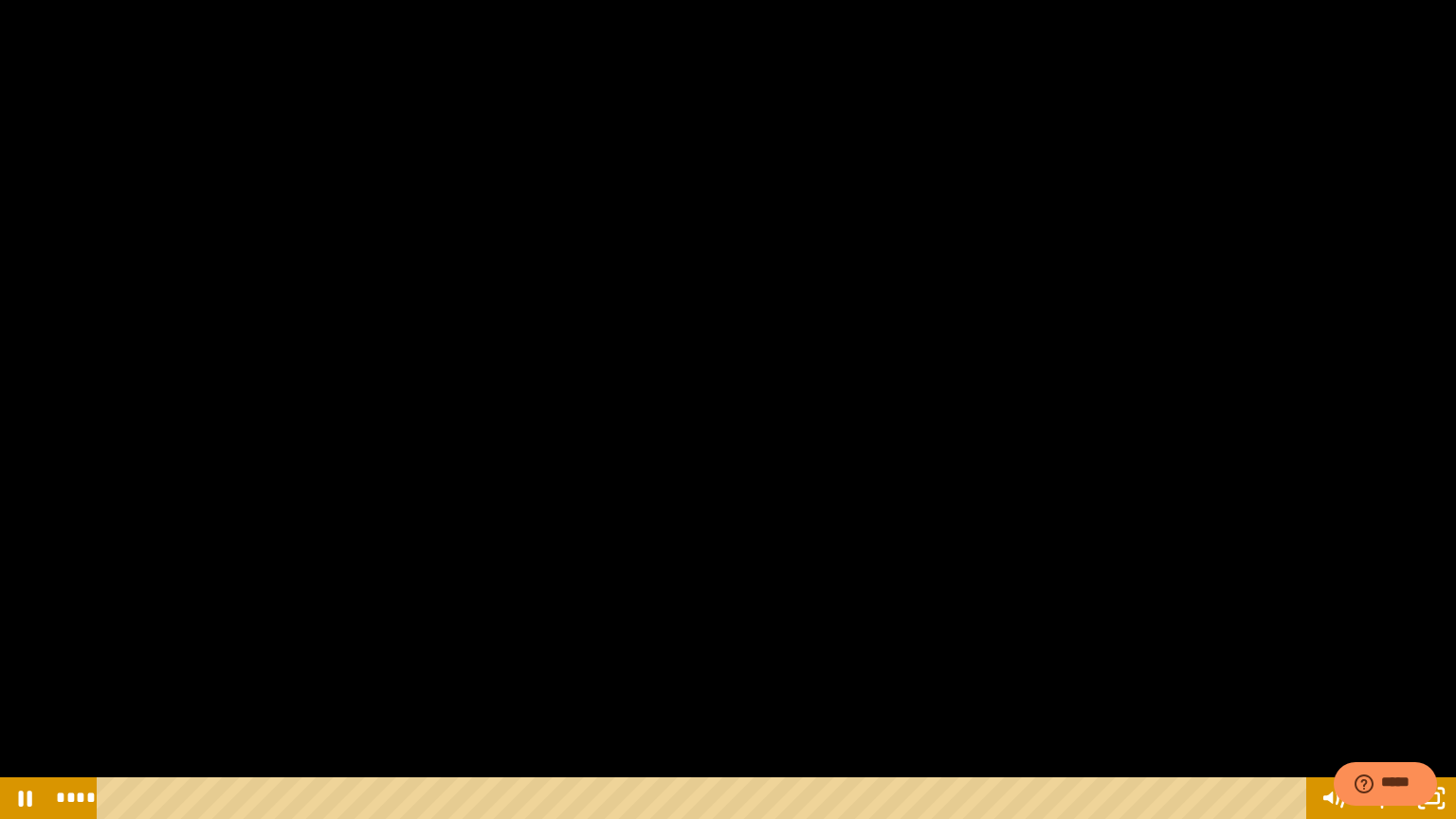 click at bounding box center [728, 410] 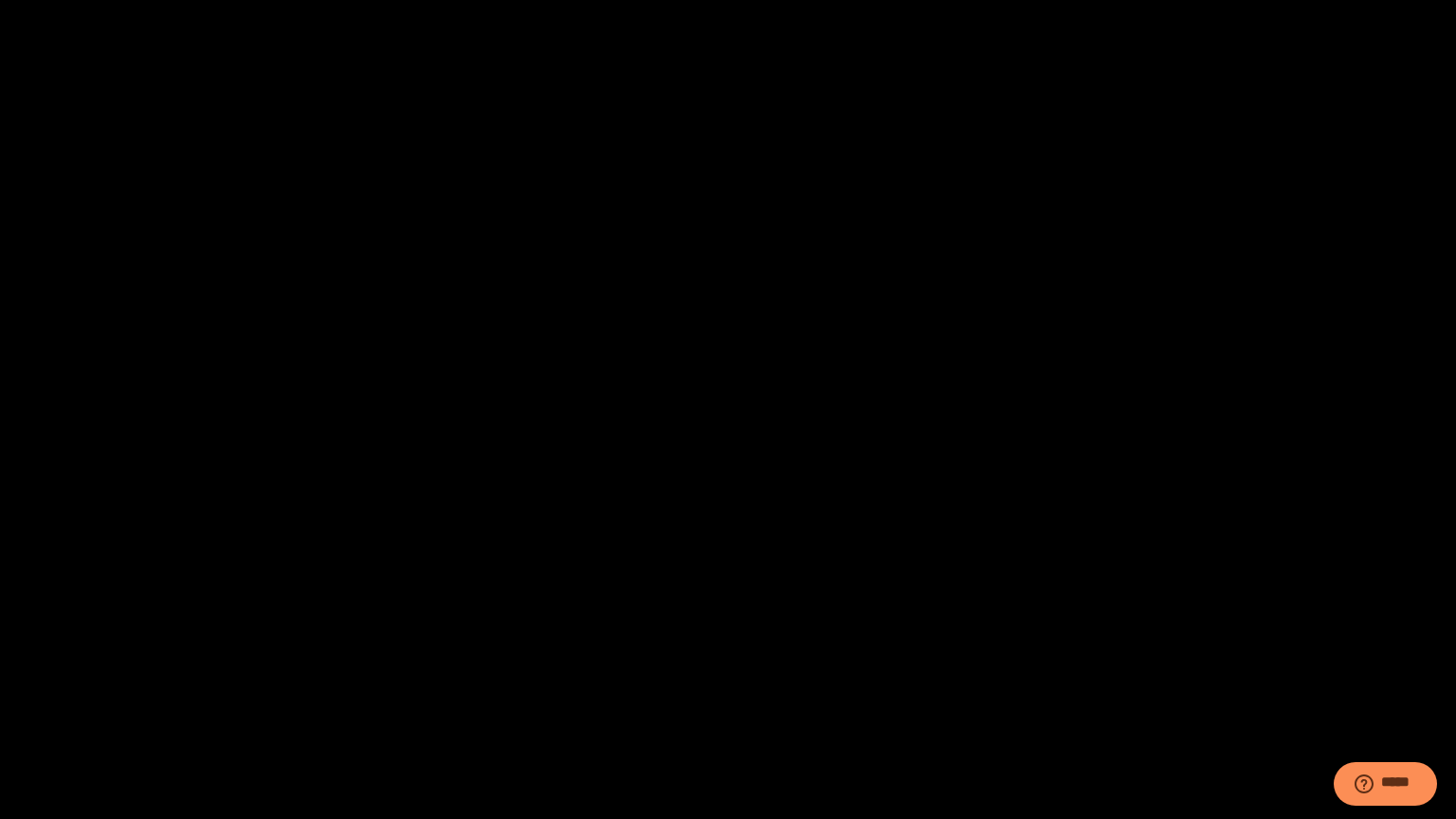 click at bounding box center (728, 410) 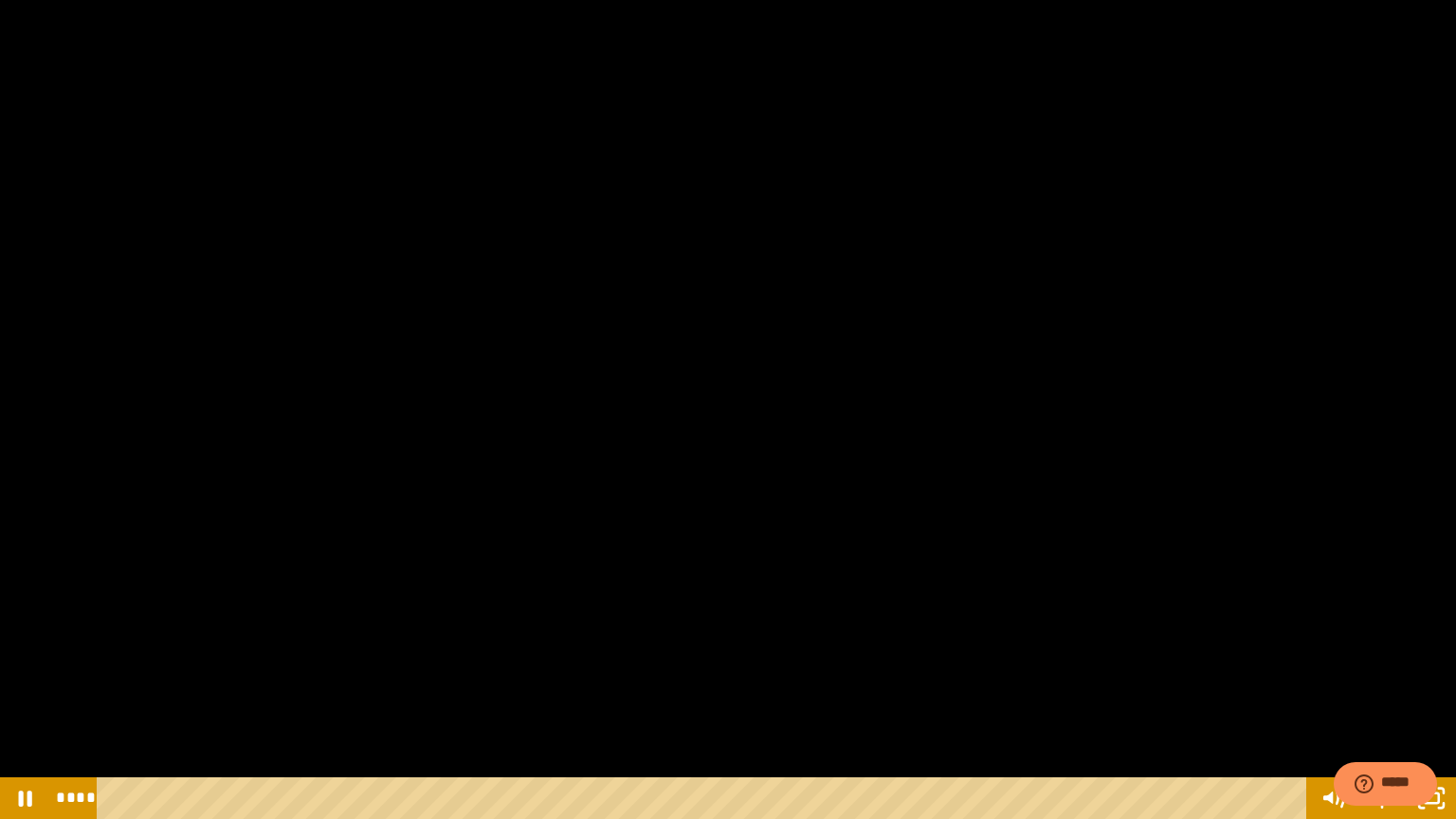 click at bounding box center [728, 410] 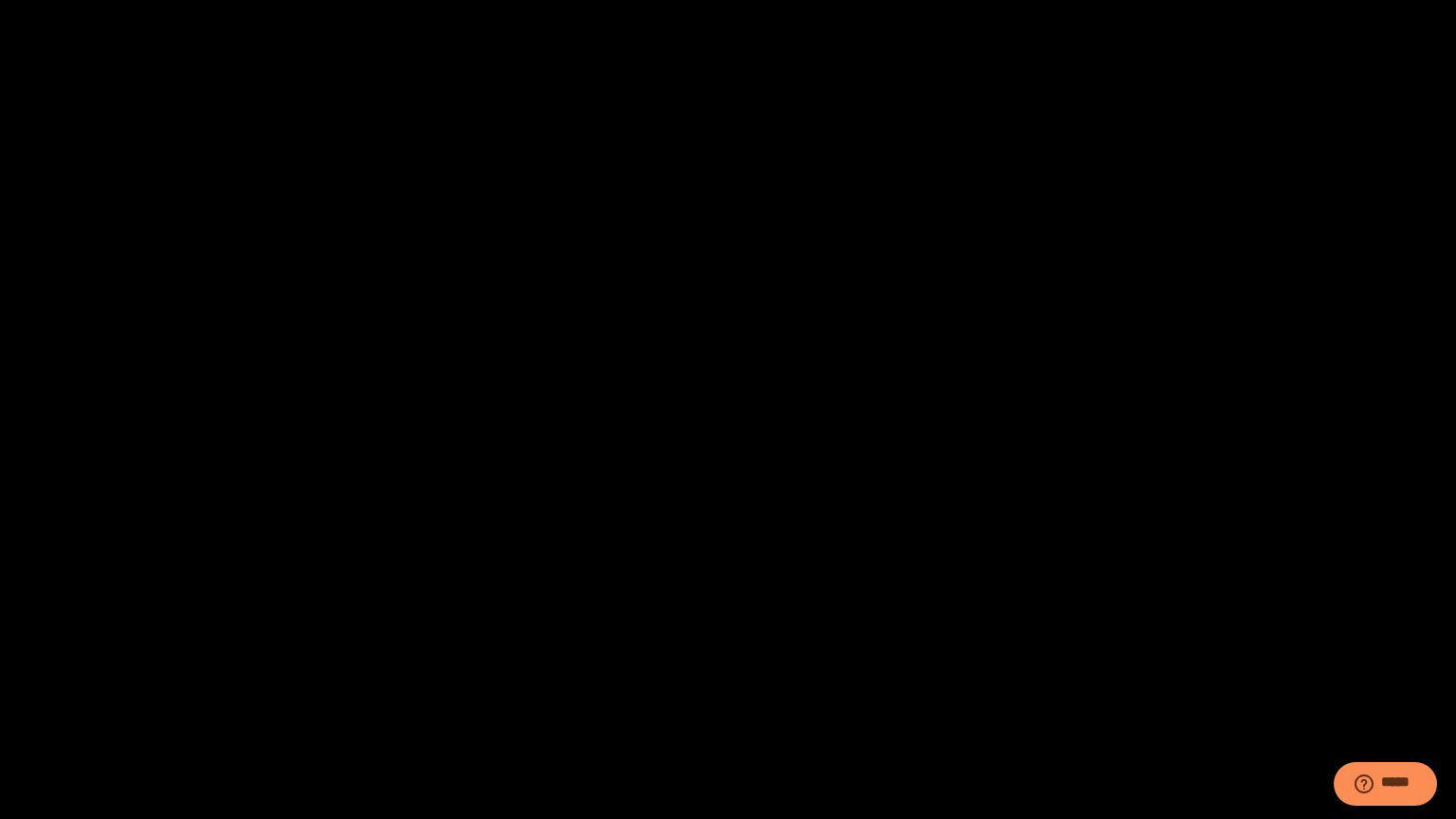 click at bounding box center (728, 410) 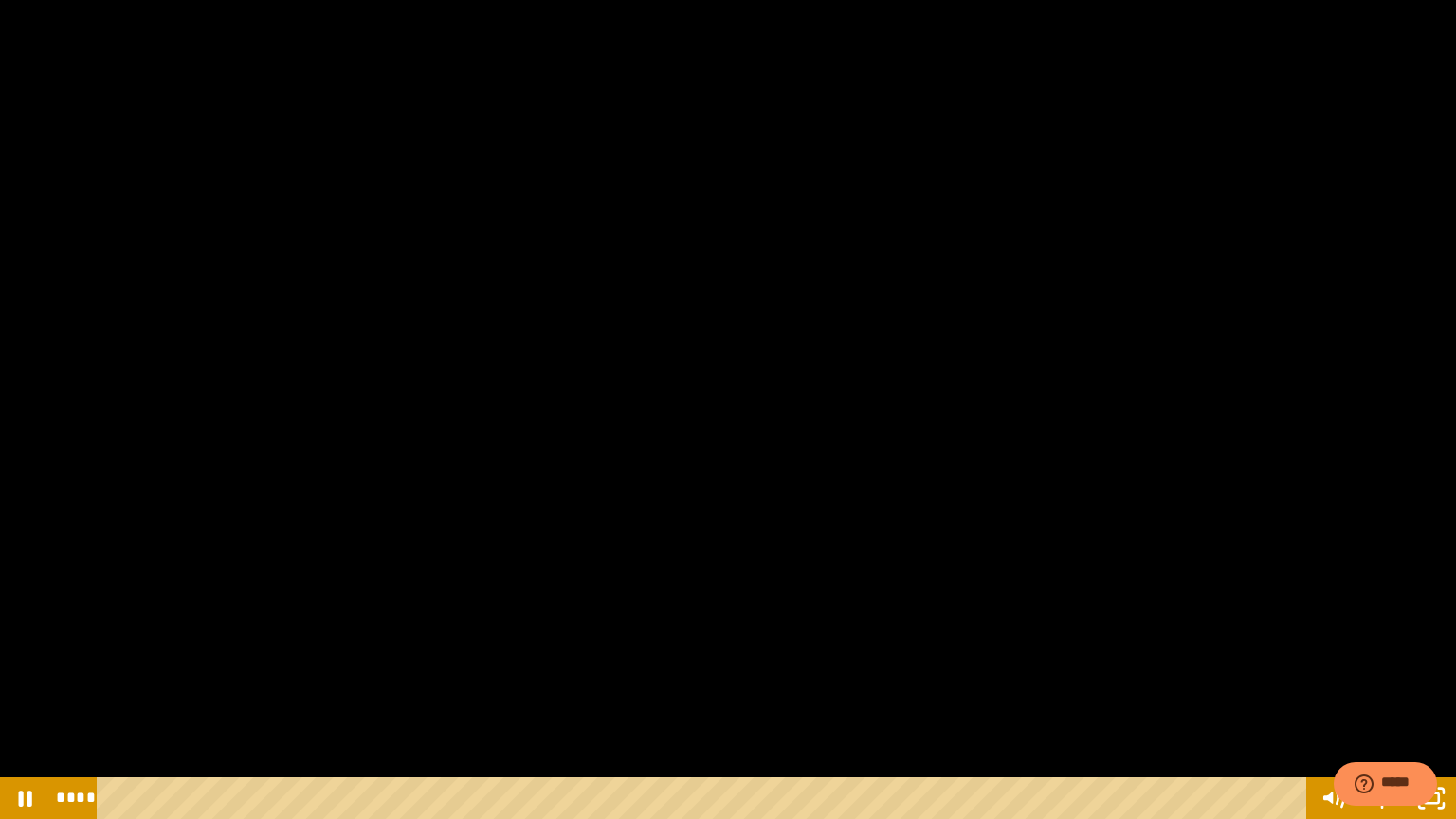 click at bounding box center [728, 410] 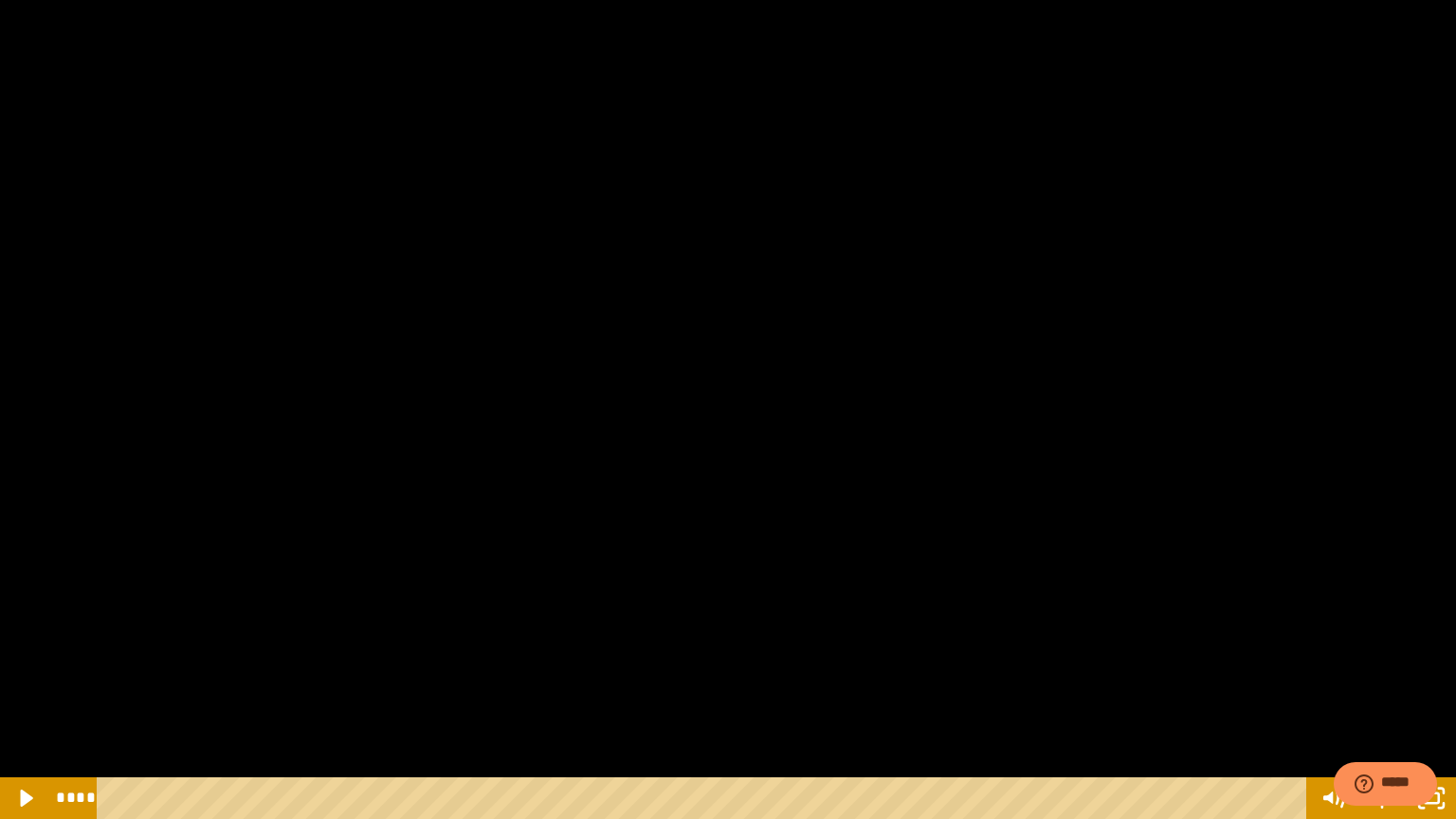 click at bounding box center (728, 410) 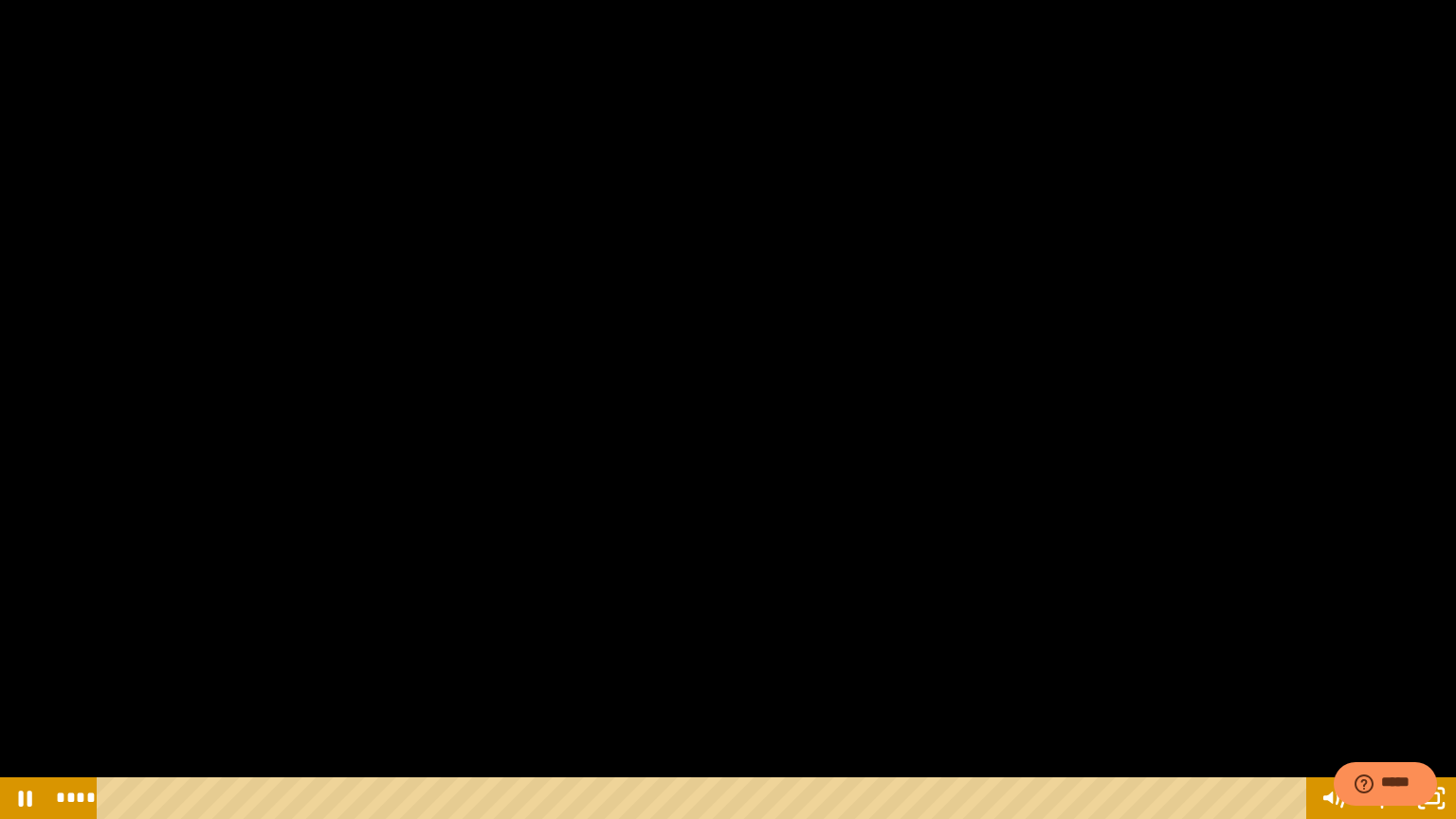 click at bounding box center [728, 410] 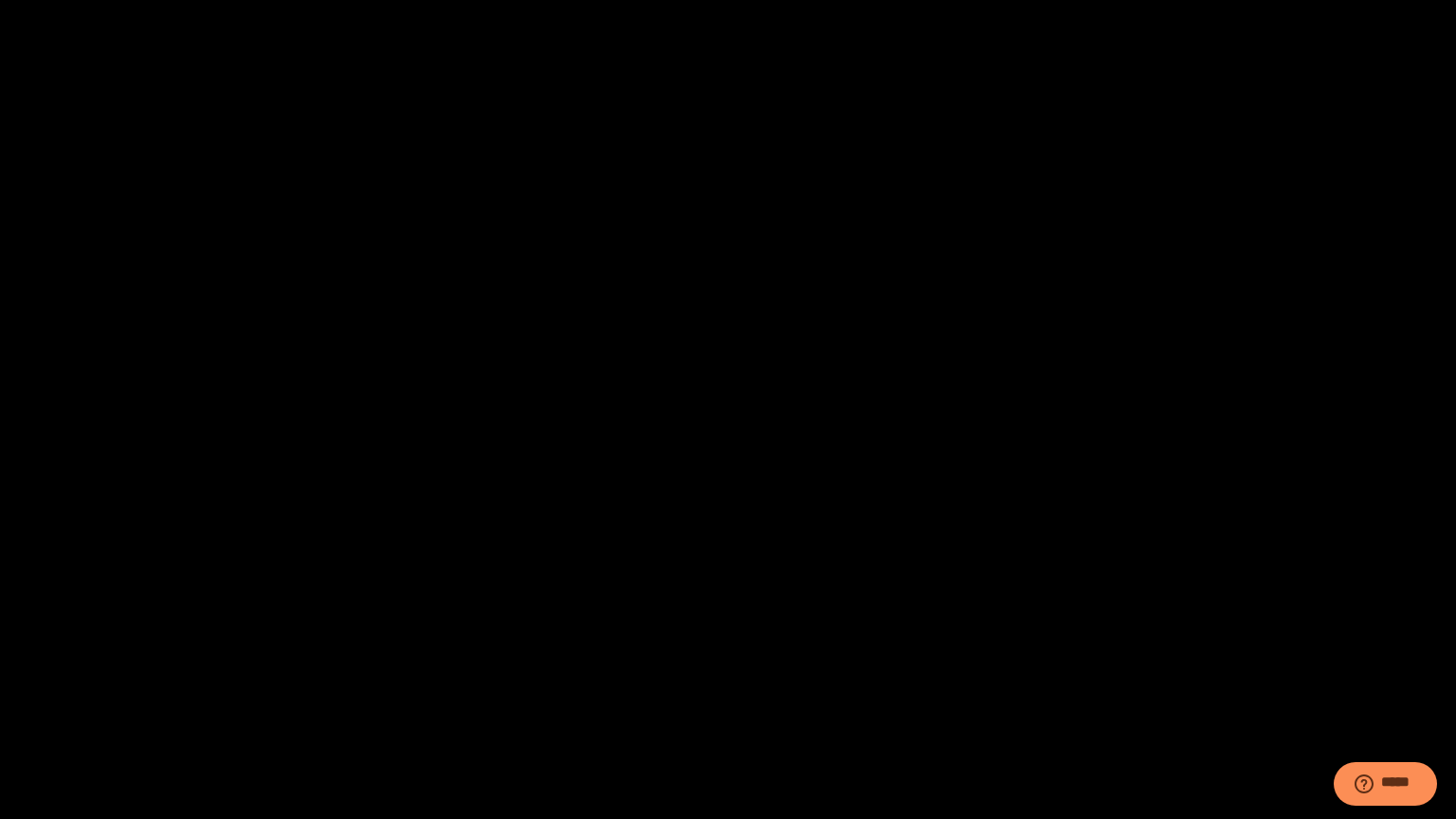click at bounding box center (728, 410) 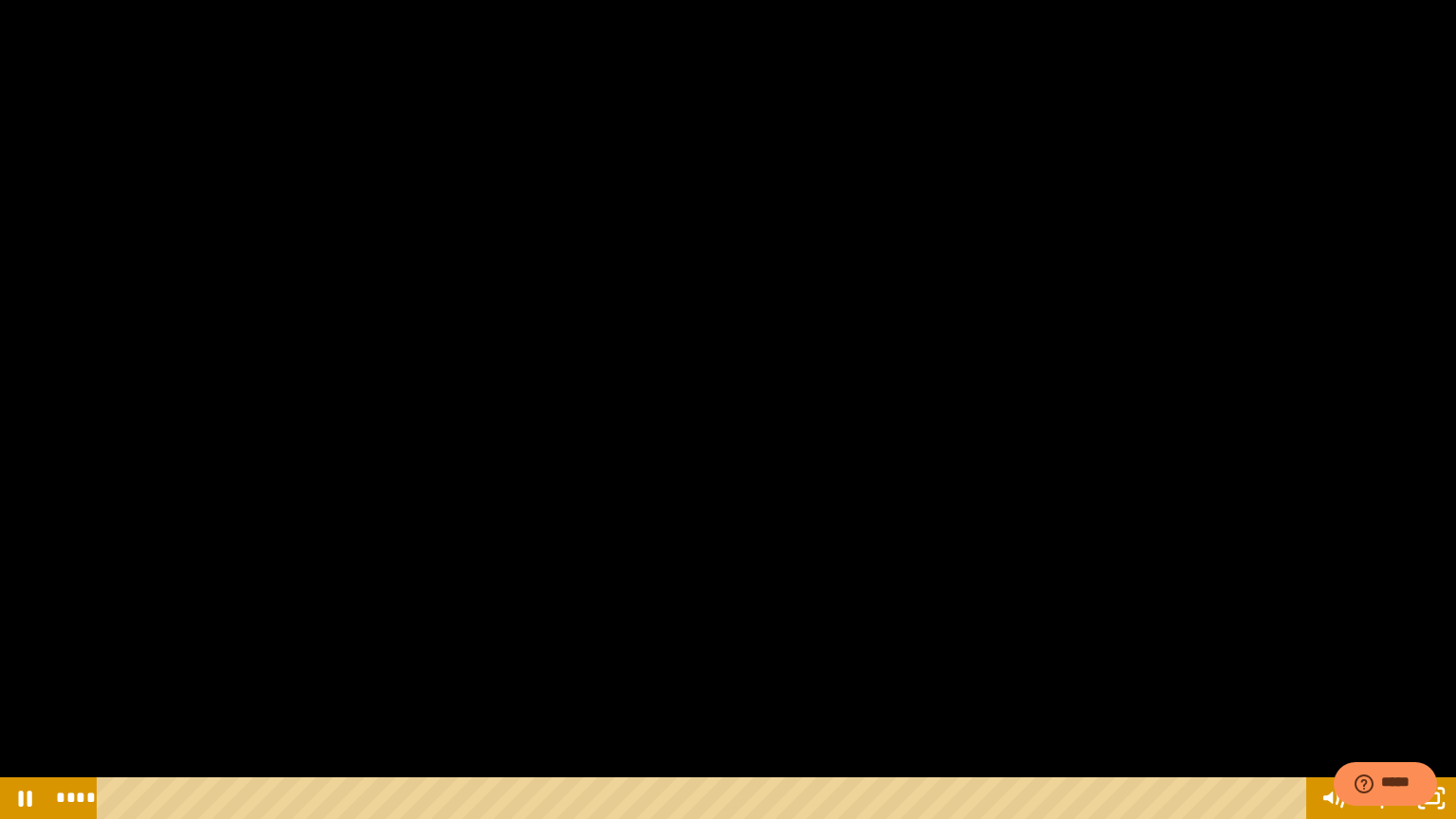 click at bounding box center [728, 410] 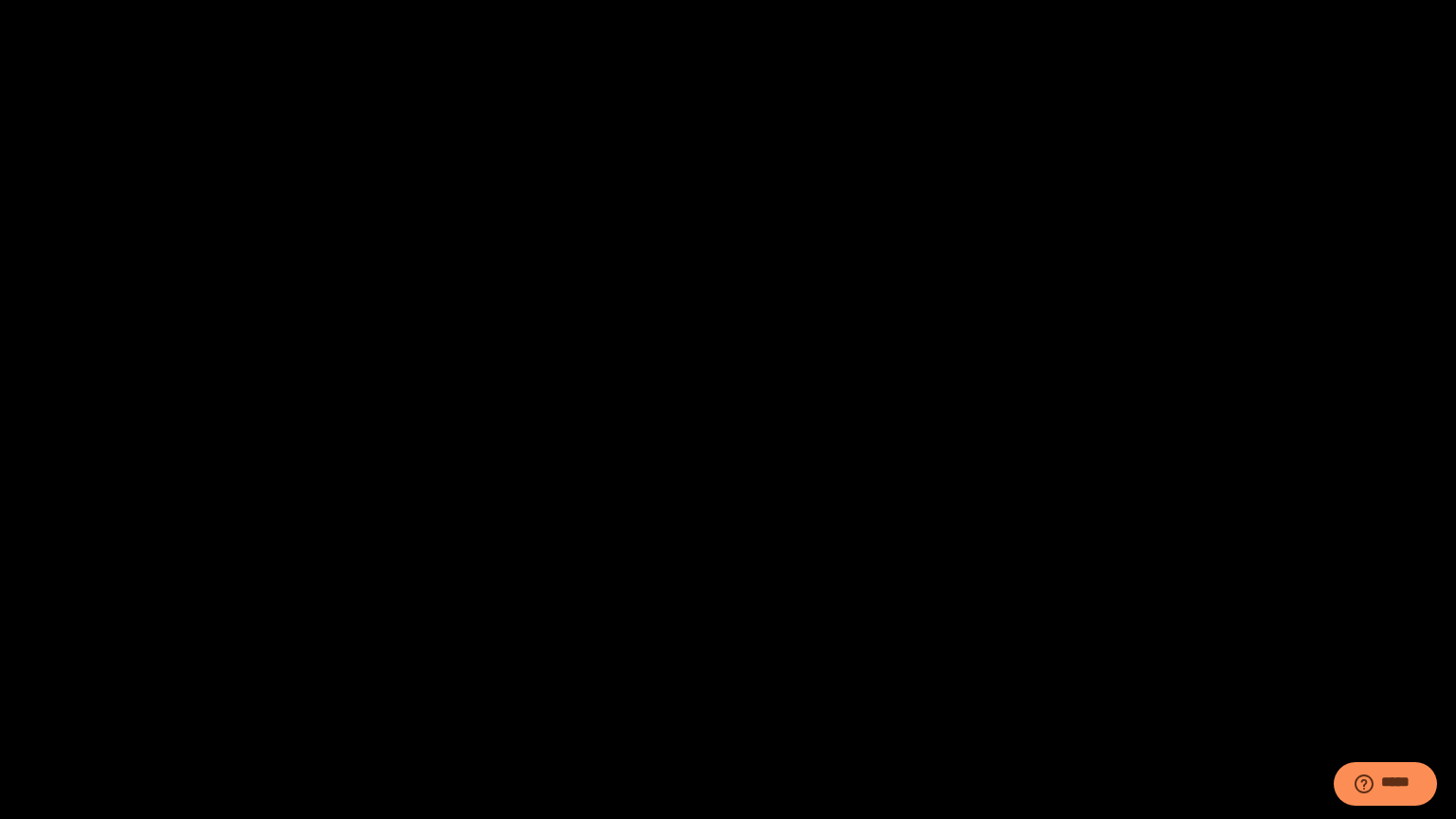 click at bounding box center (728, 410) 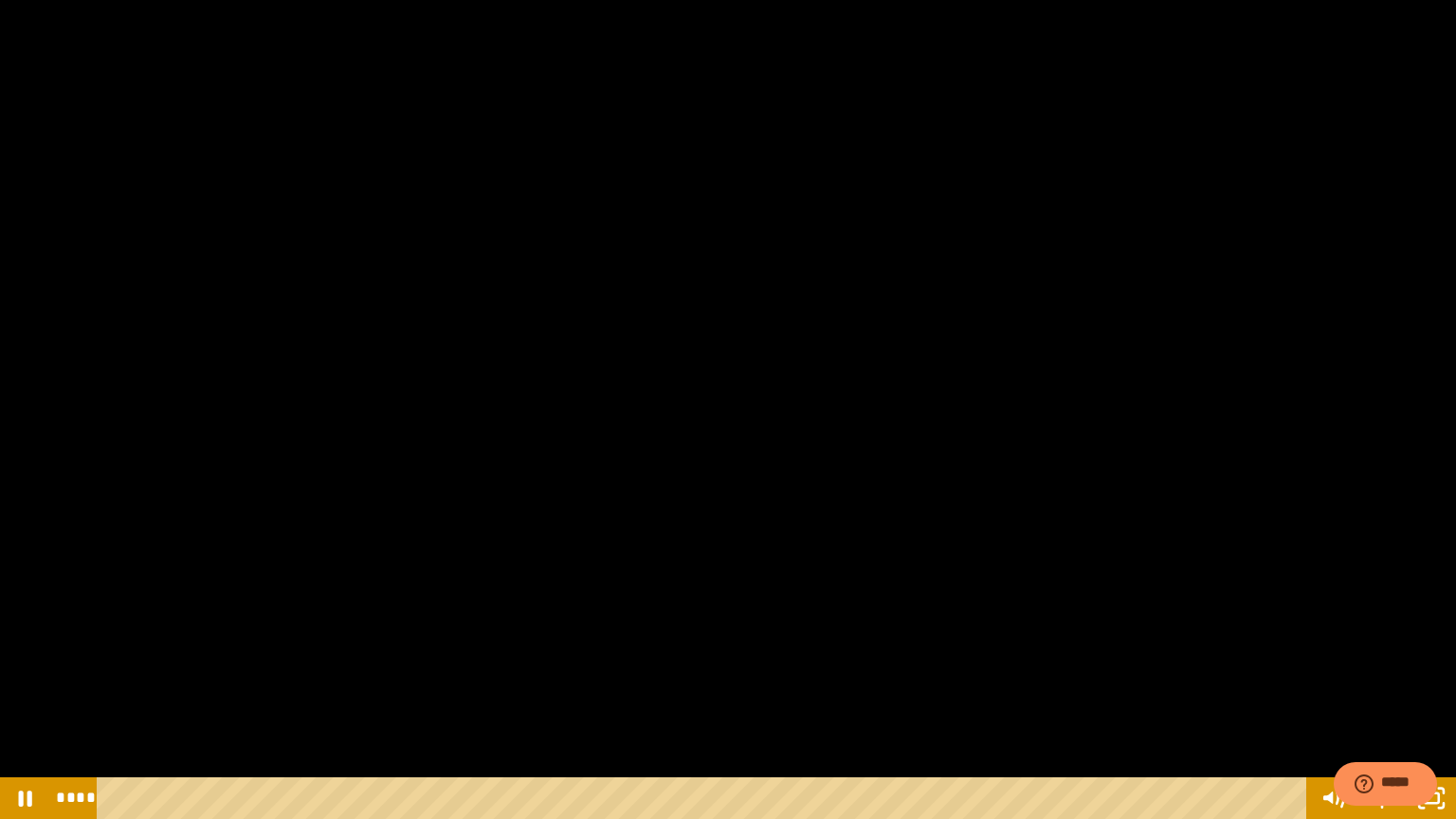 click at bounding box center (728, 410) 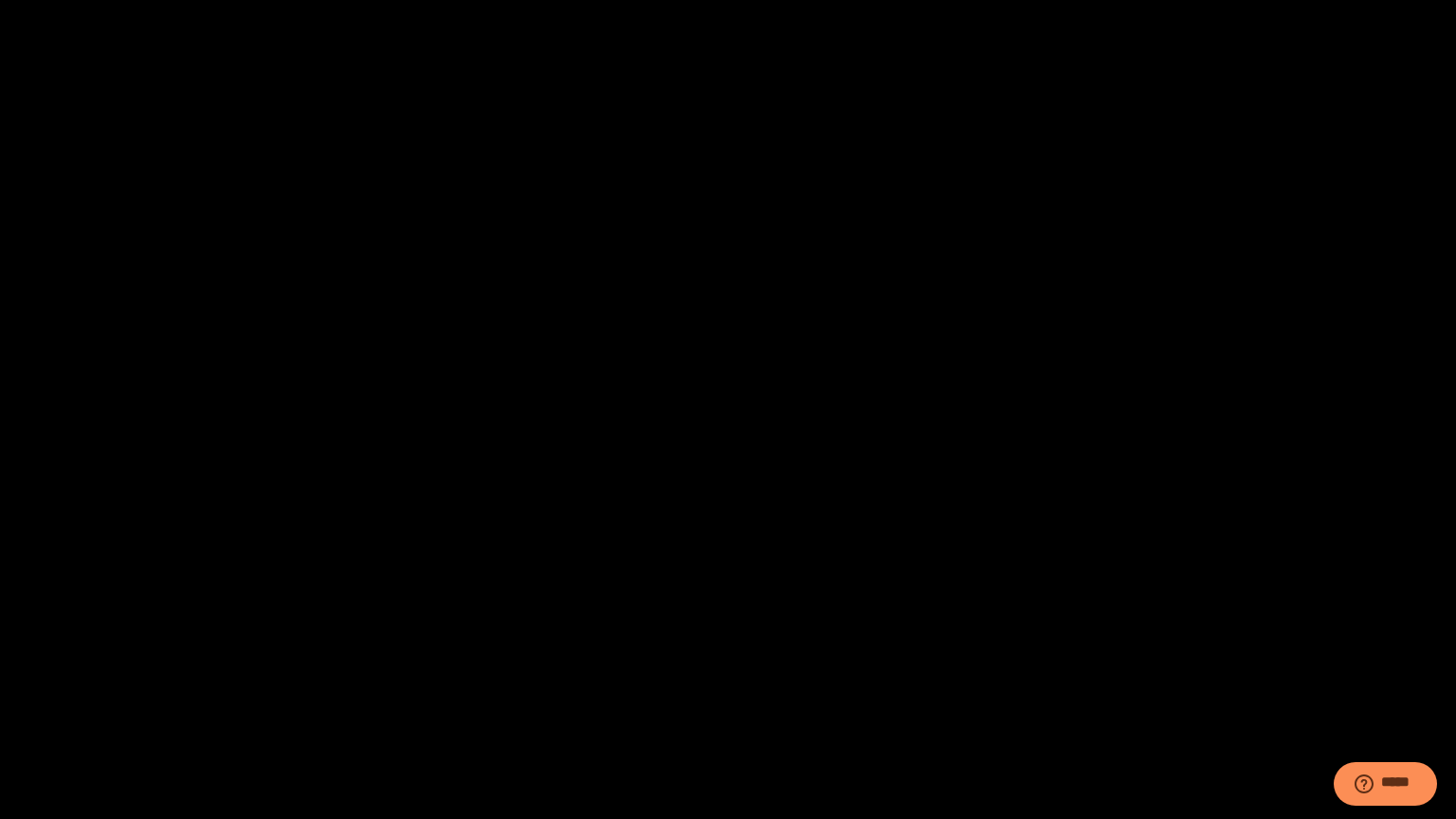 click at bounding box center (728, 410) 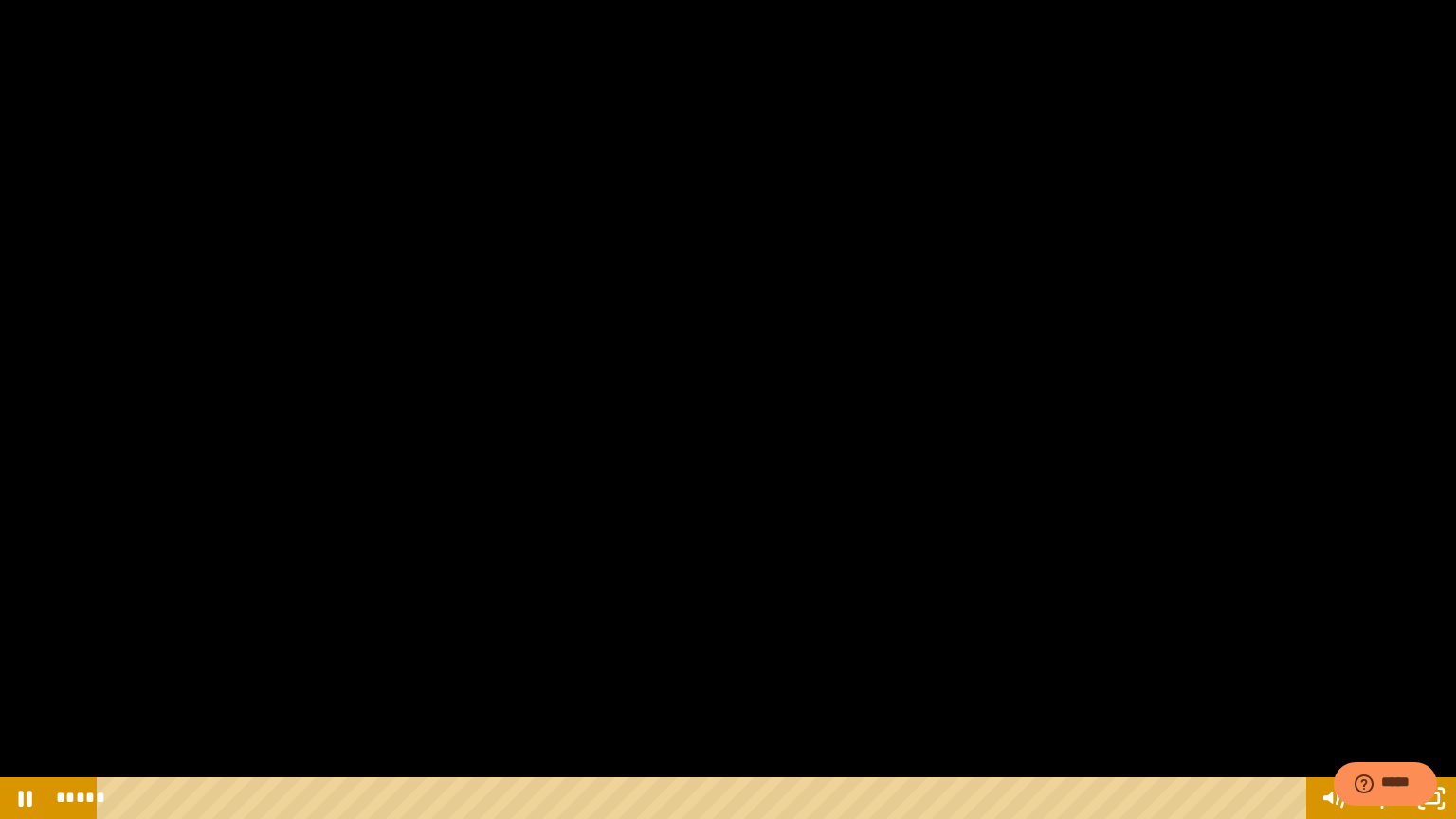 click at bounding box center [728, 410] 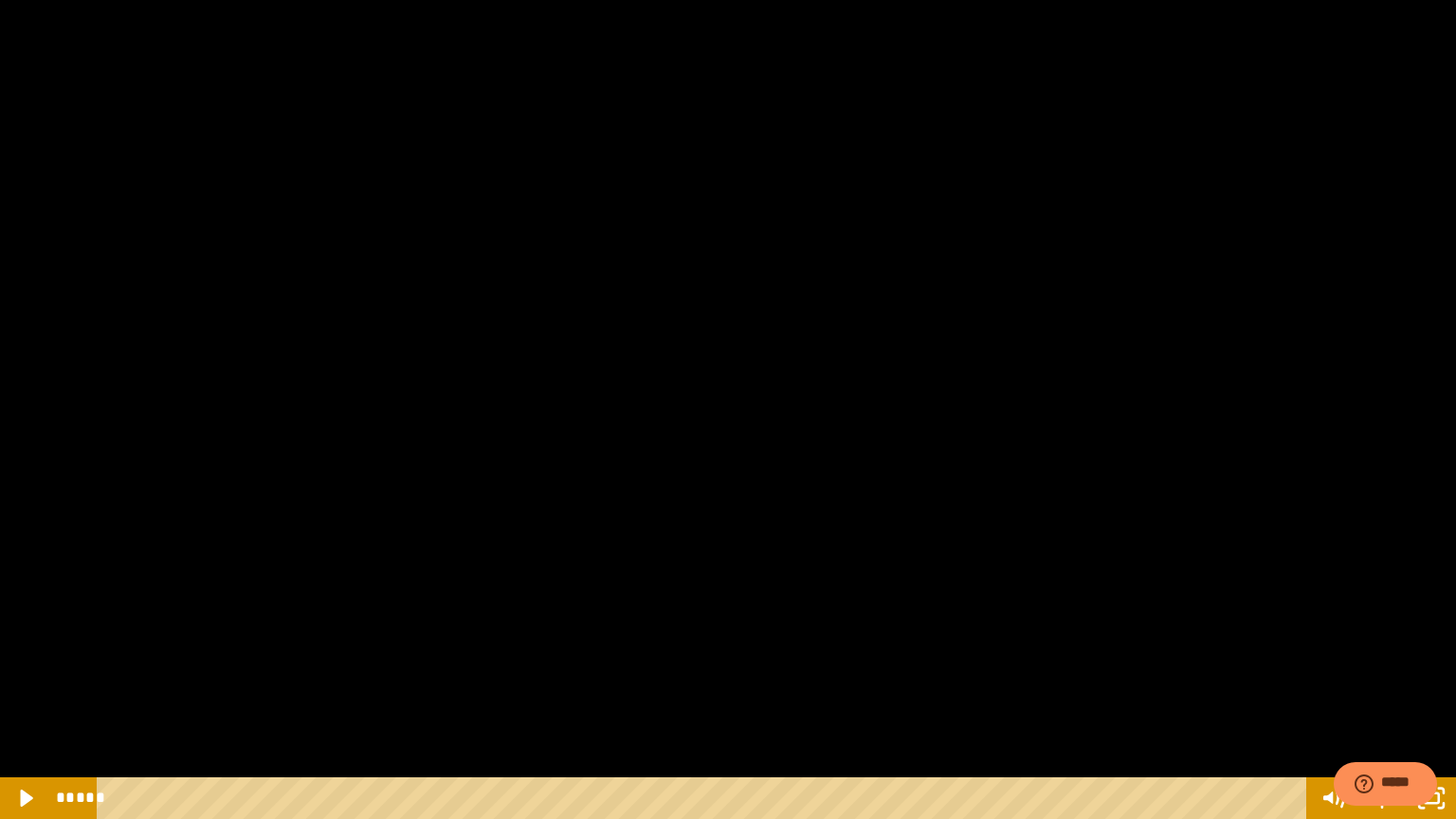 click at bounding box center [728, 410] 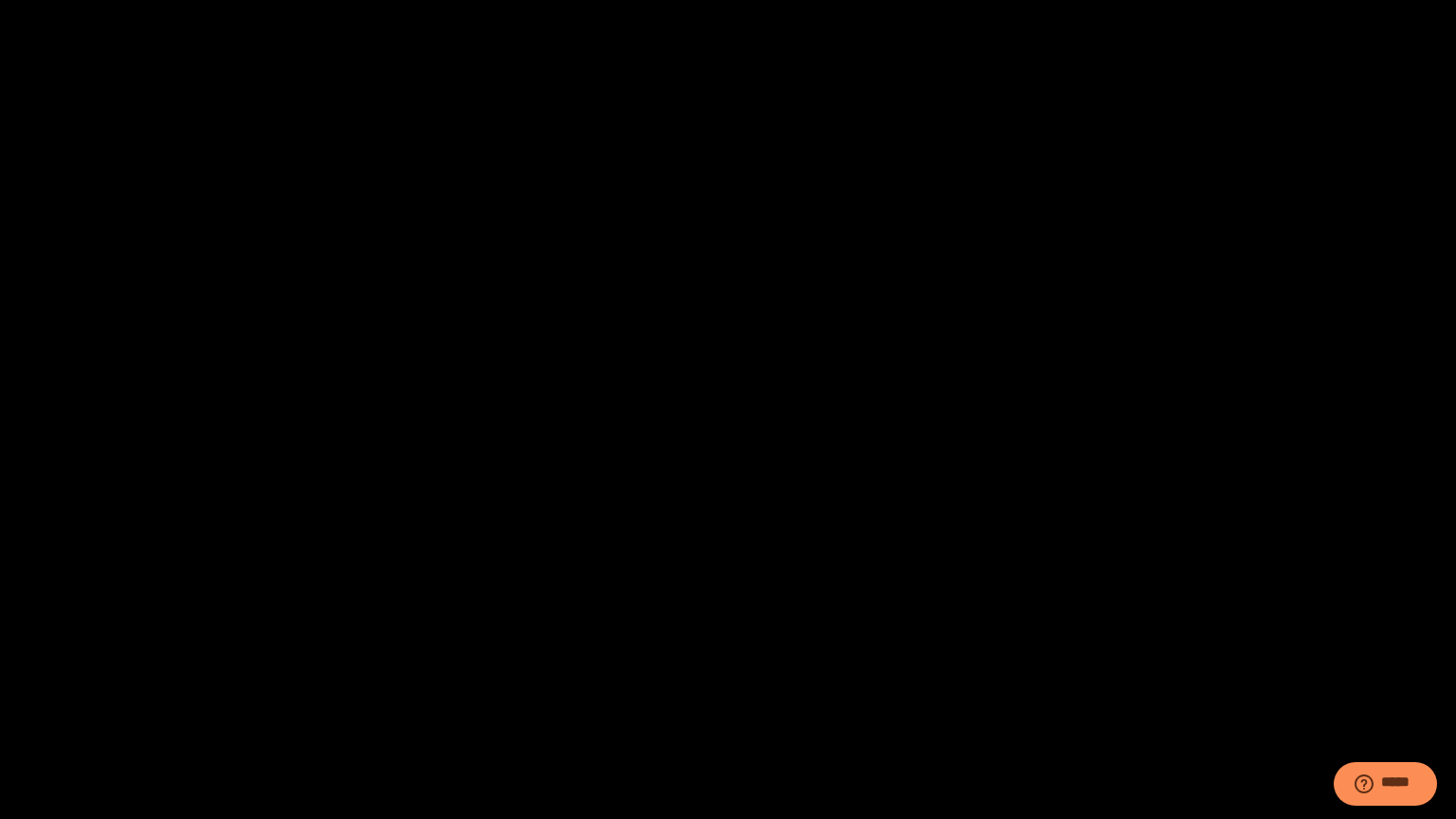 click at bounding box center [728, 410] 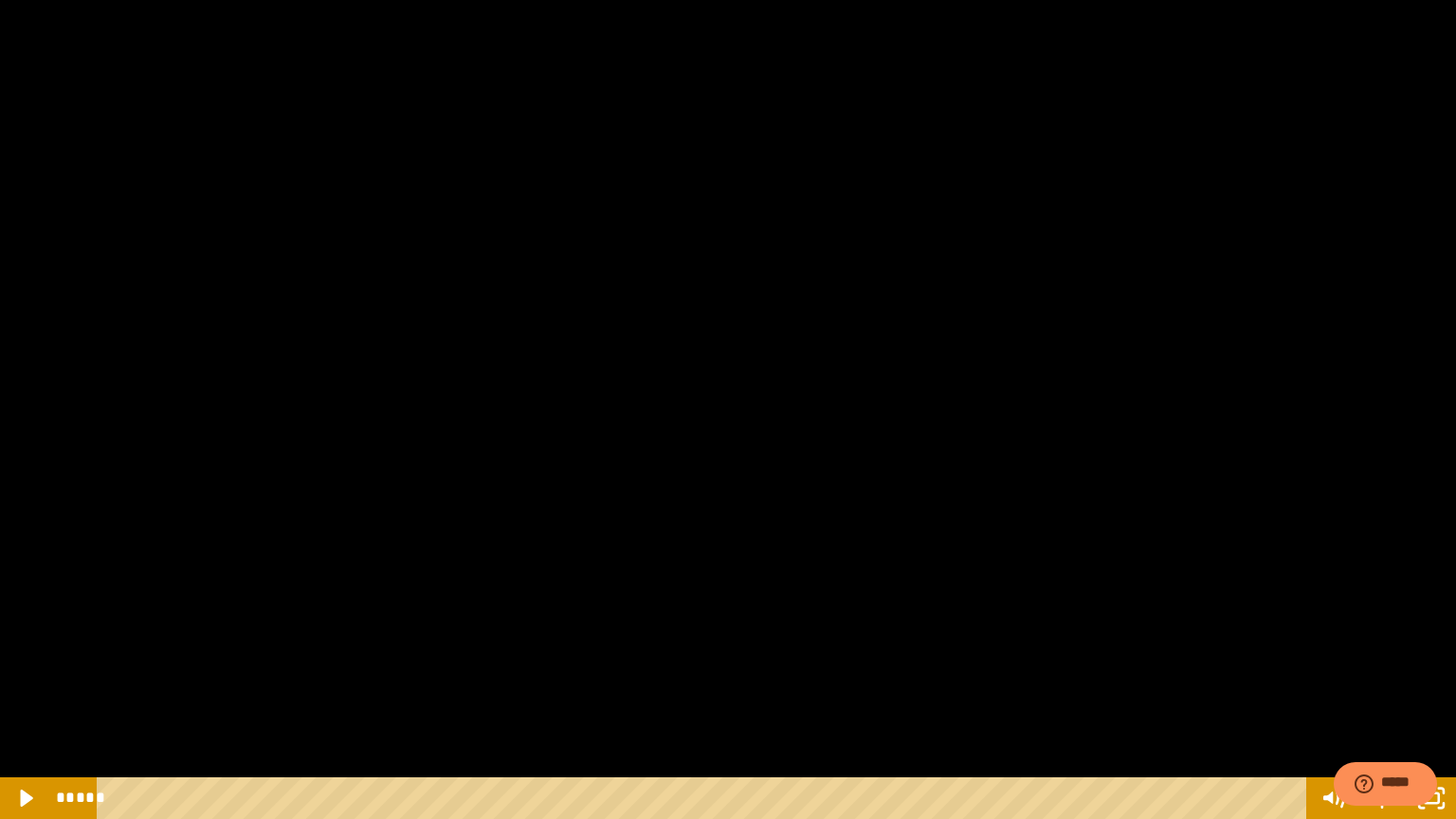 click at bounding box center (728, 410) 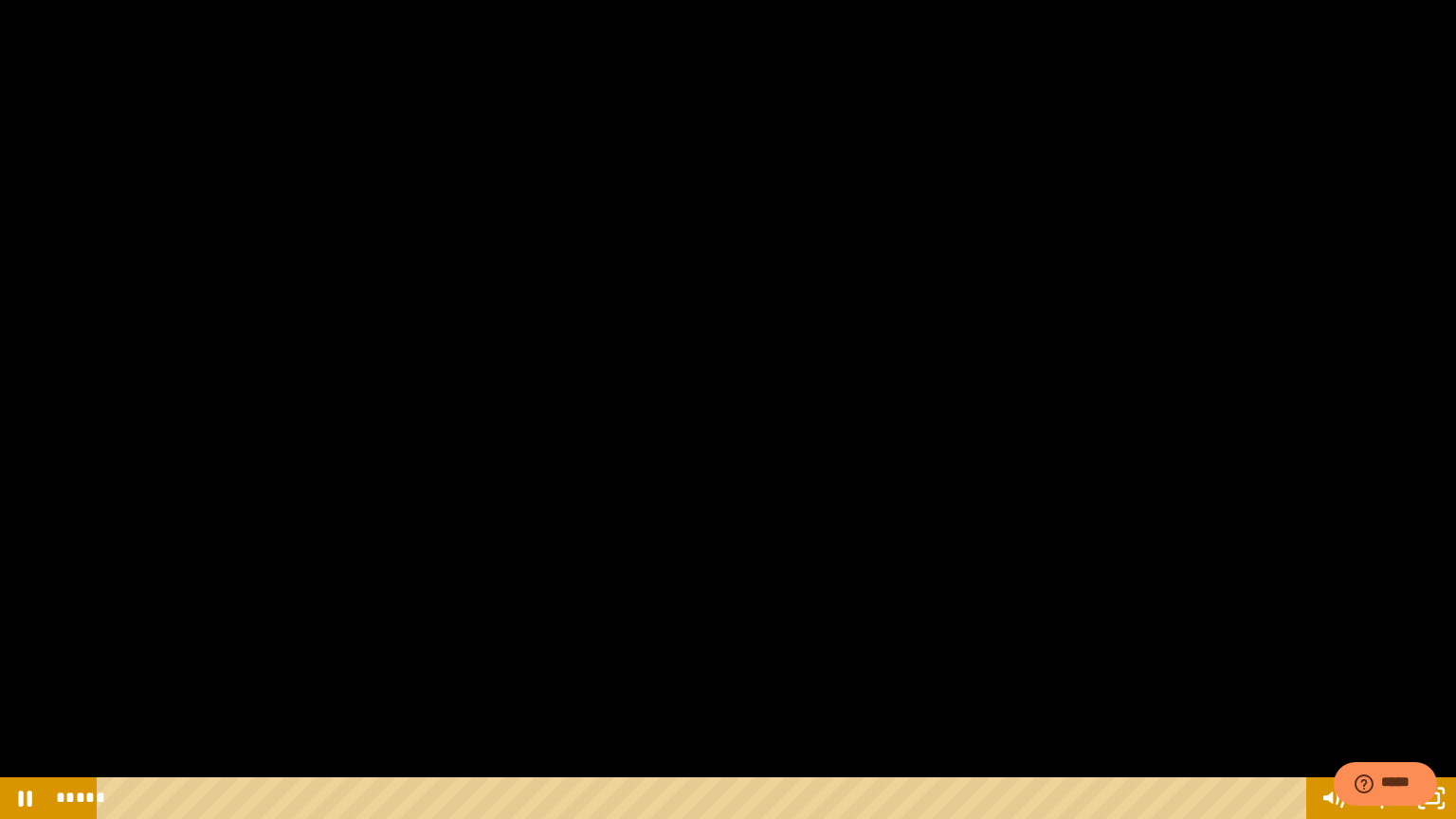 click at bounding box center [728, 410] 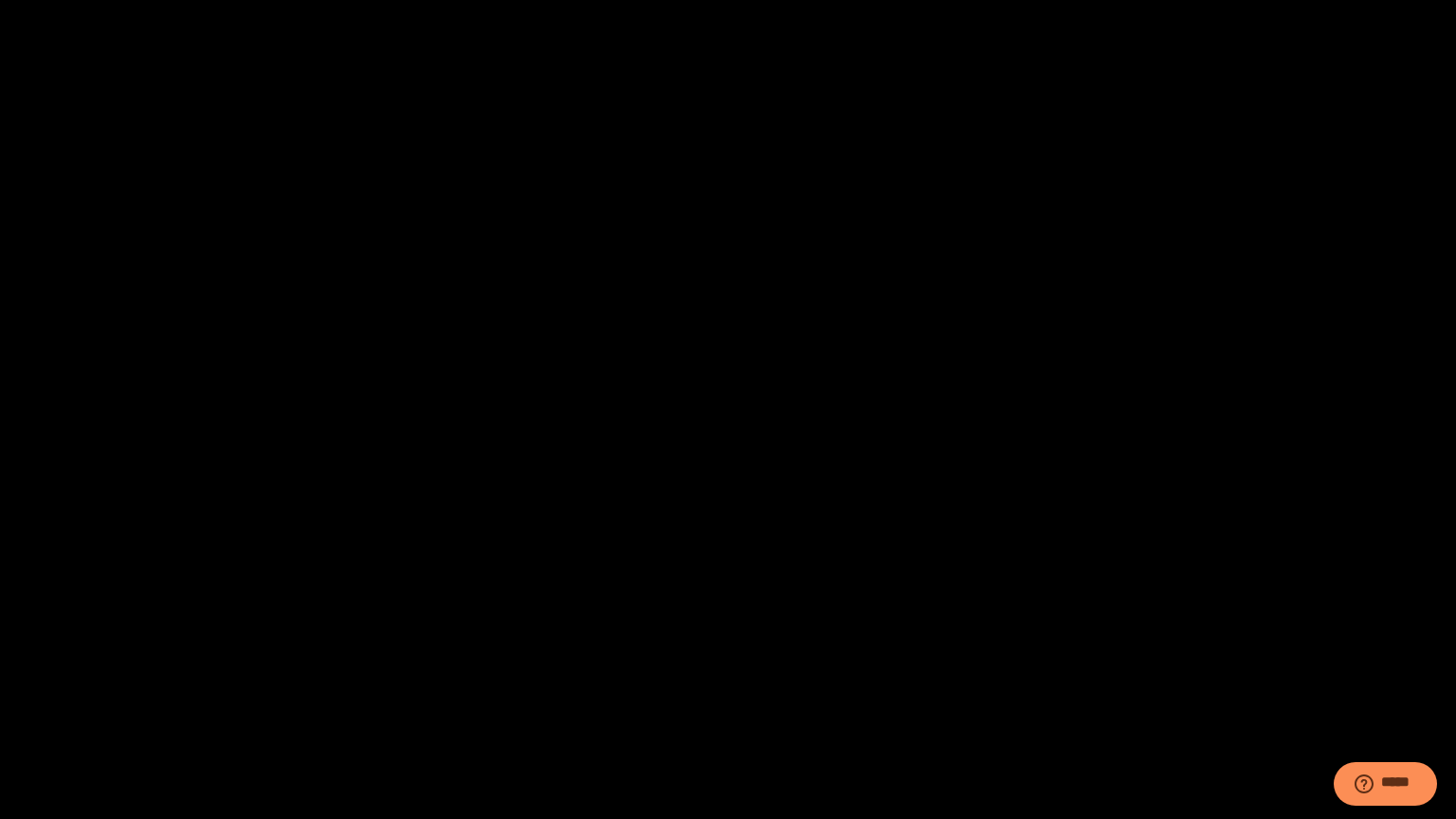 click at bounding box center [728, 410] 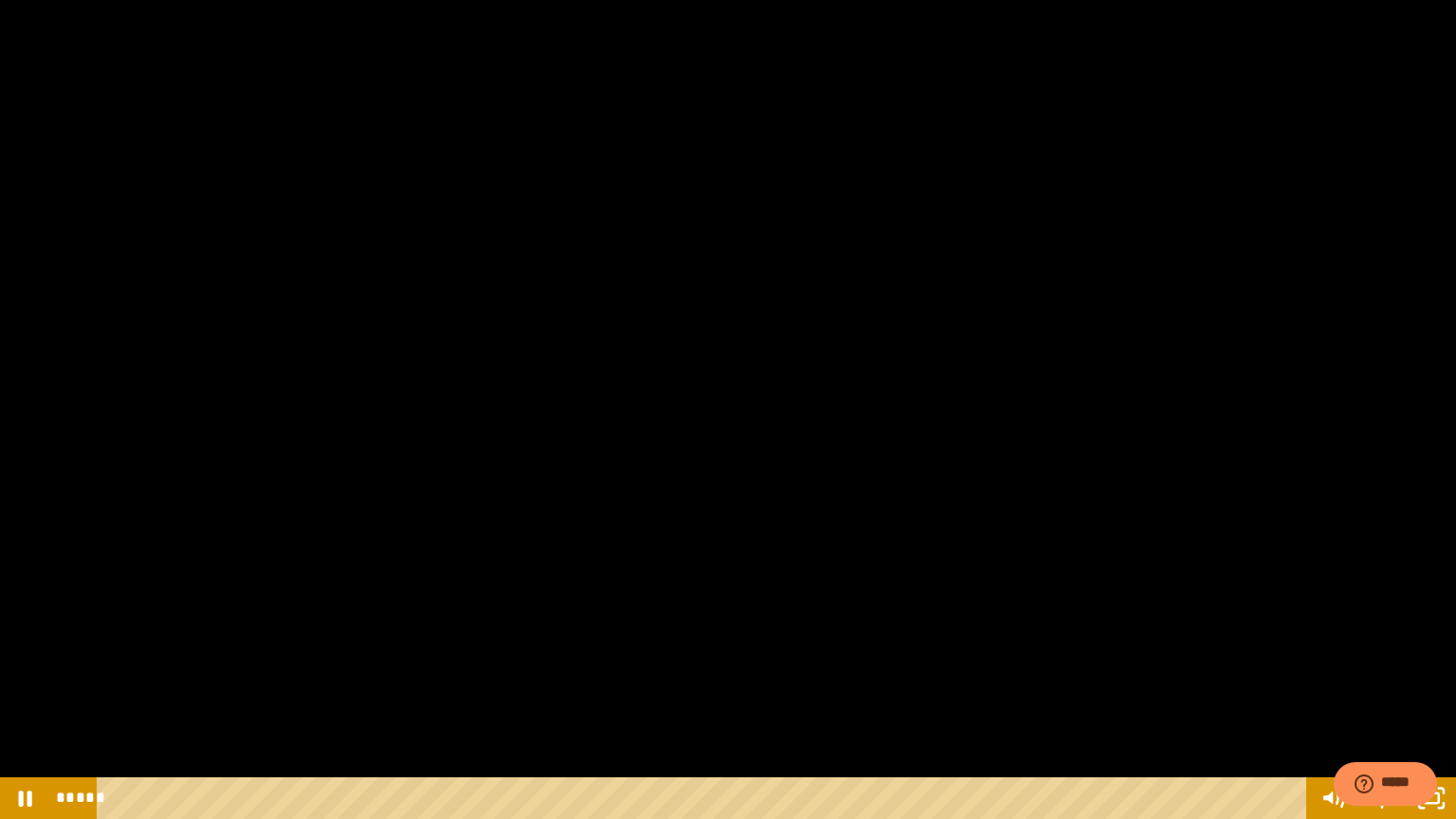 click at bounding box center (728, 410) 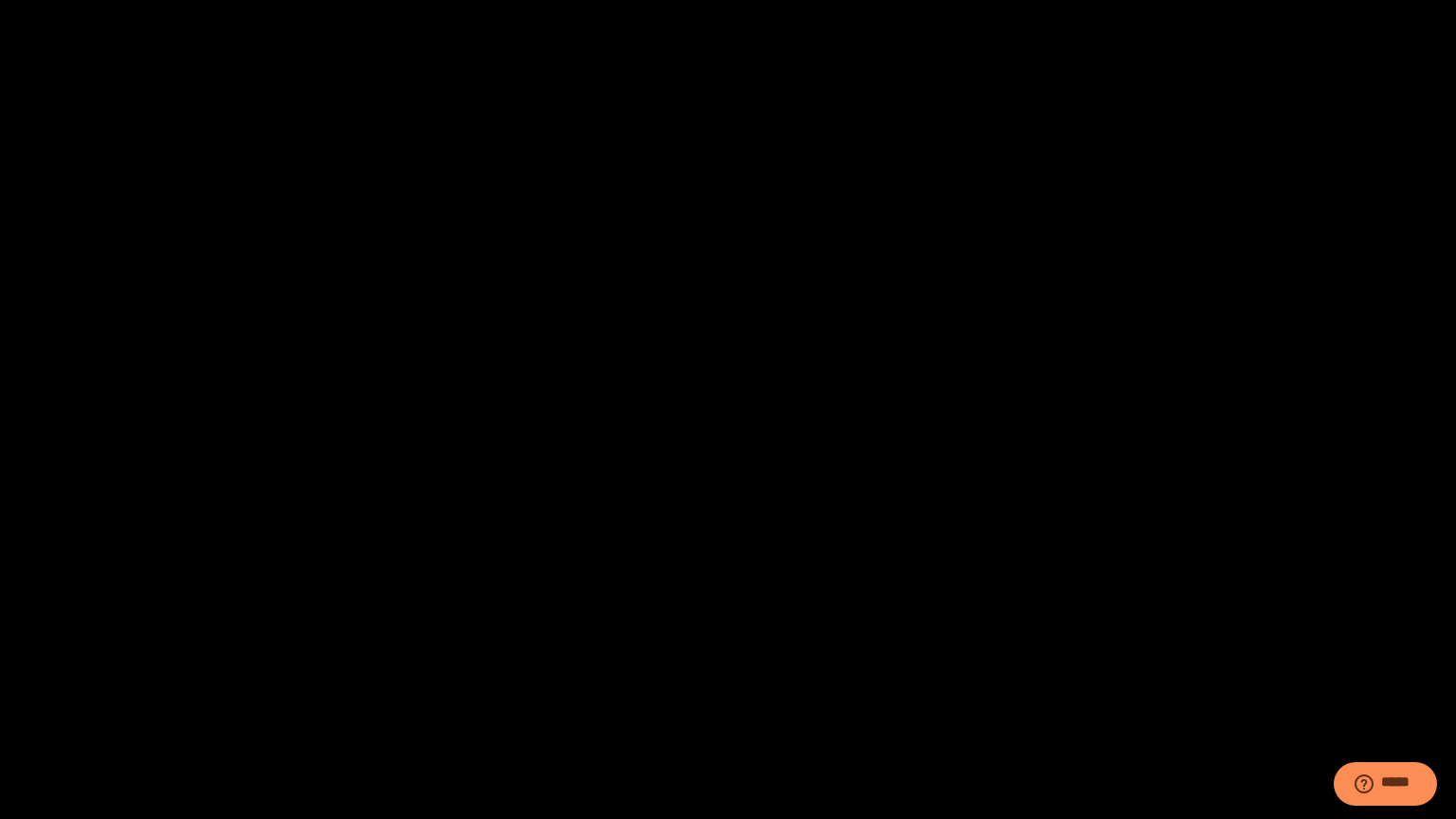 click at bounding box center (728, 410) 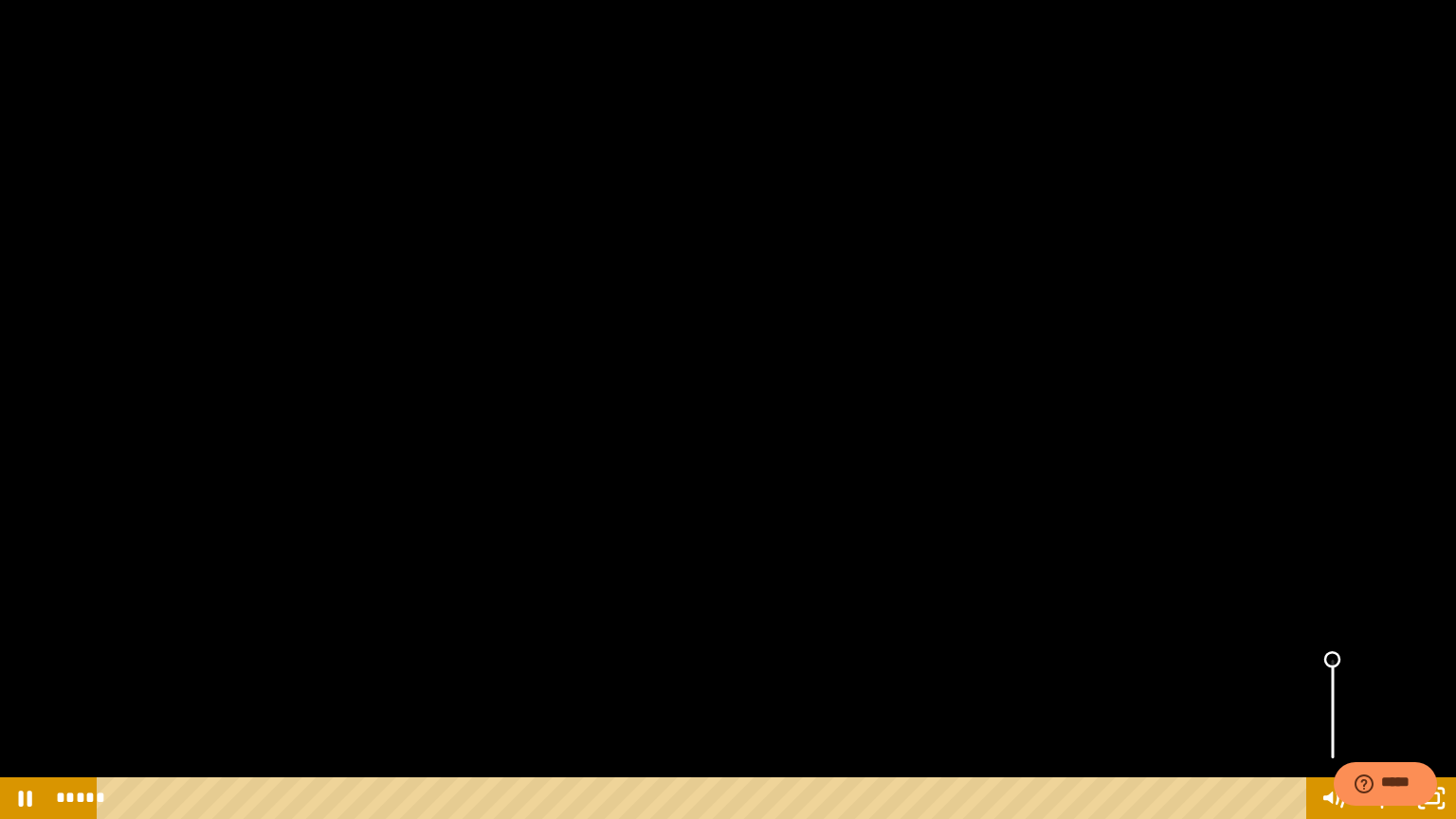 drag, startPoint x: 1337, startPoint y: 681, endPoint x: 1336, endPoint y: 652, distance: 29.017236 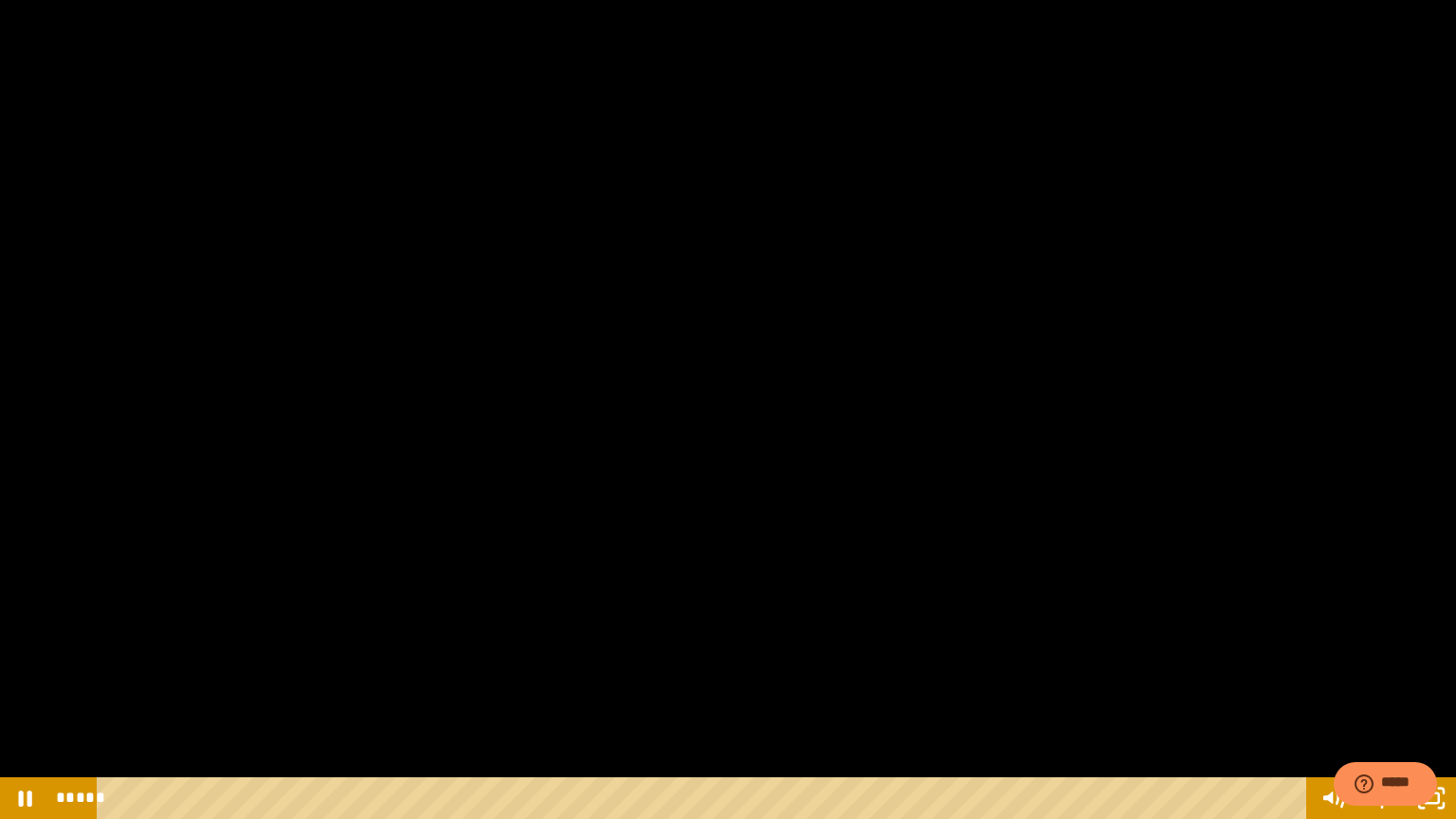 click at bounding box center [728, 410] 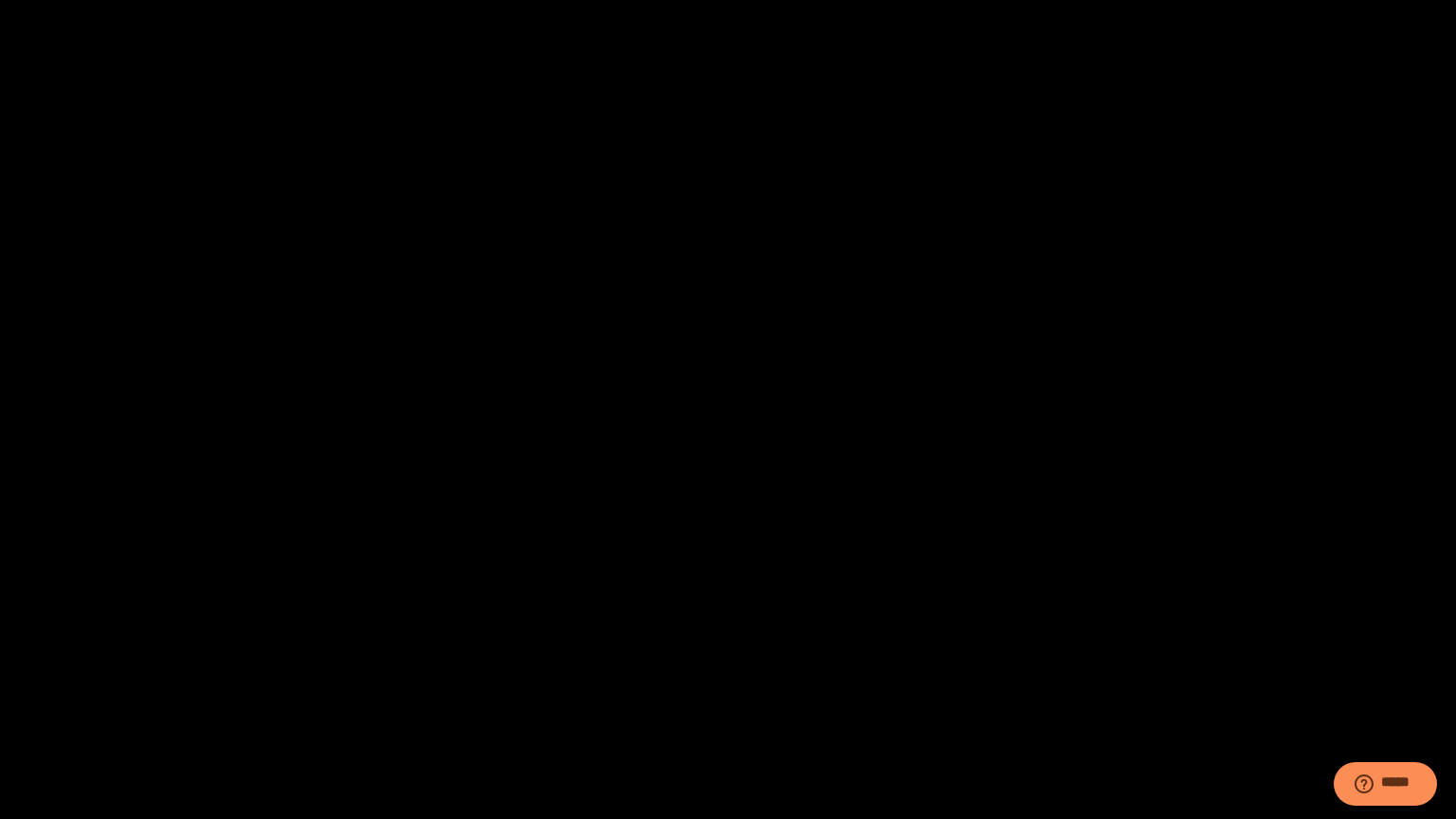 click at bounding box center [728, 410] 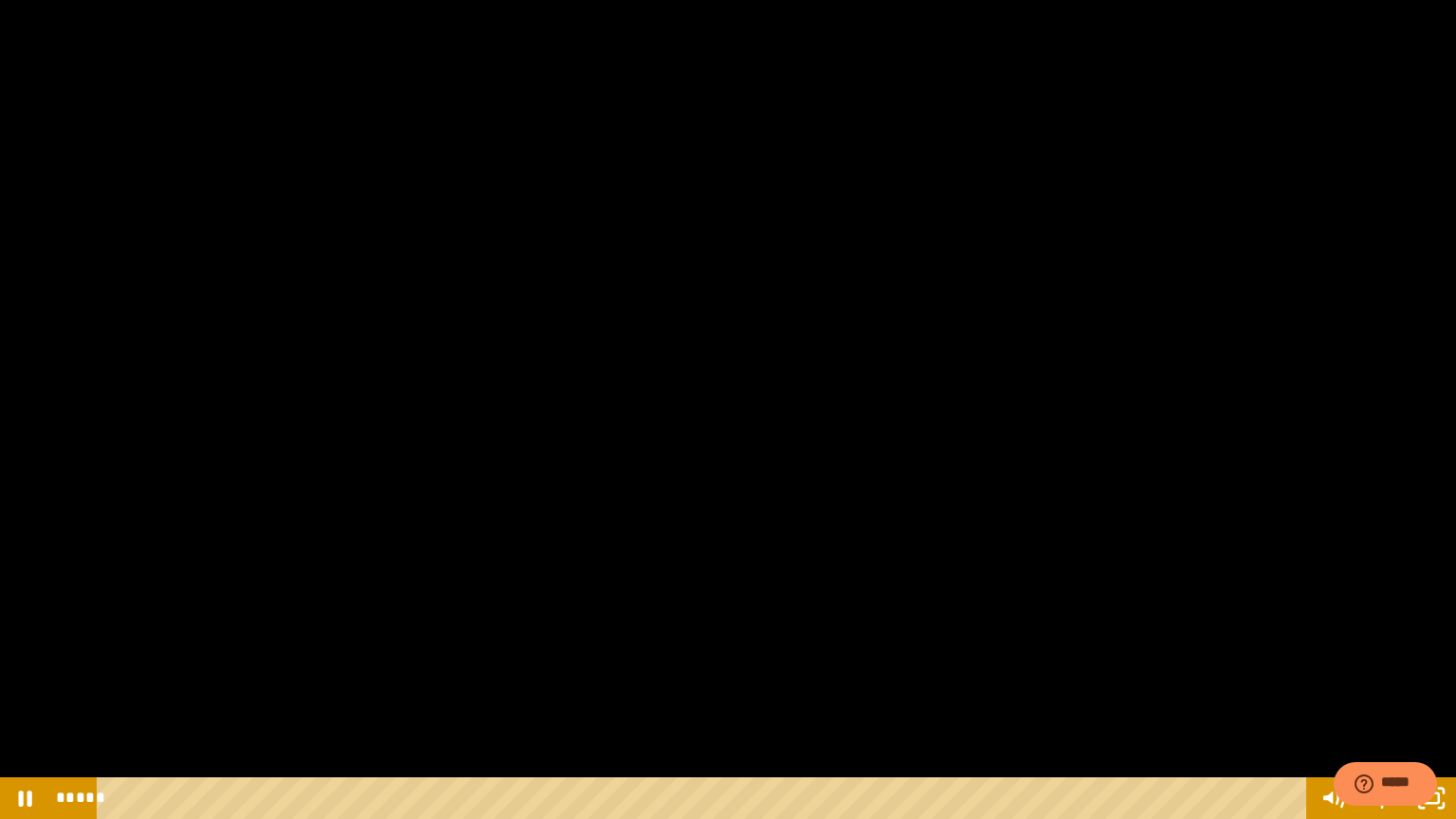 click at bounding box center (728, 410) 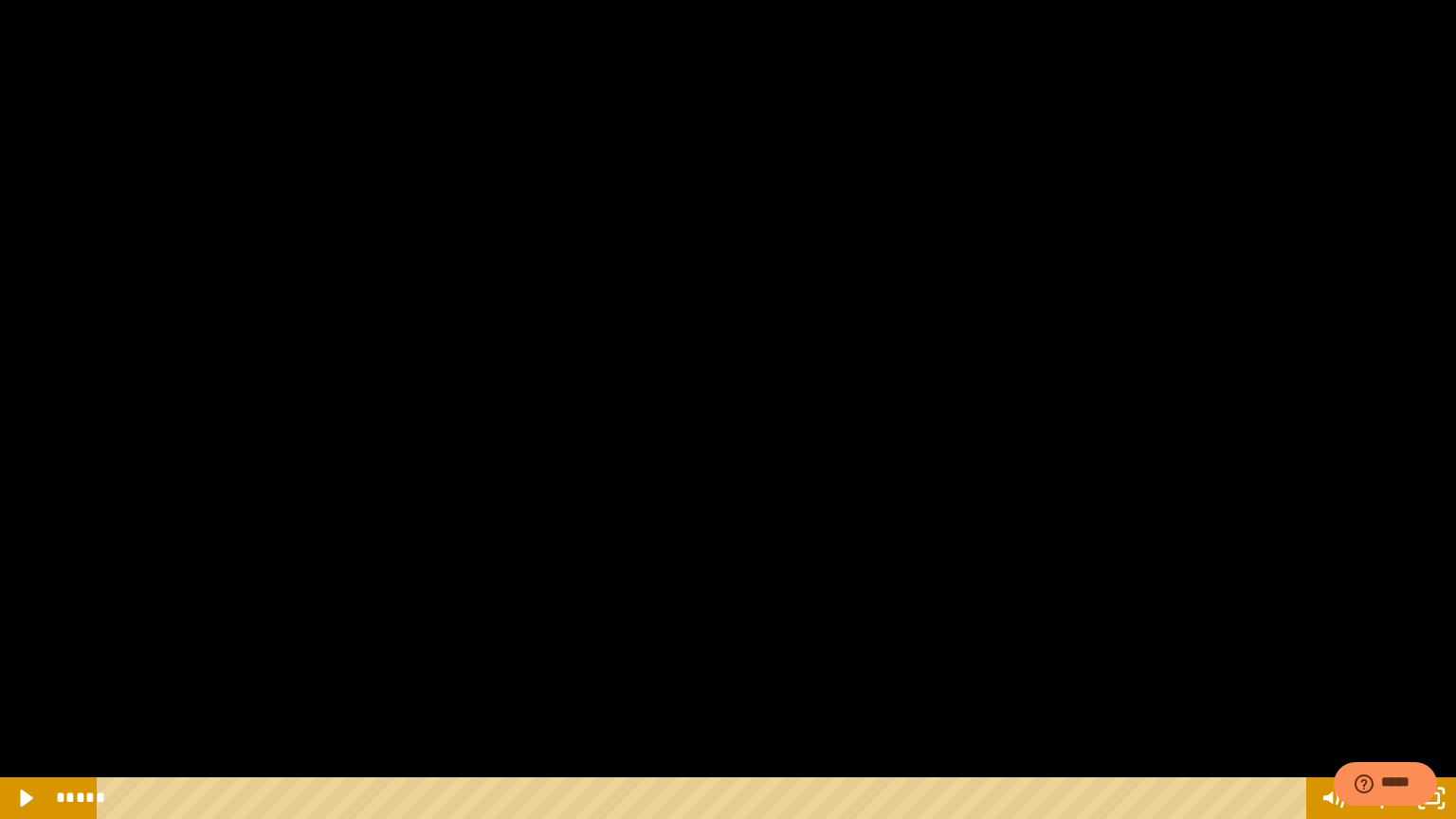 click at bounding box center (728, 410) 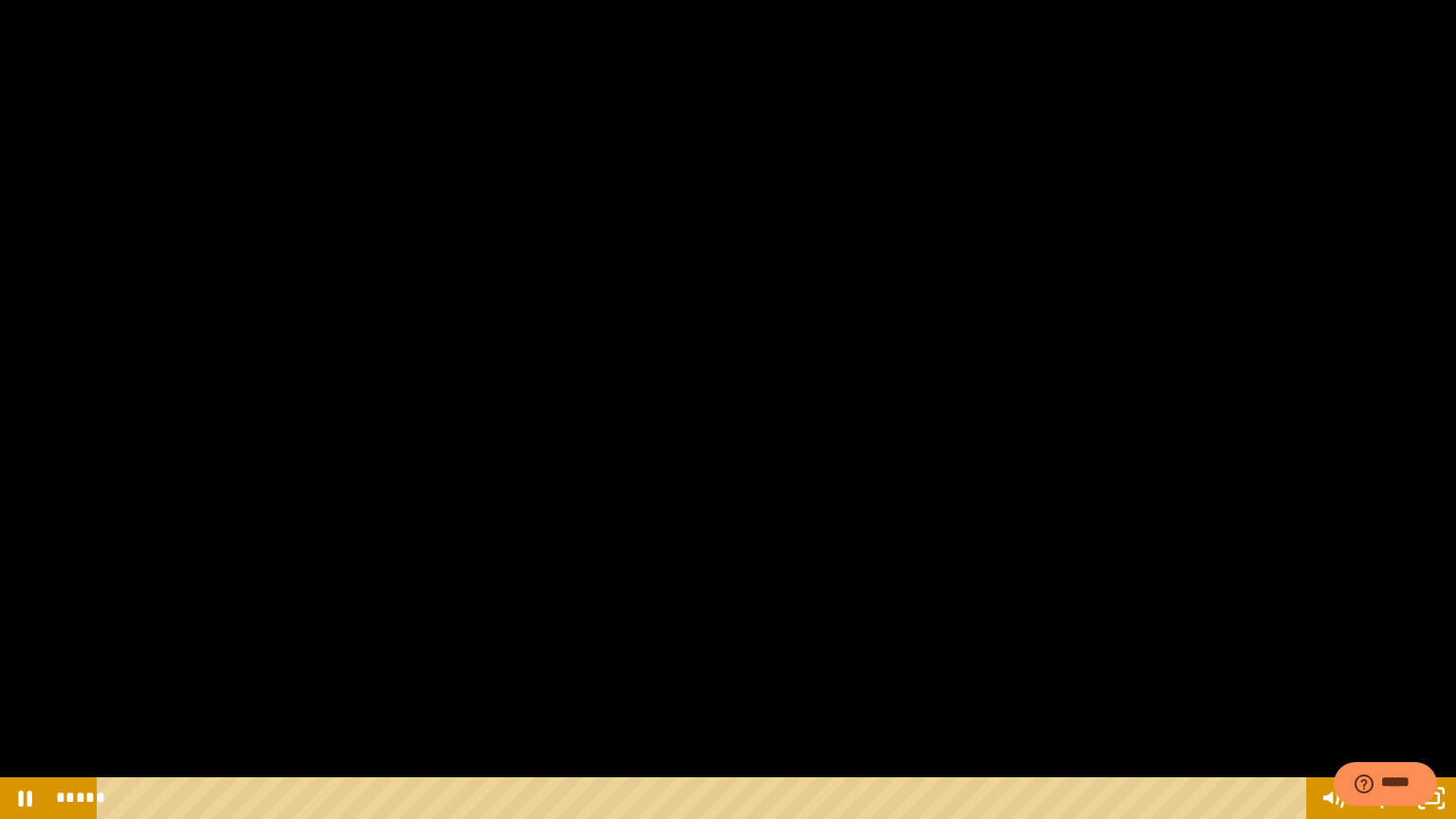 click at bounding box center (728, 410) 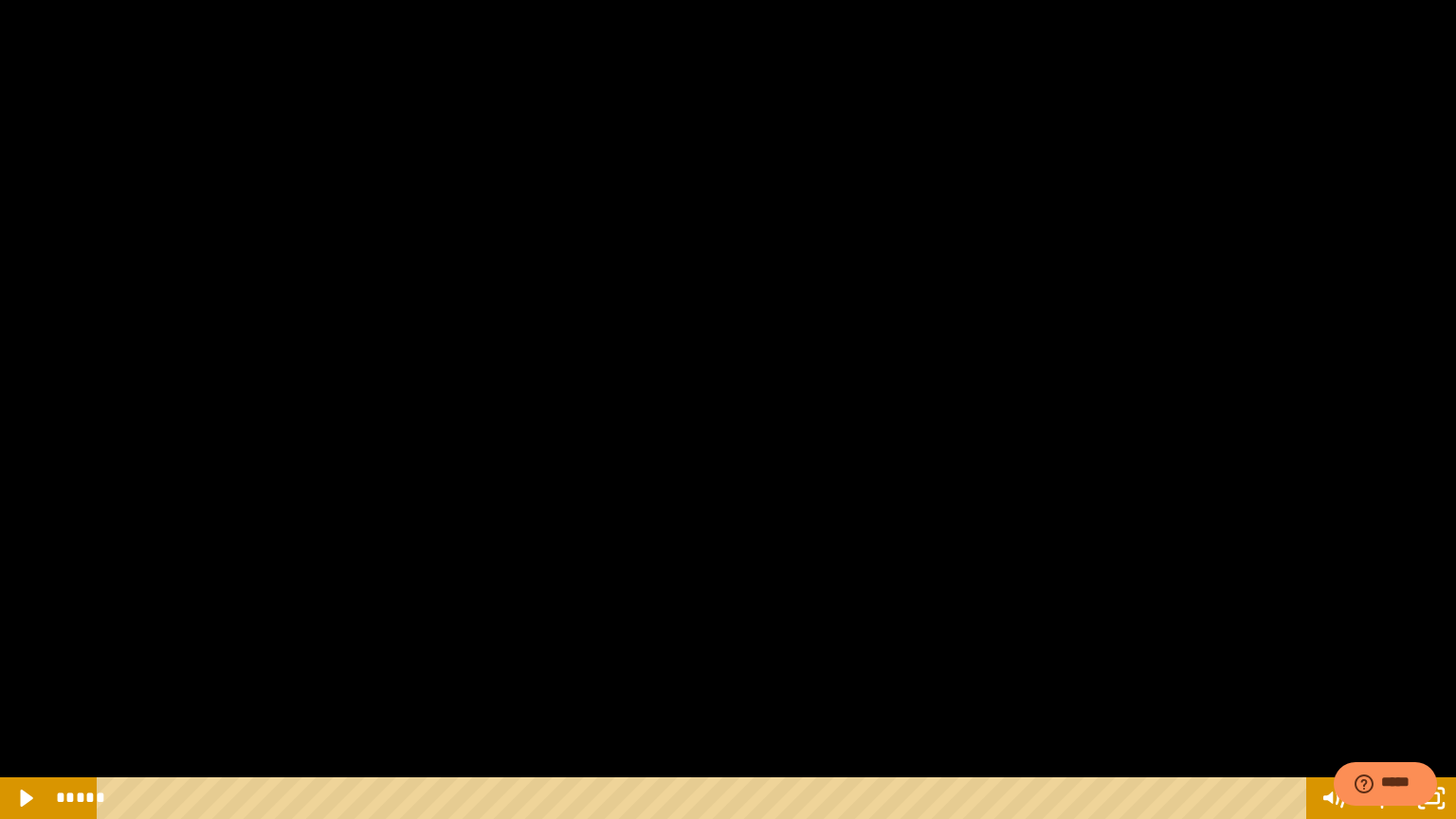 click at bounding box center (728, 410) 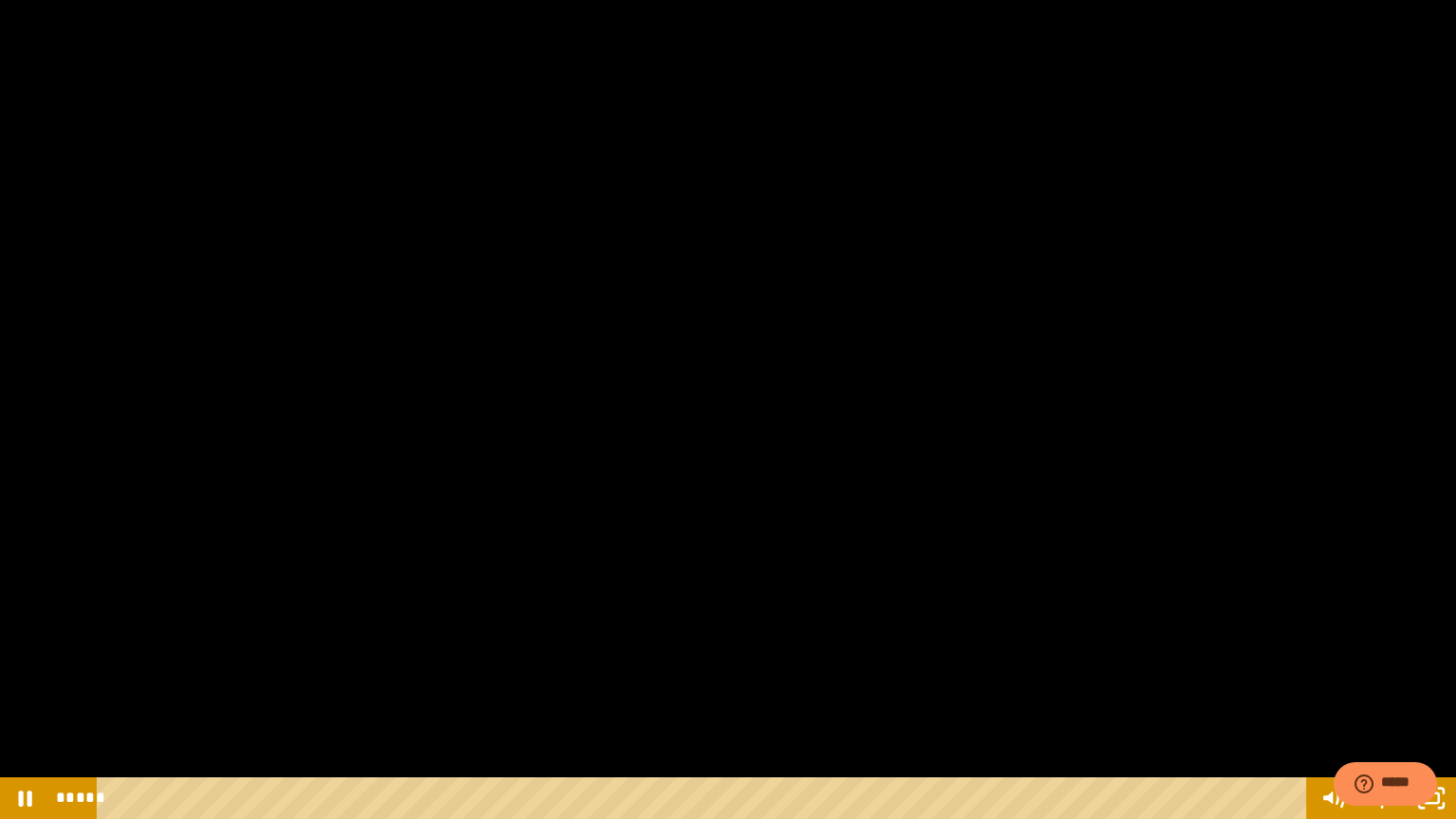 click at bounding box center (728, 410) 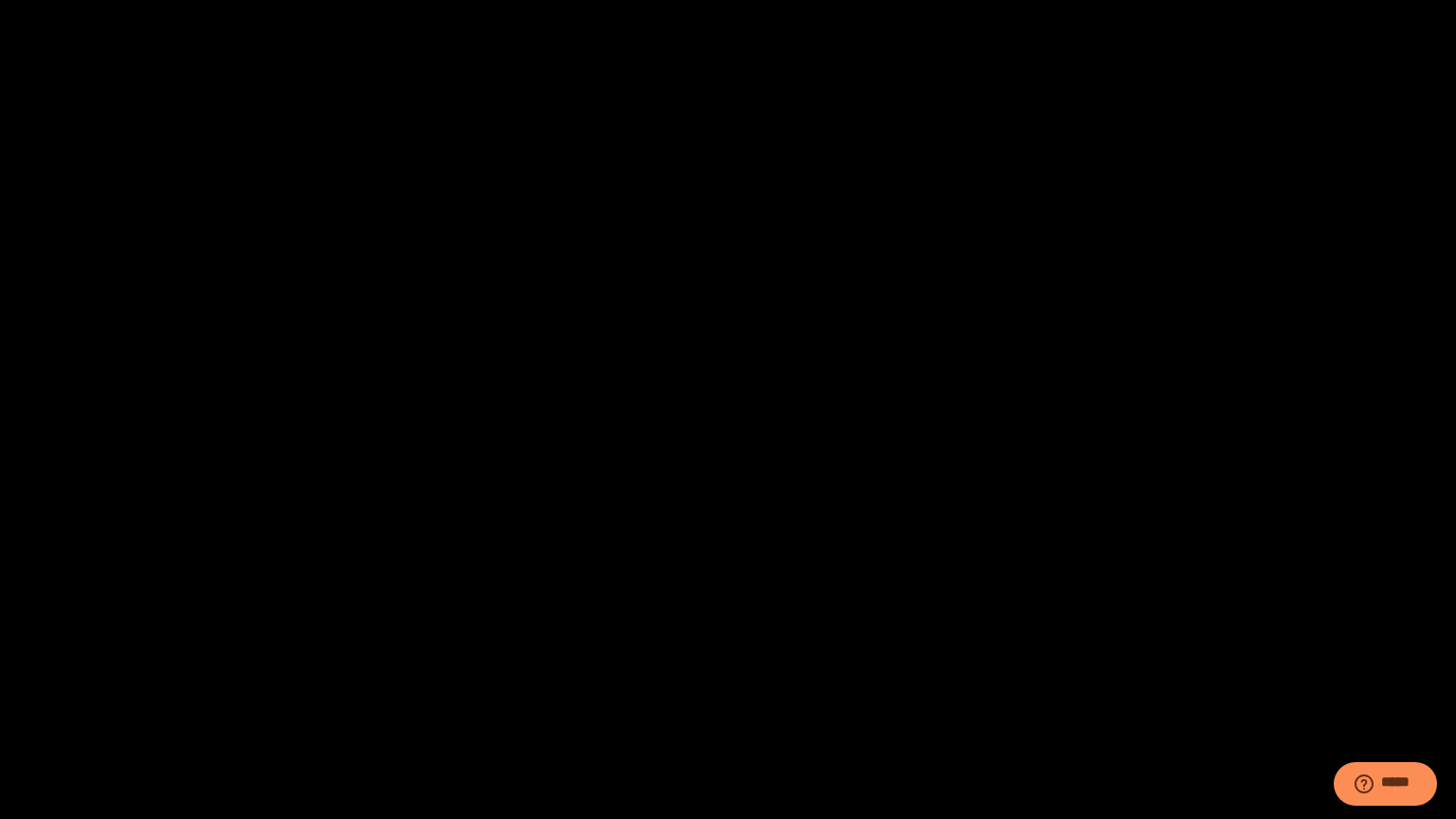 click at bounding box center [728, 410] 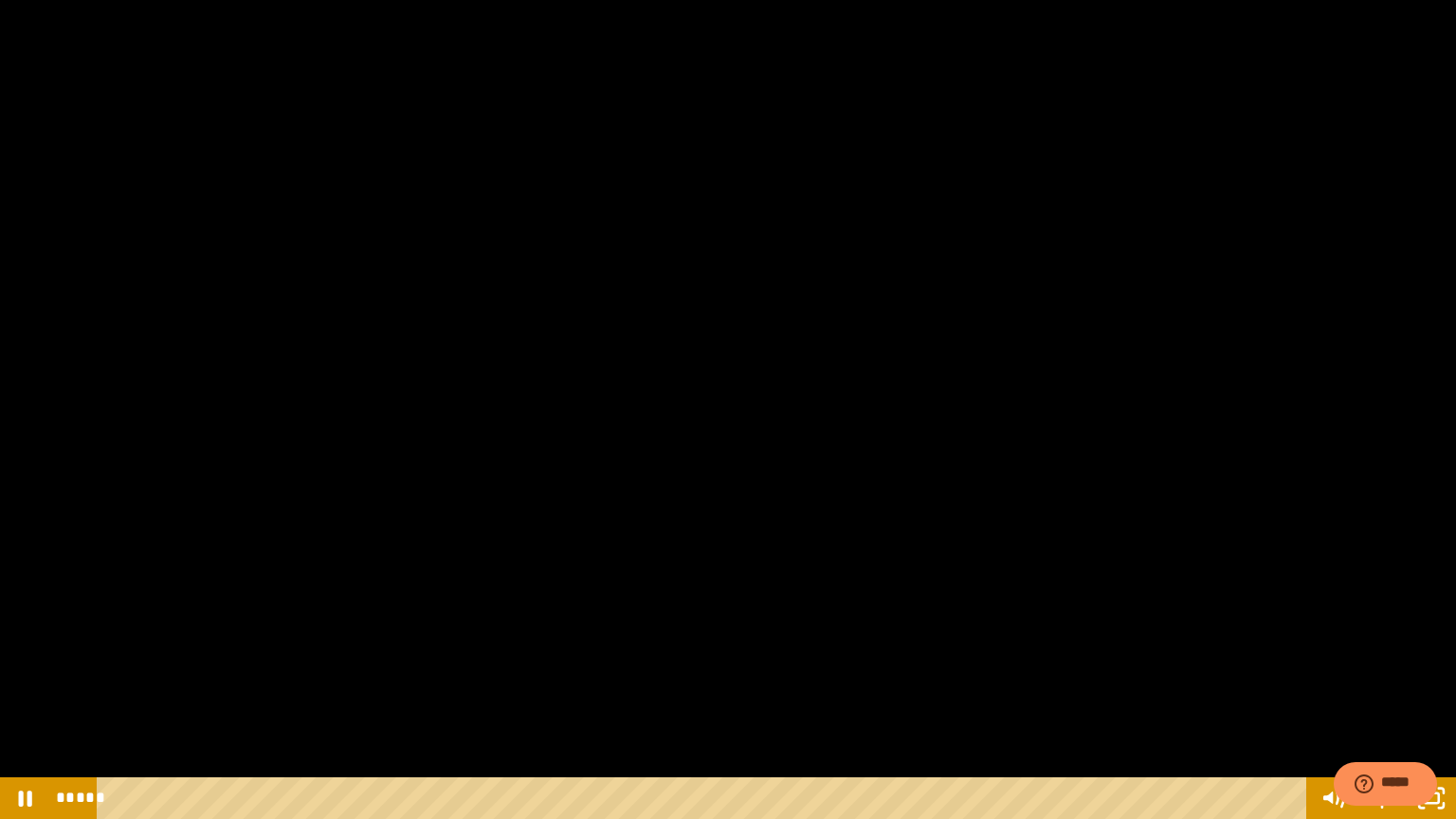 click at bounding box center [728, 410] 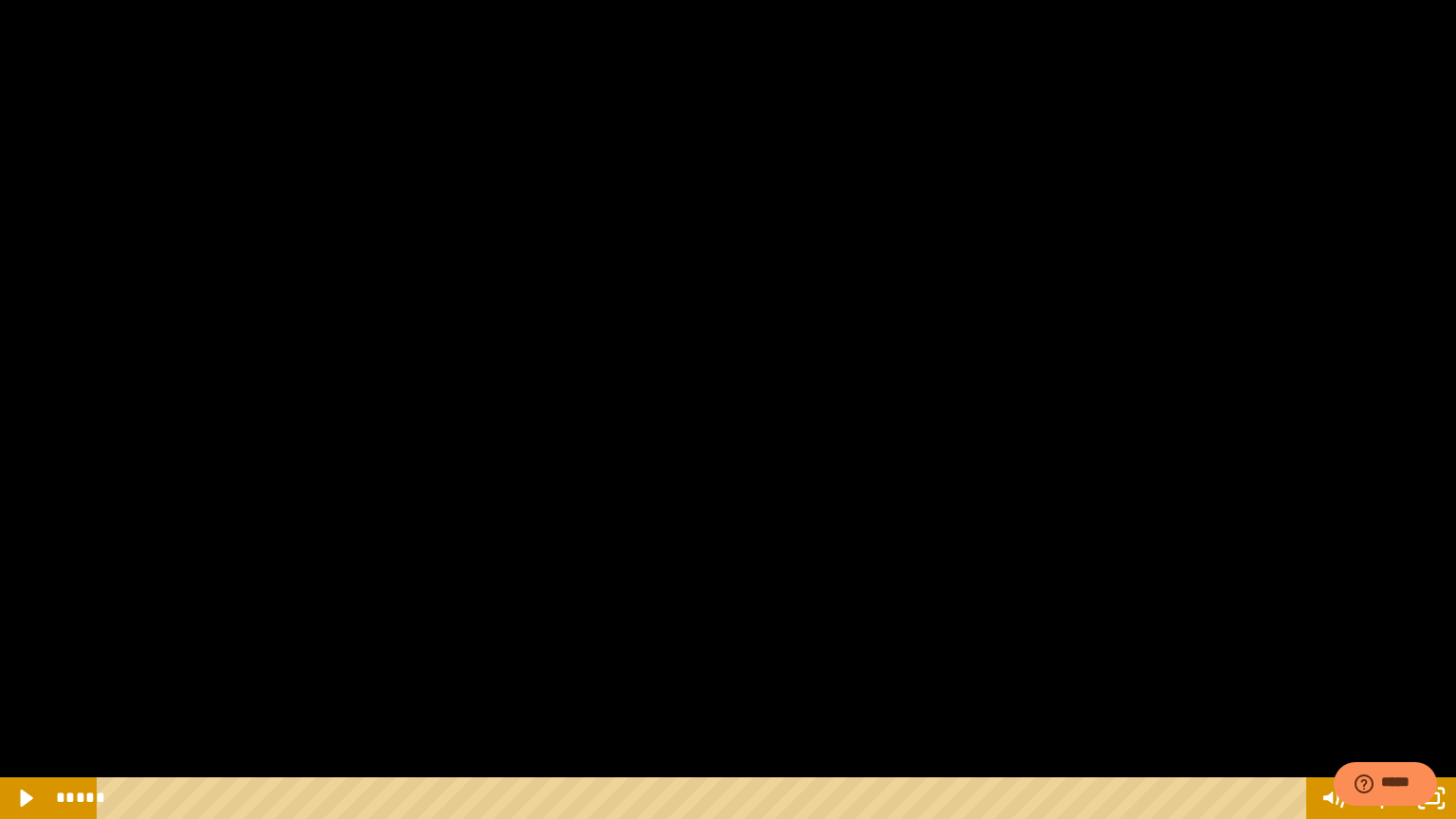 click at bounding box center [728, 410] 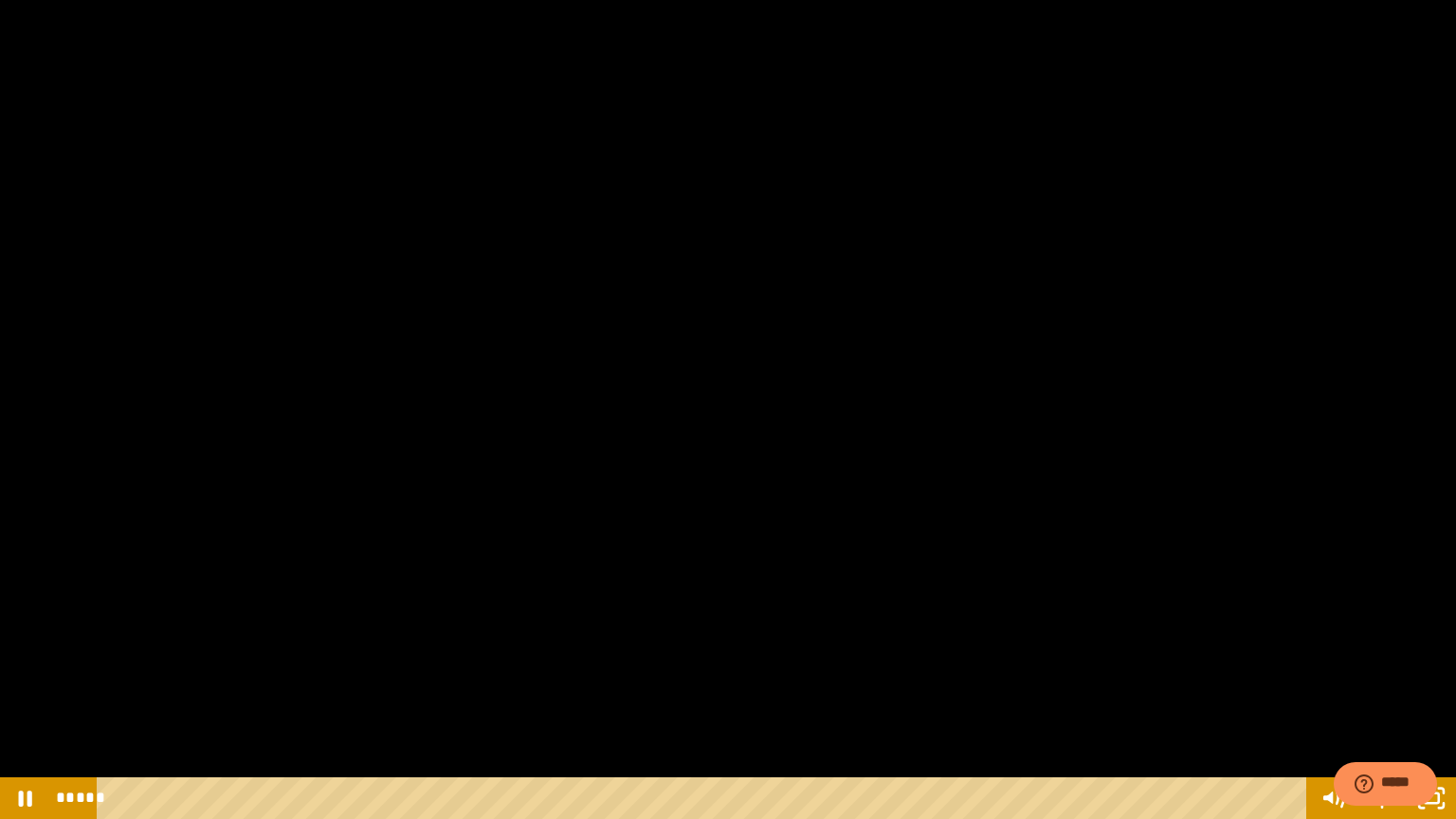 click at bounding box center [728, 410] 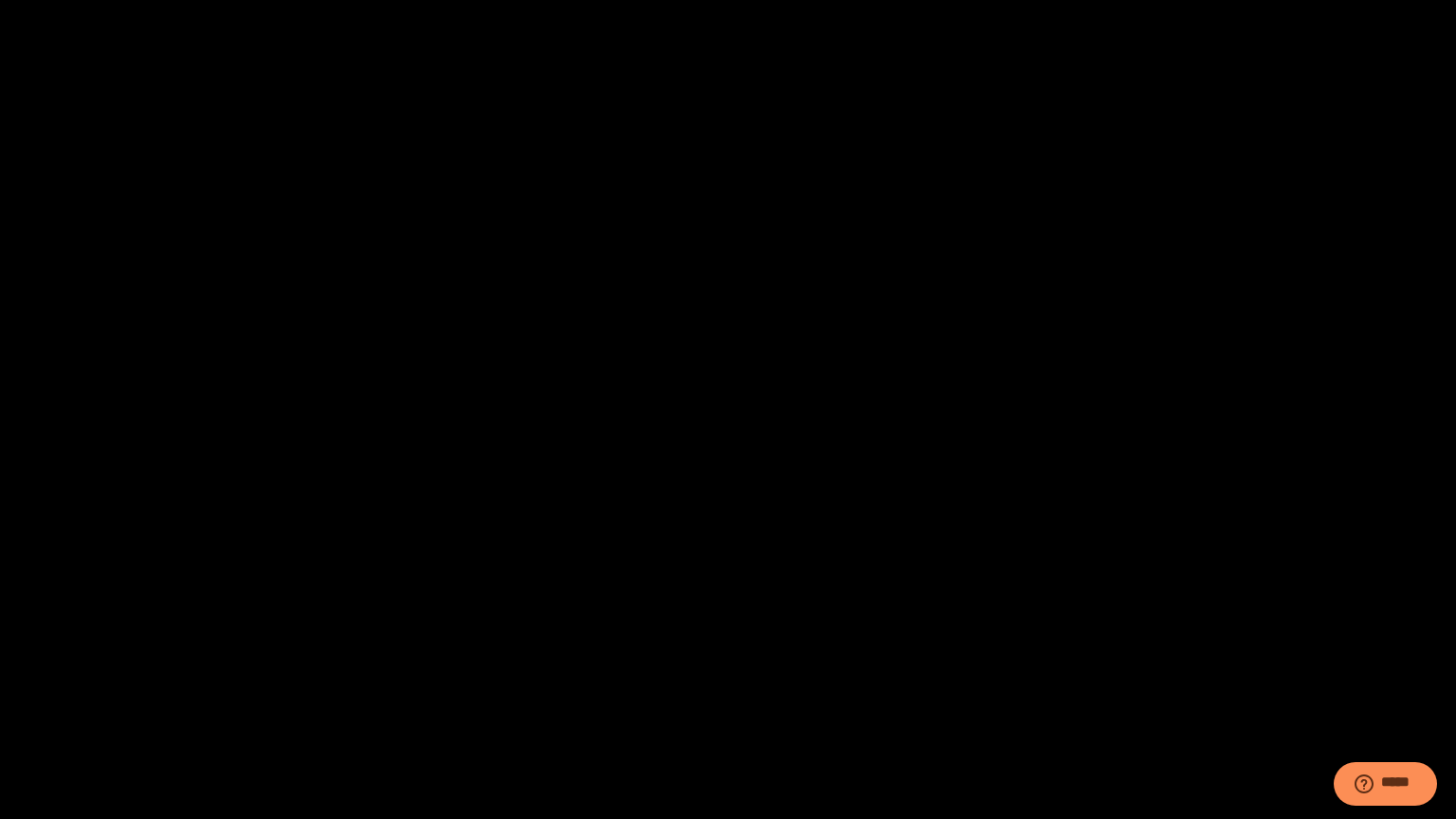 click at bounding box center (728, 410) 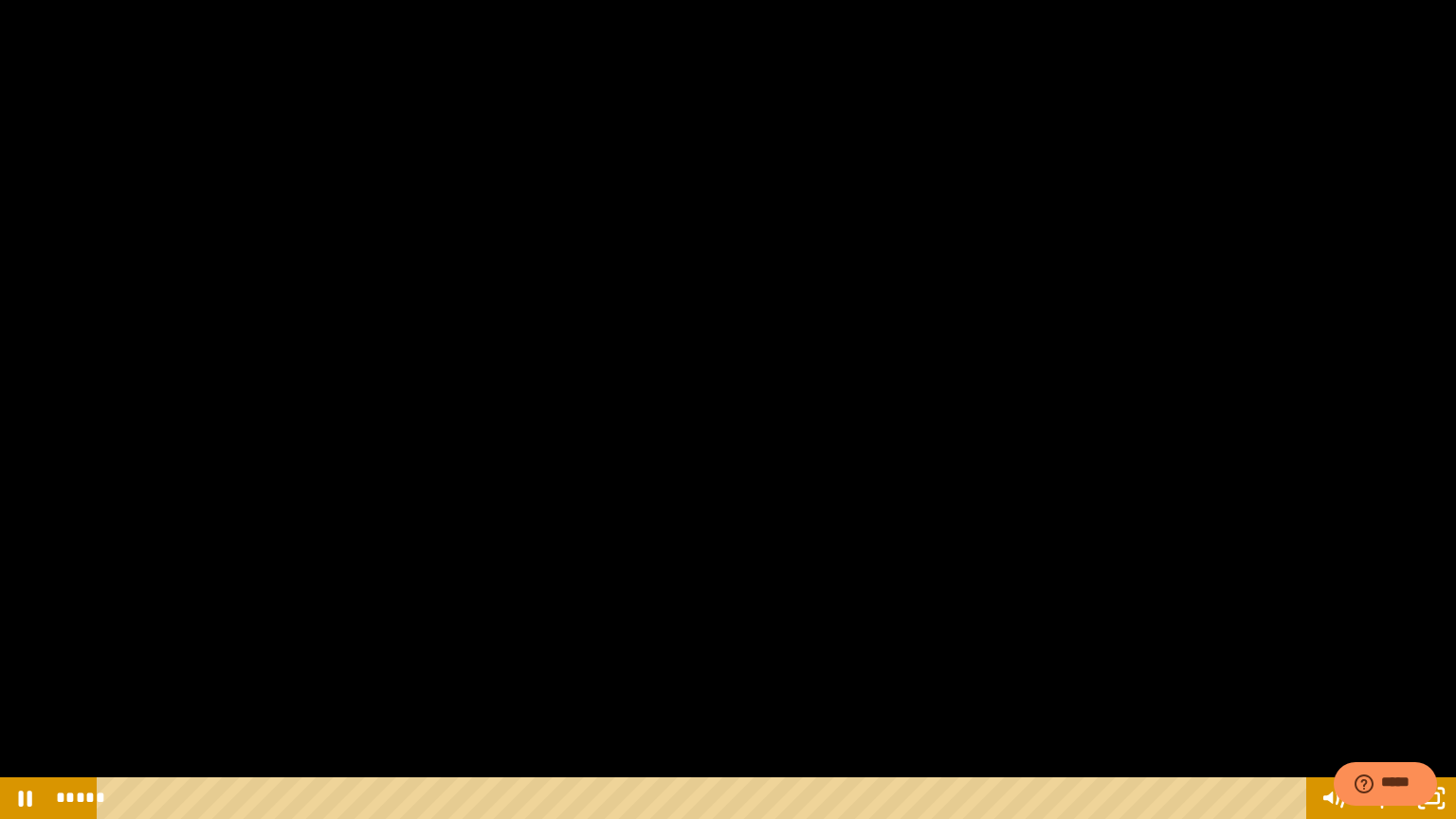 click at bounding box center [728, 410] 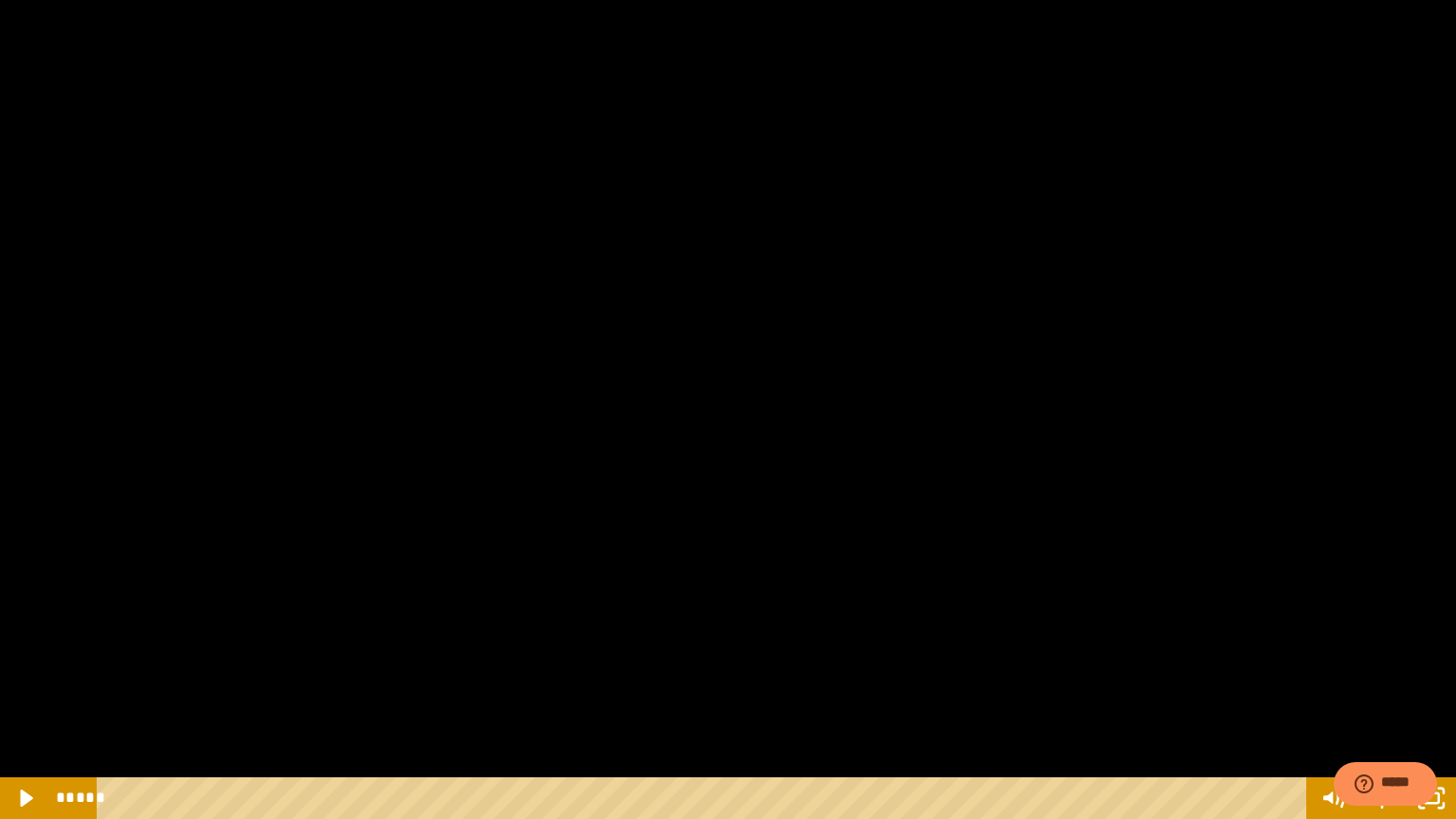 click at bounding box center [728, 410] 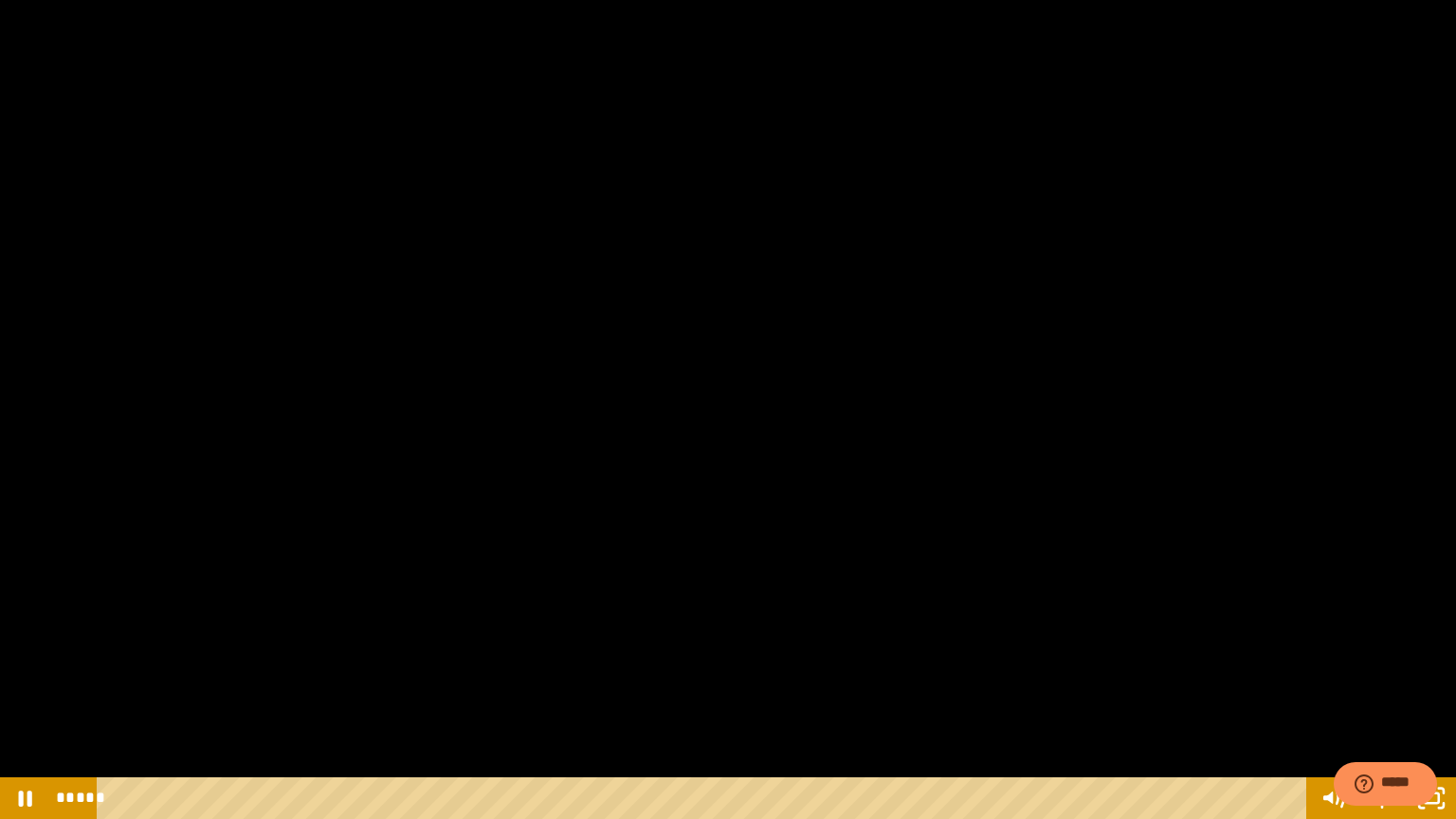 click at bounding box center (728, 410) 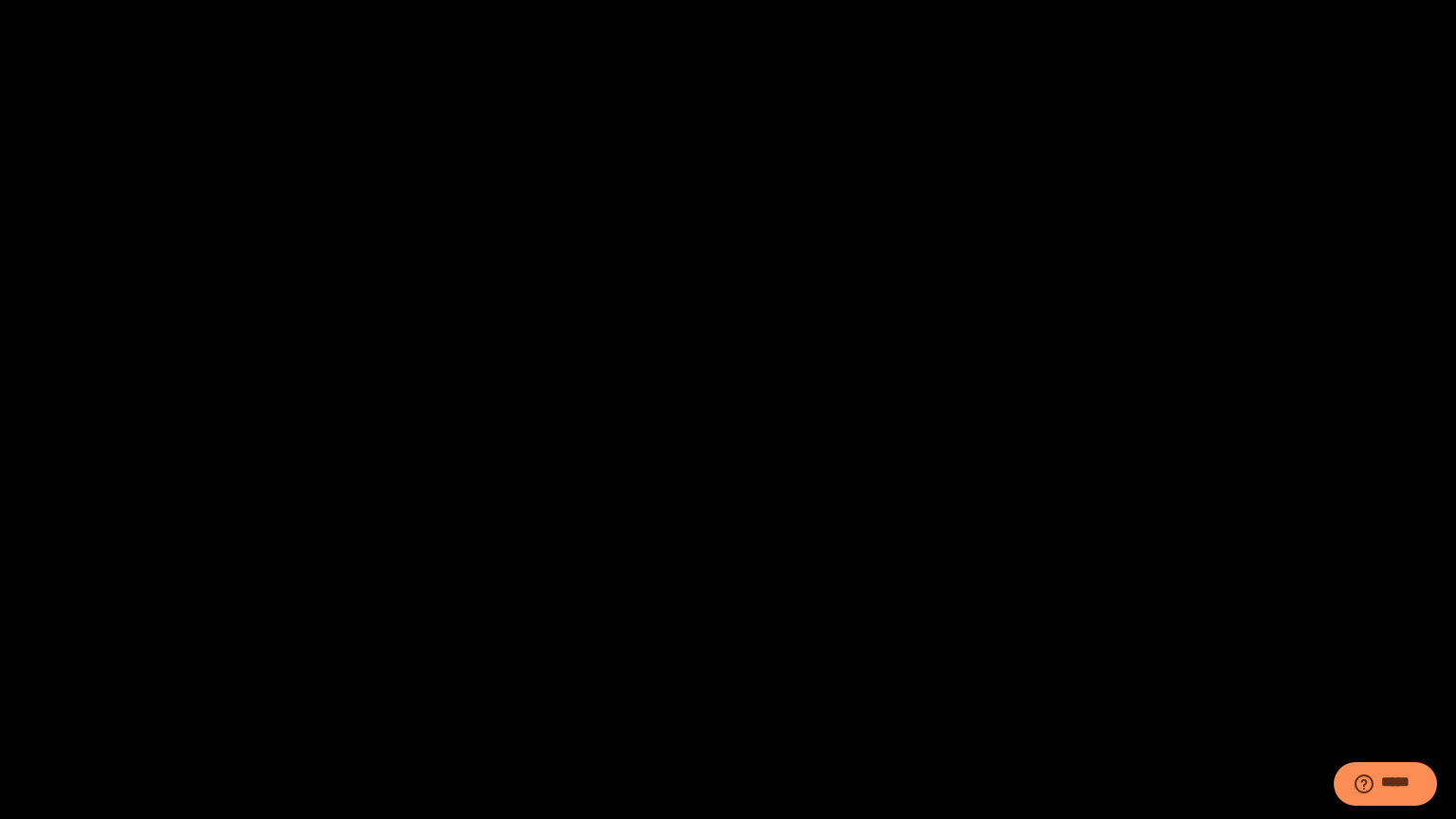 click at bounding box center (728, 410) 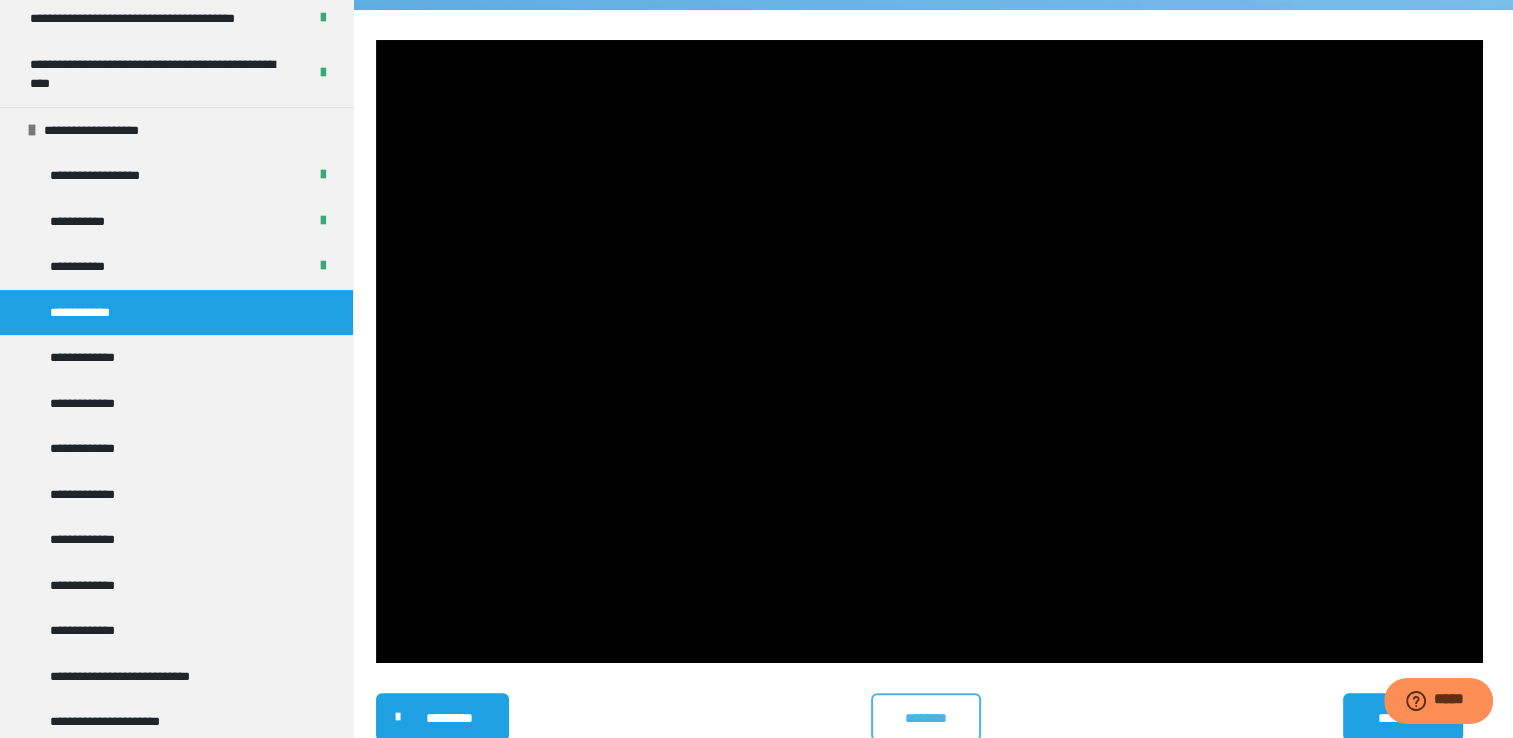 click on "********" at bounding box center (926, 718) 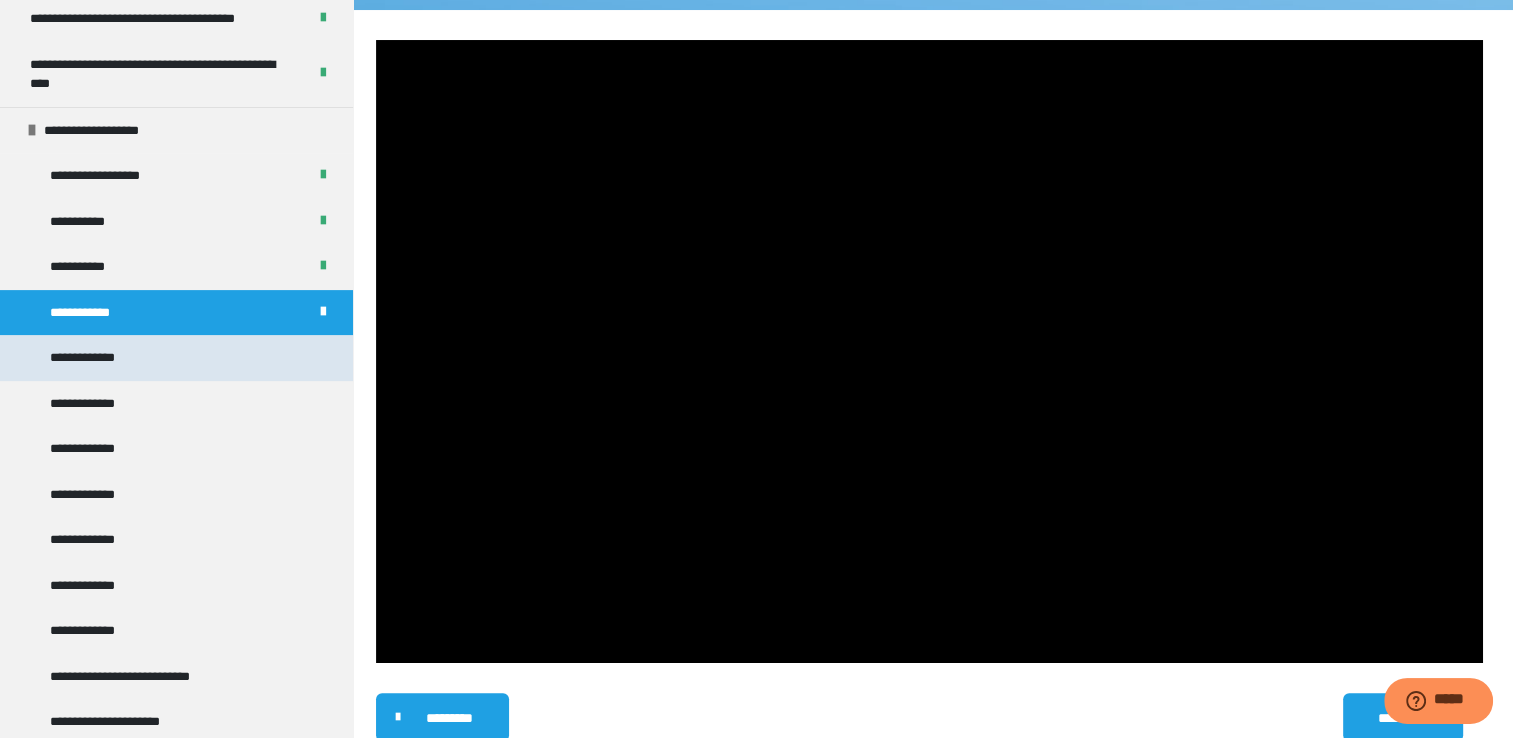 click on "**********" at bounding box center [176, 358] 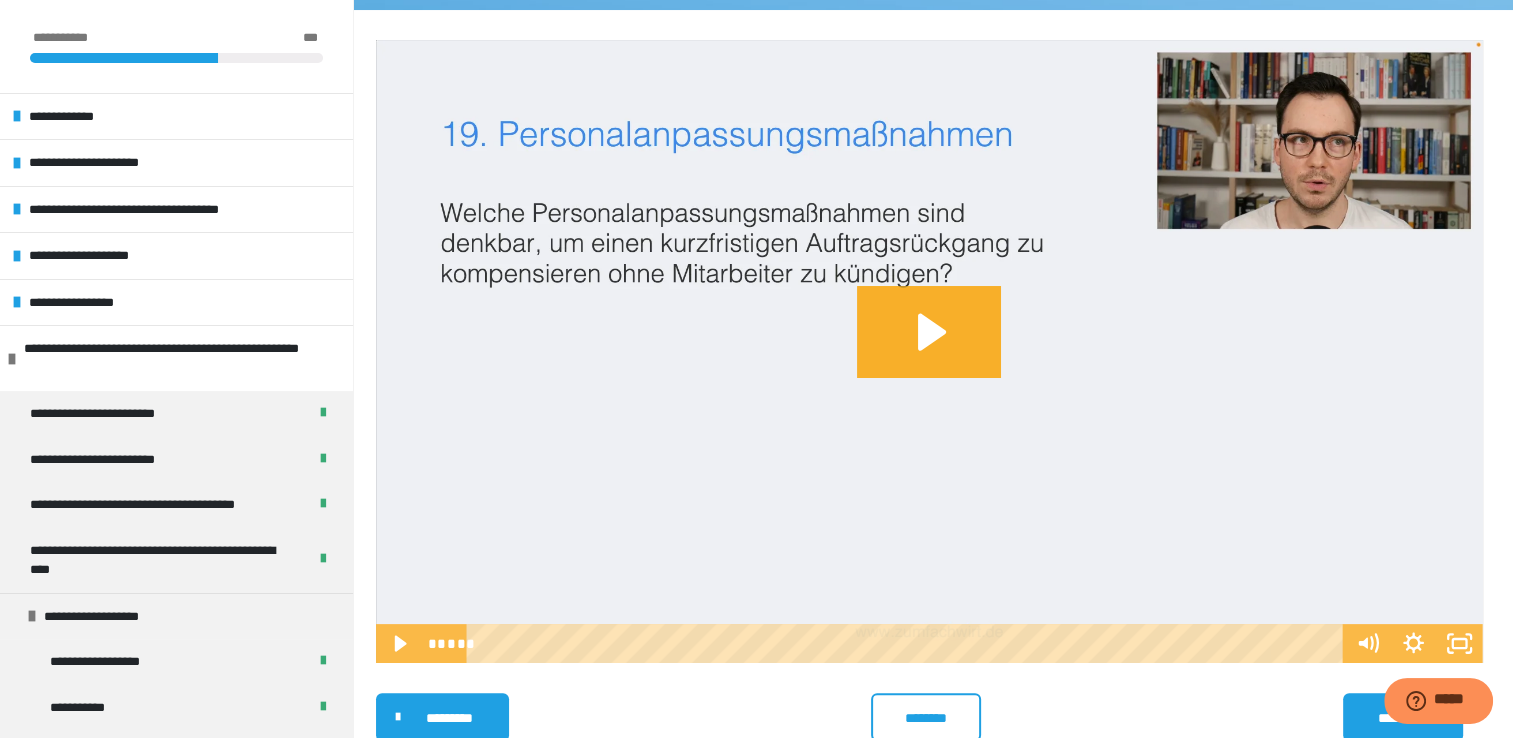 scroll, scrollTop: 10, scrollLeft: 0, axis: vertical 